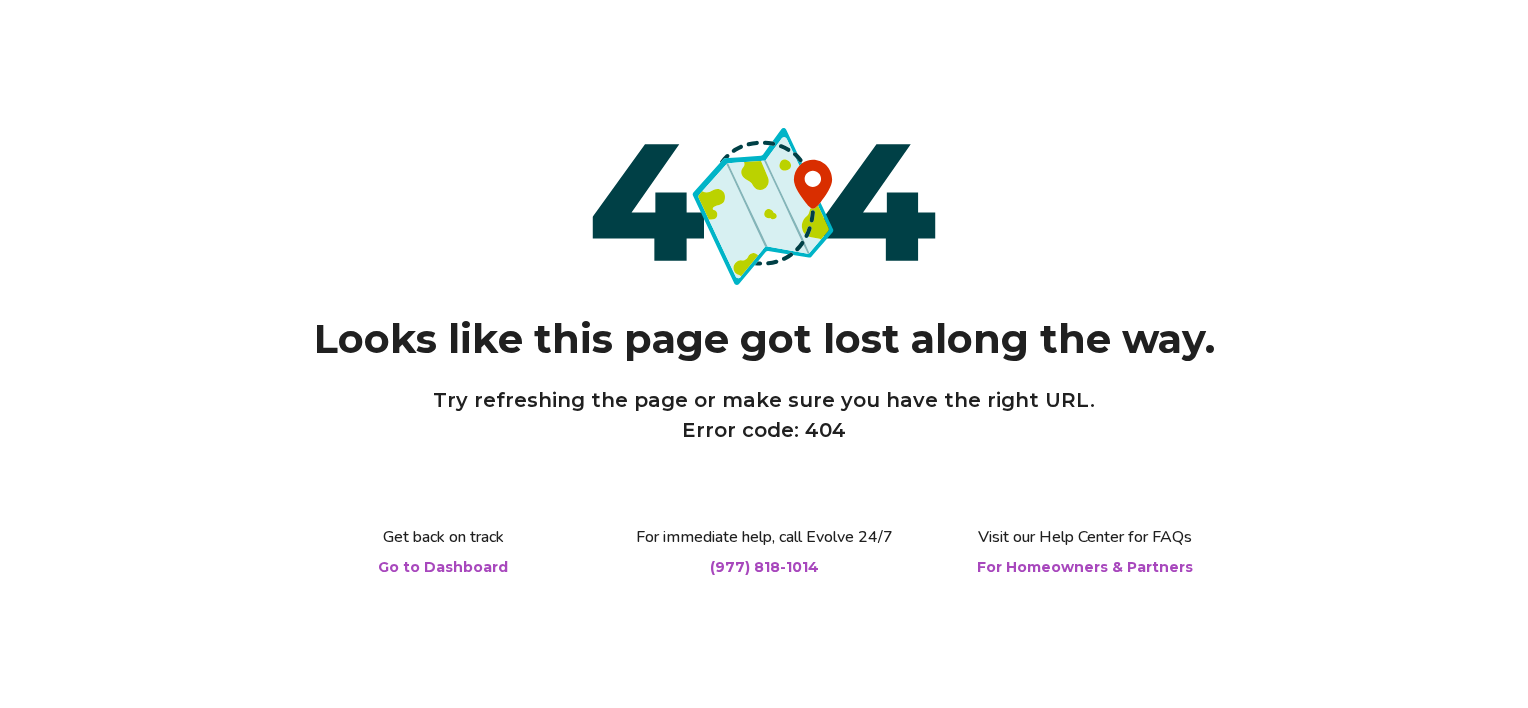scroll, scrollTop: 0, scrollLeft: 0, axis: both 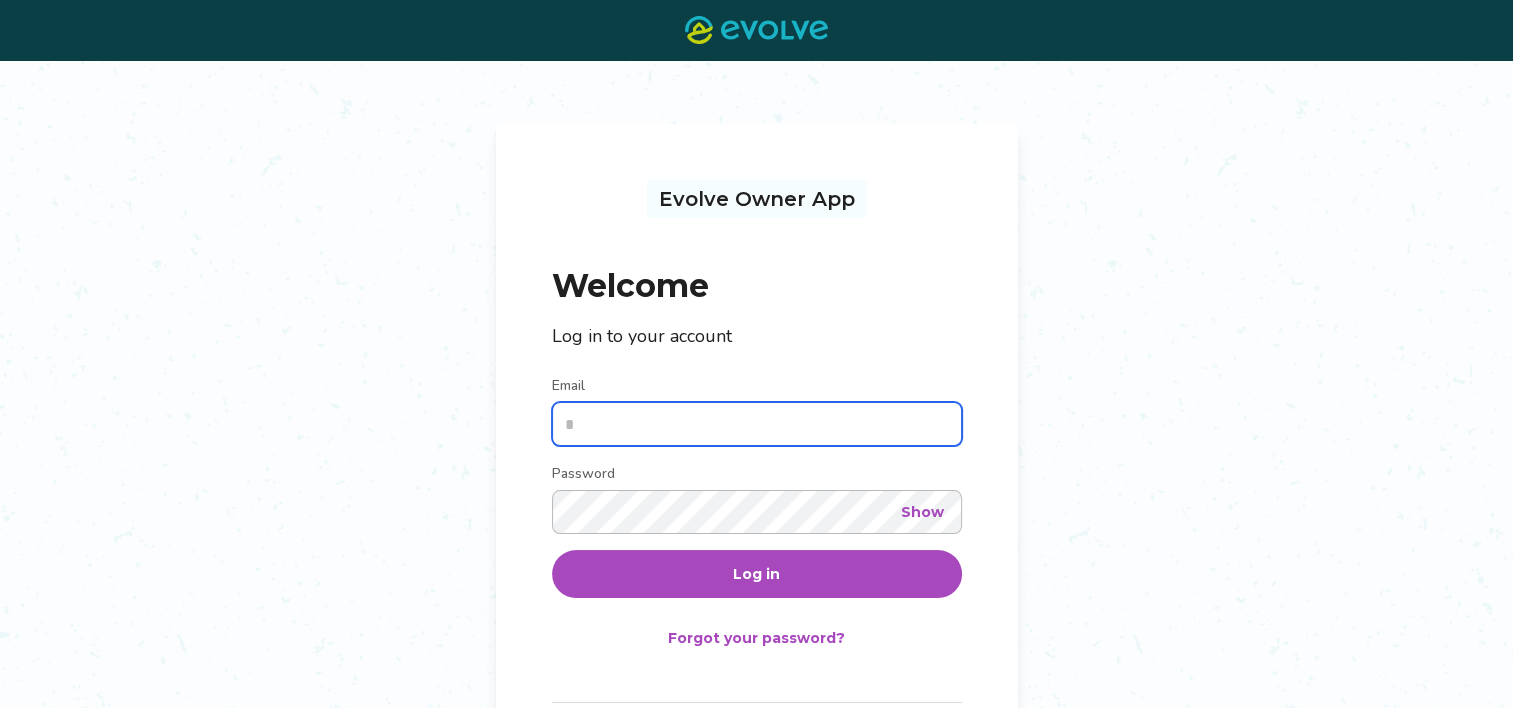 type on "**********" 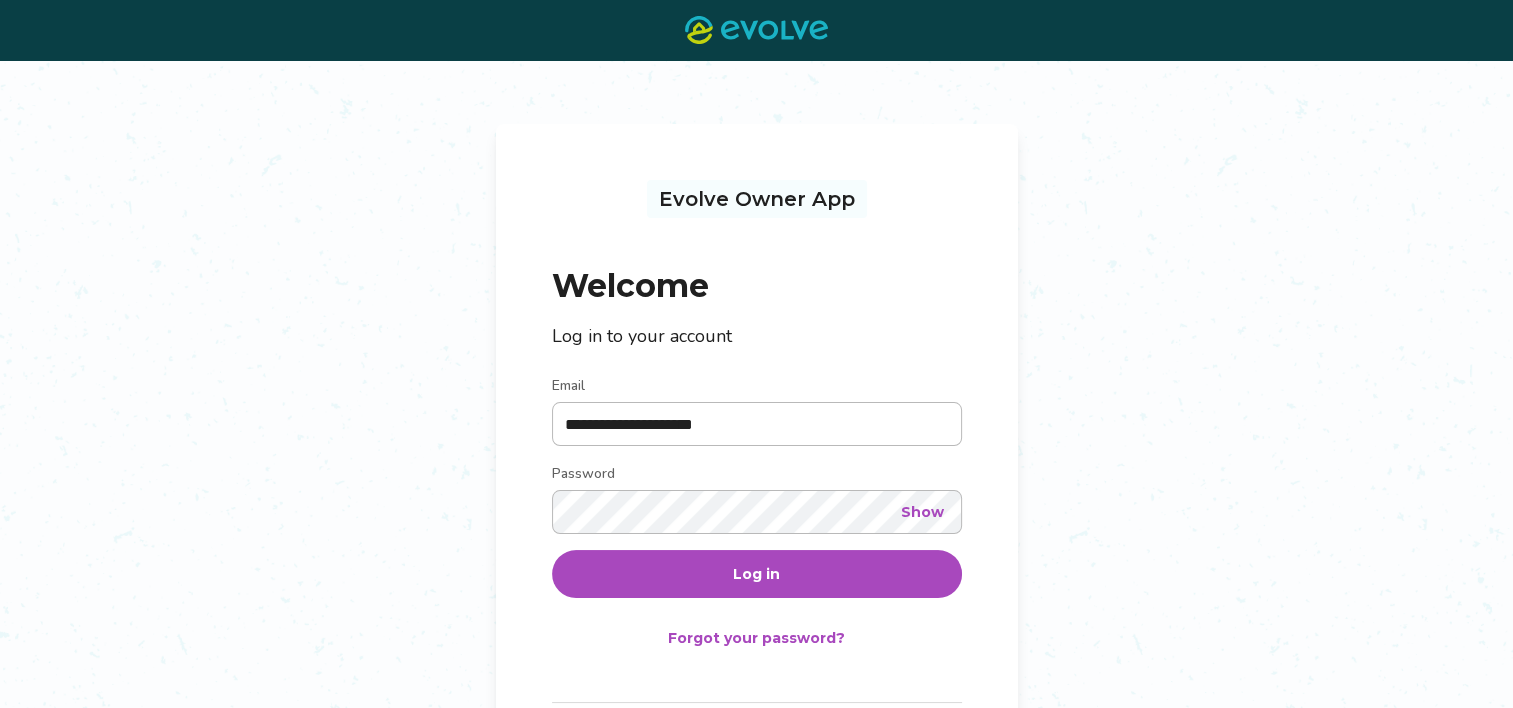 click on "Log in" at bounding box center [757, 574] 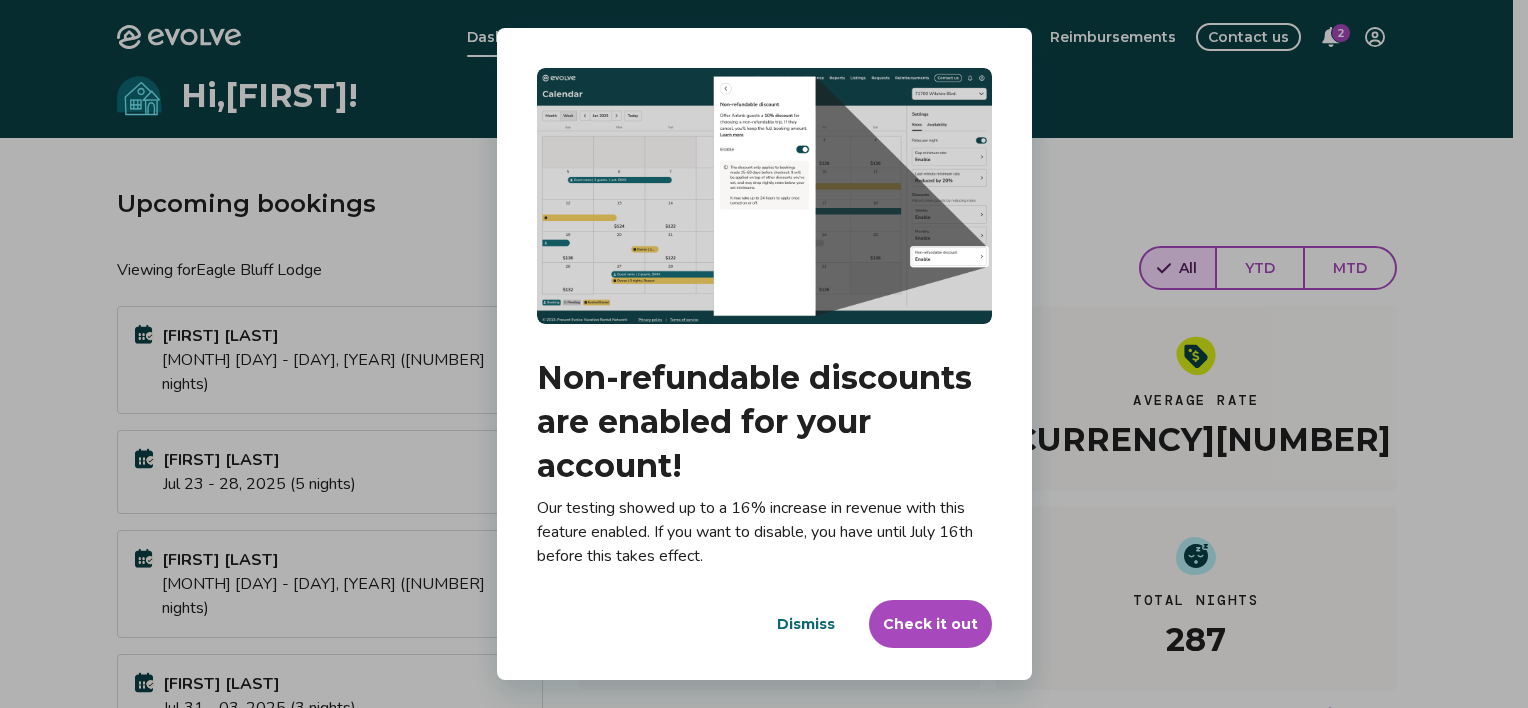 click on "Dismiss" at bounding box center [806, 624] 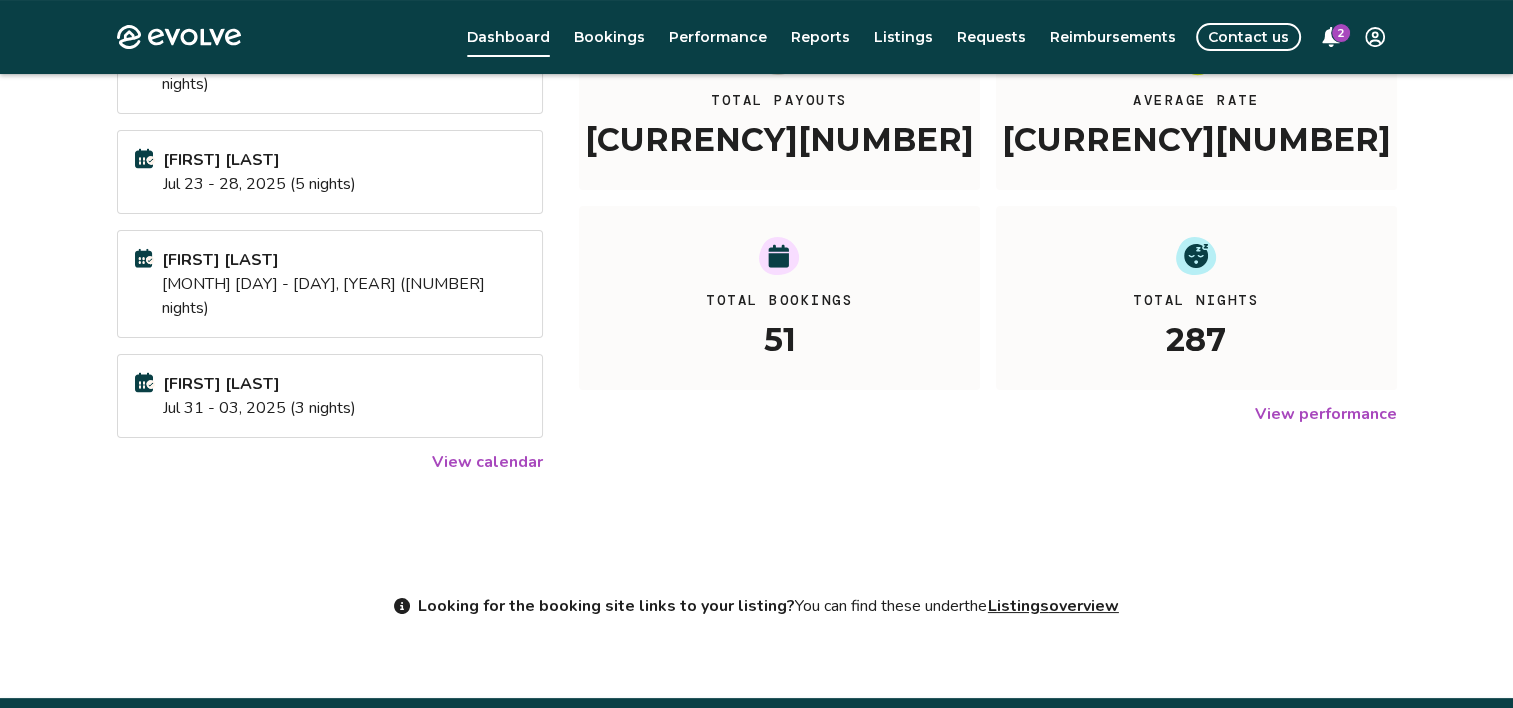 scroll, scrollTop: 100, scrollLeft: 0, axis: vertical 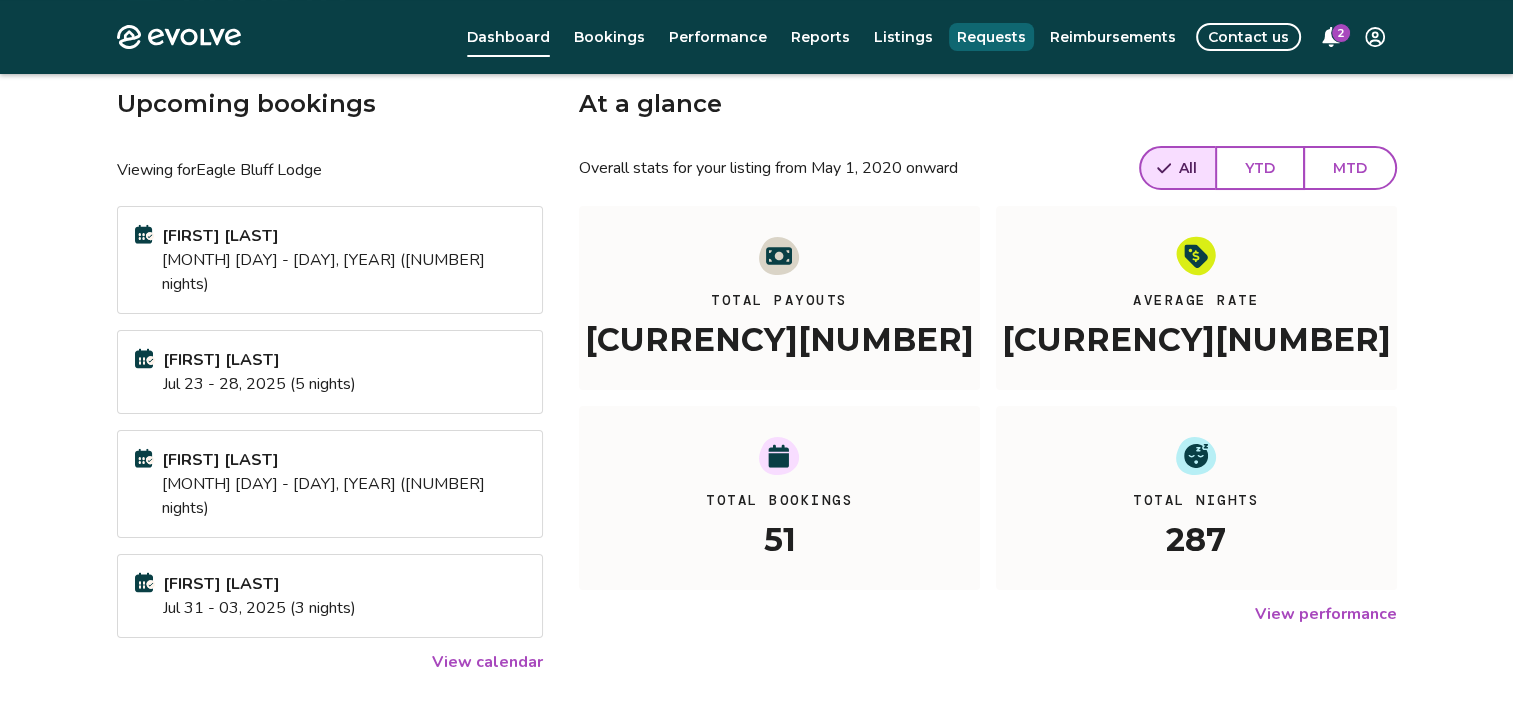 click on "Requests" at bounding box center (991, 37) 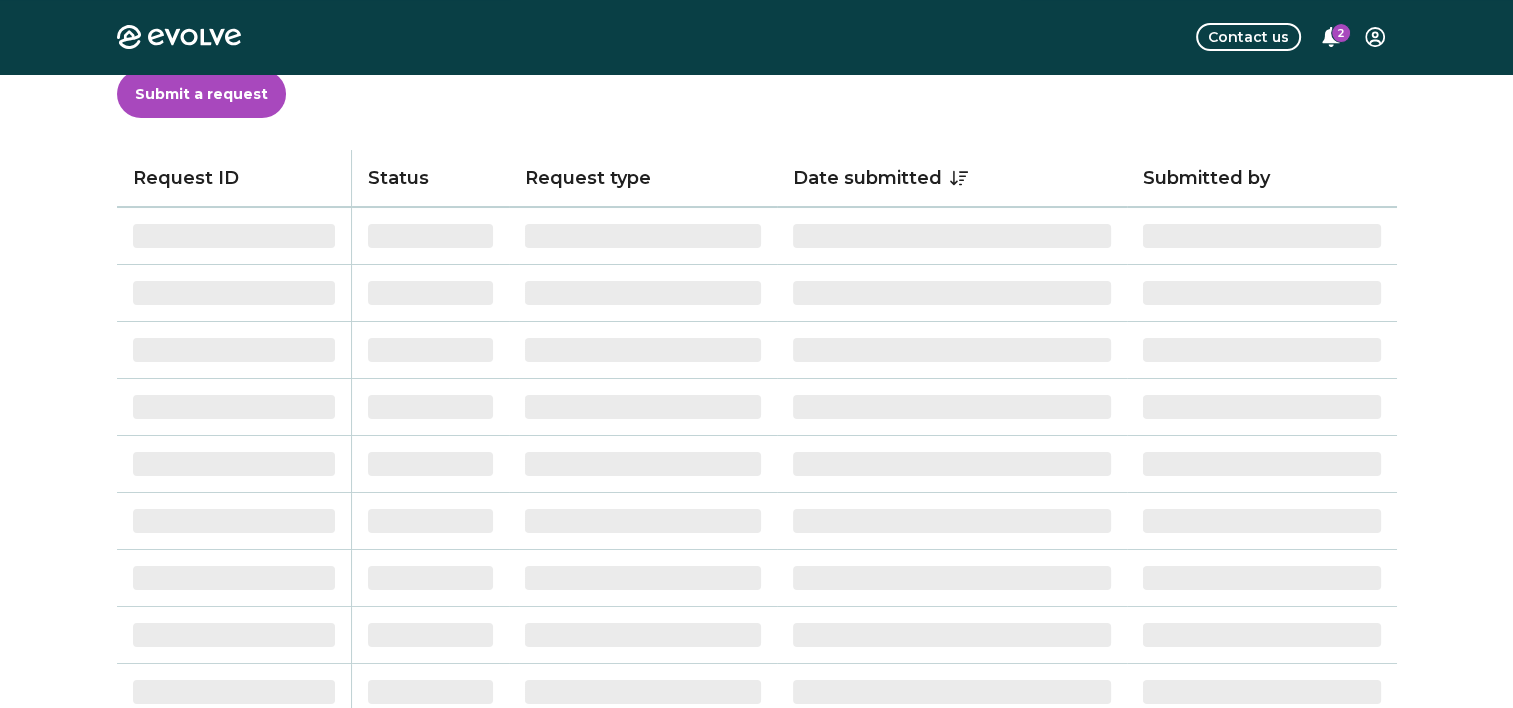 scroll, scrollTop: 0, scrollLeft: 0, axis: both 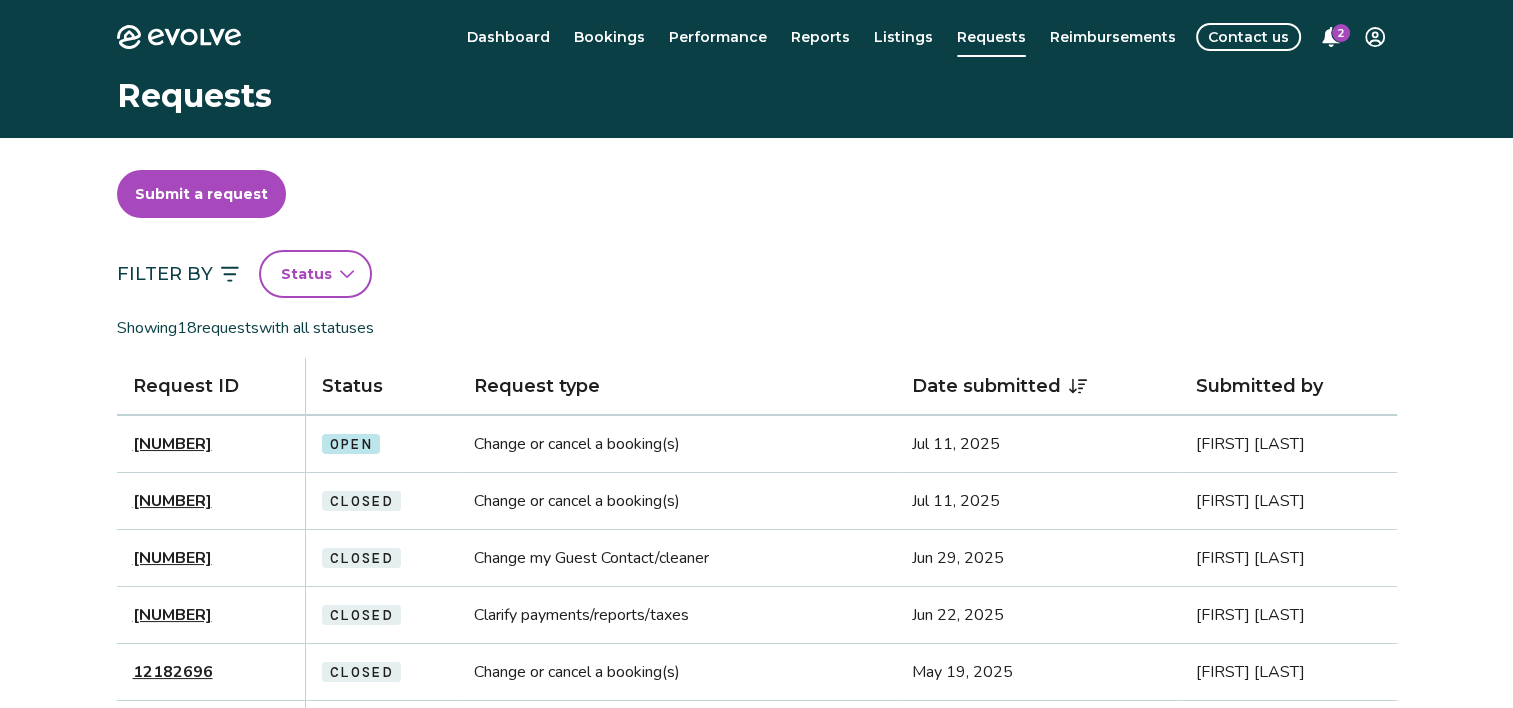 click on "Change or cancel a booking(s)" at bounding box center (677, 444) 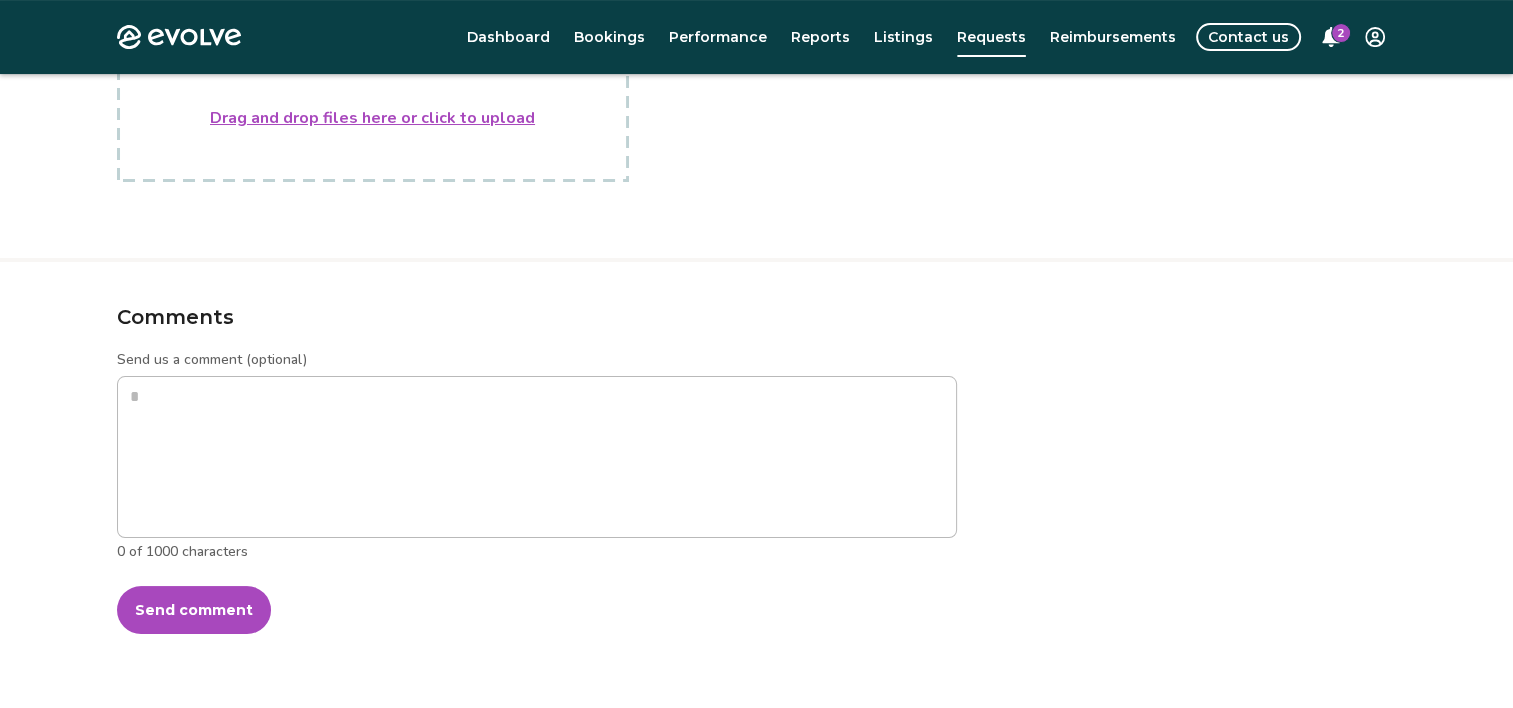 scroll, scrollTop: 600, scrollLeft: 0, axis: vertical 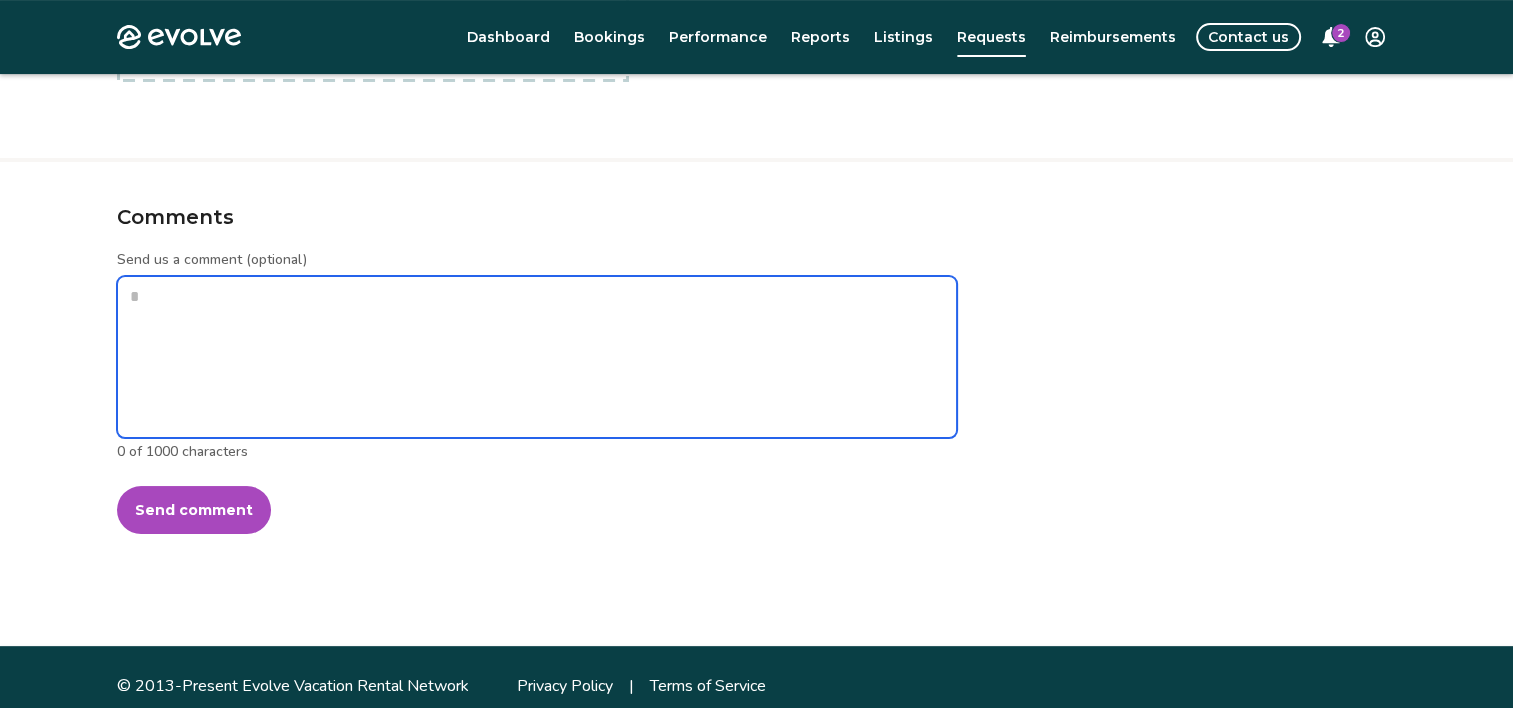 click on "Send us a comment (optional)" at bounding box center (537, 357) 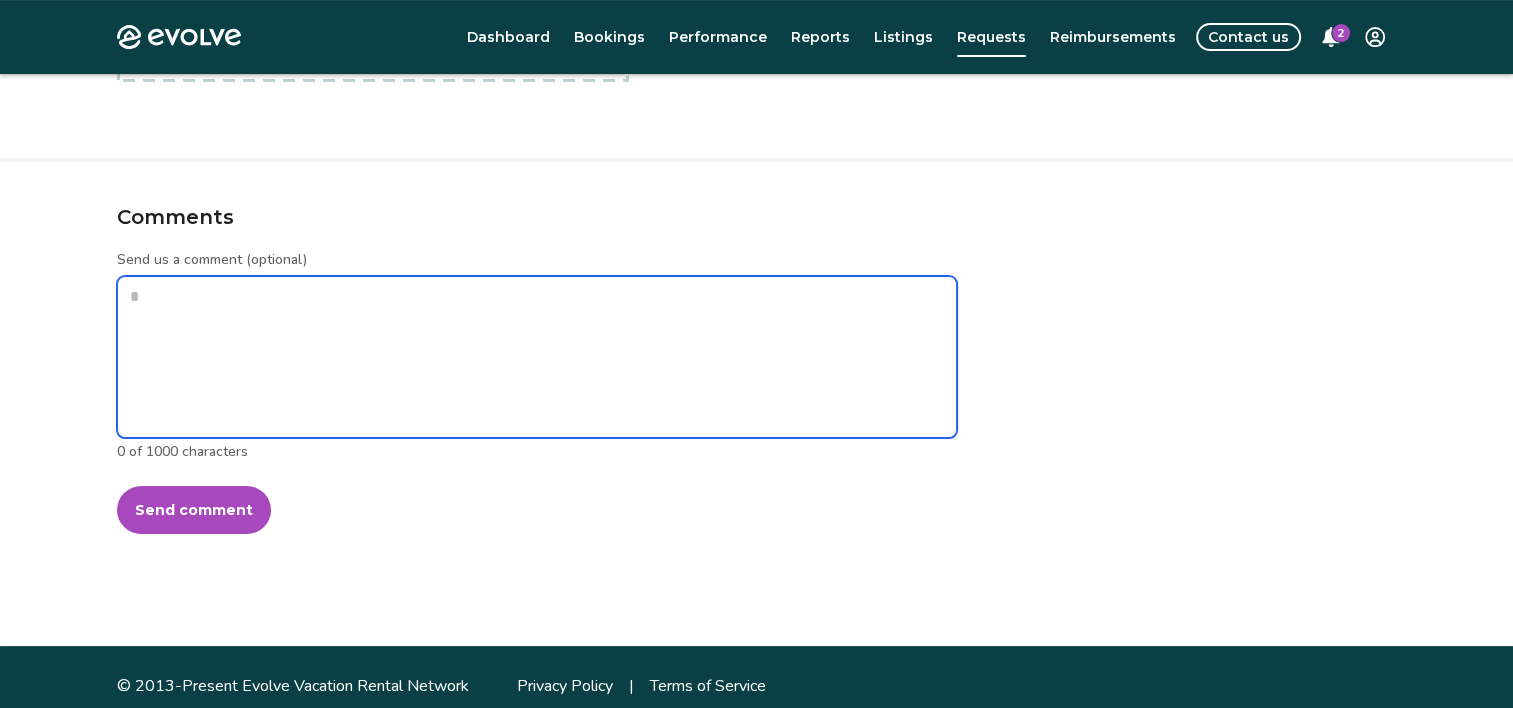 paste on "********
***
********" 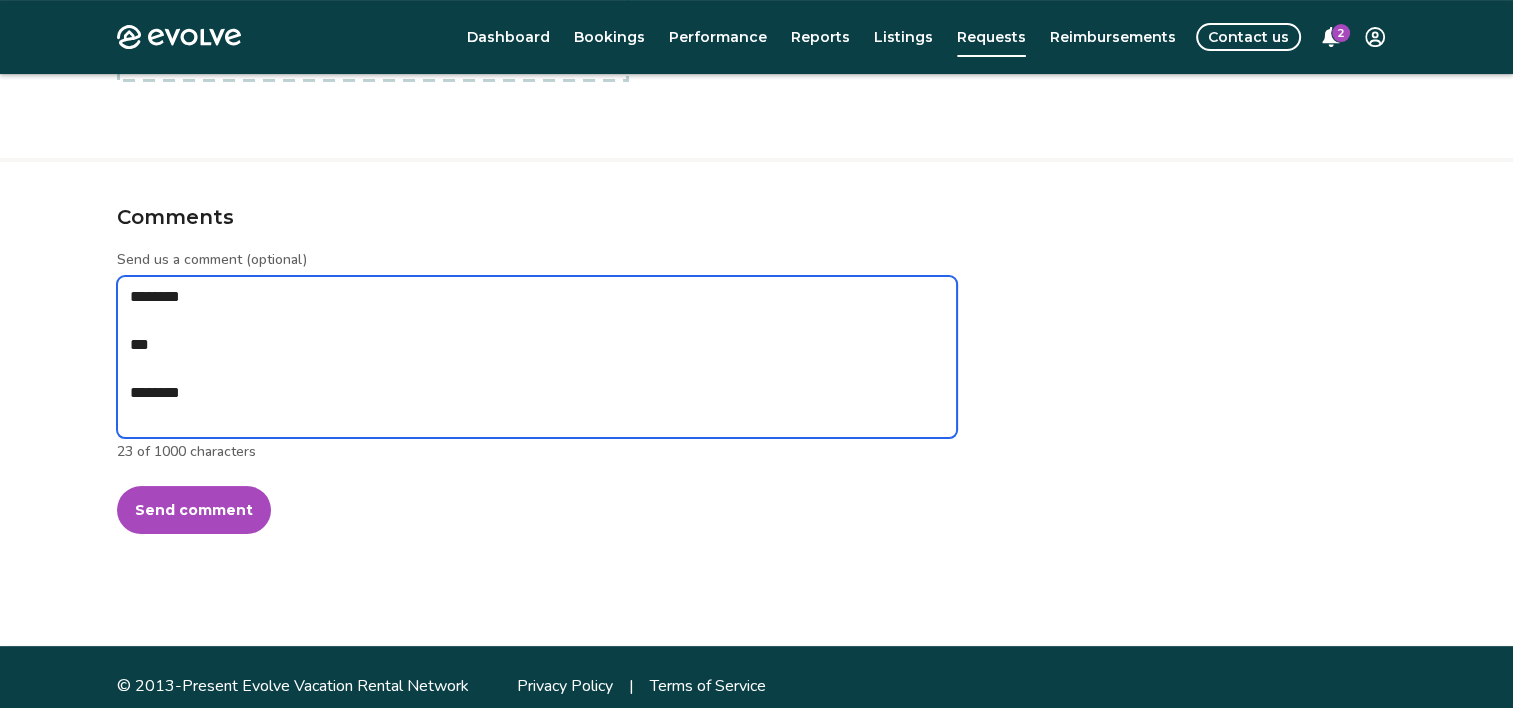 type on "*" 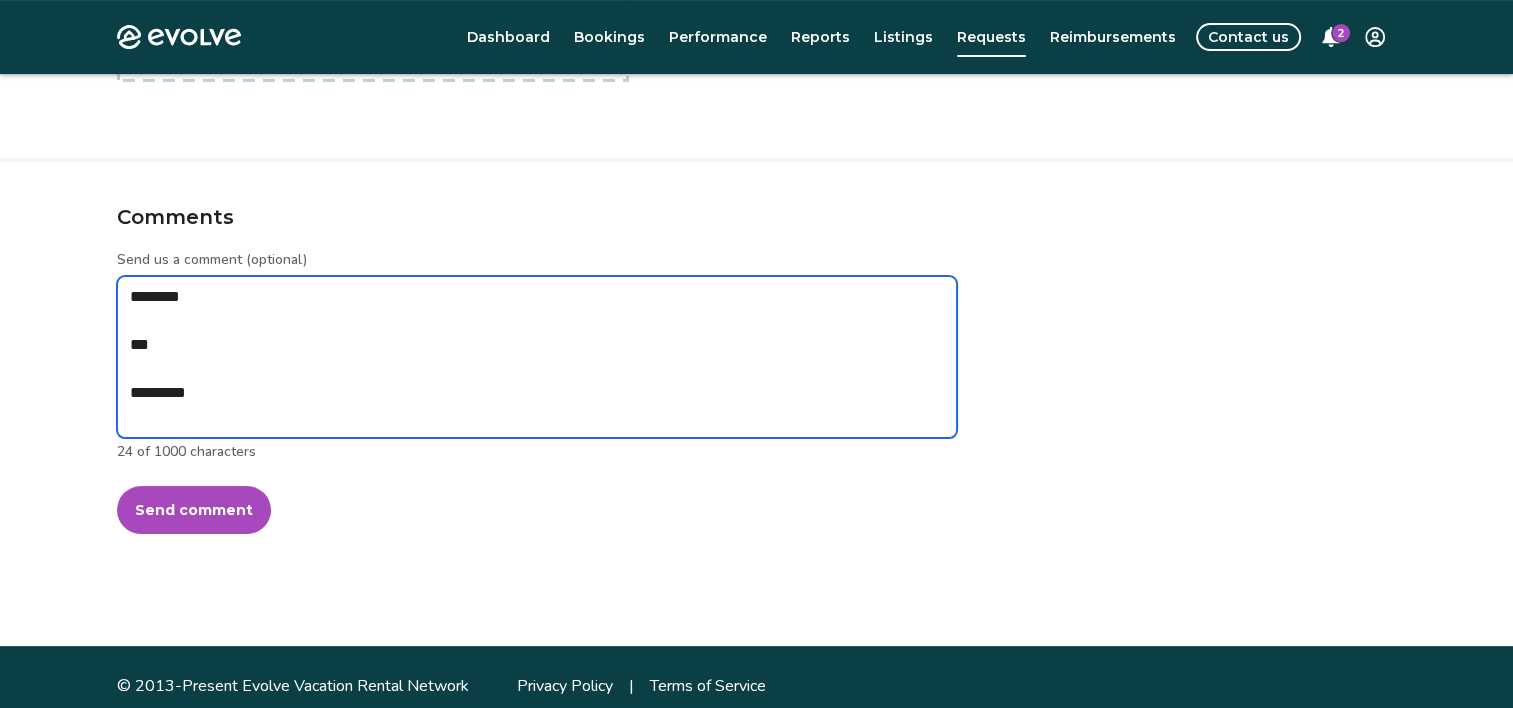 type on "********
***
********" 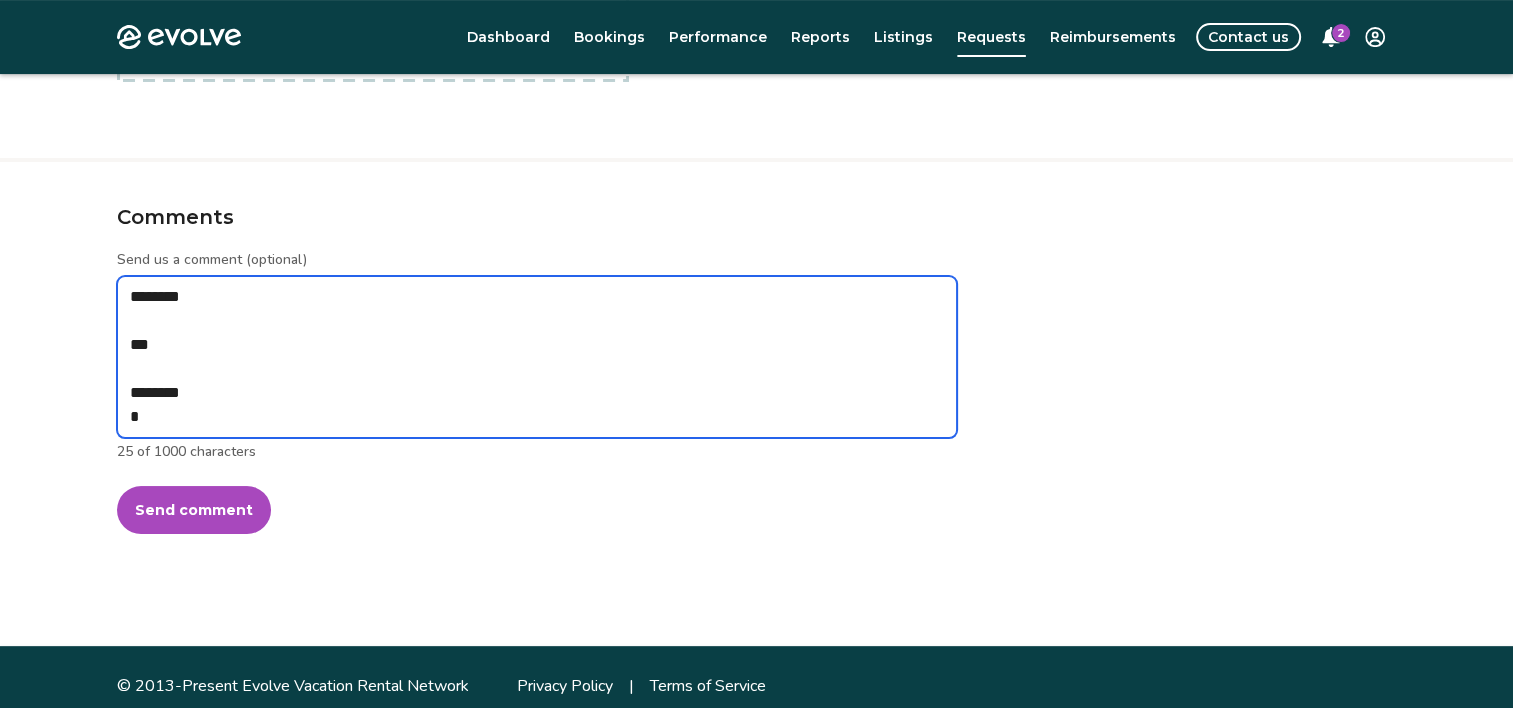 type on "*" 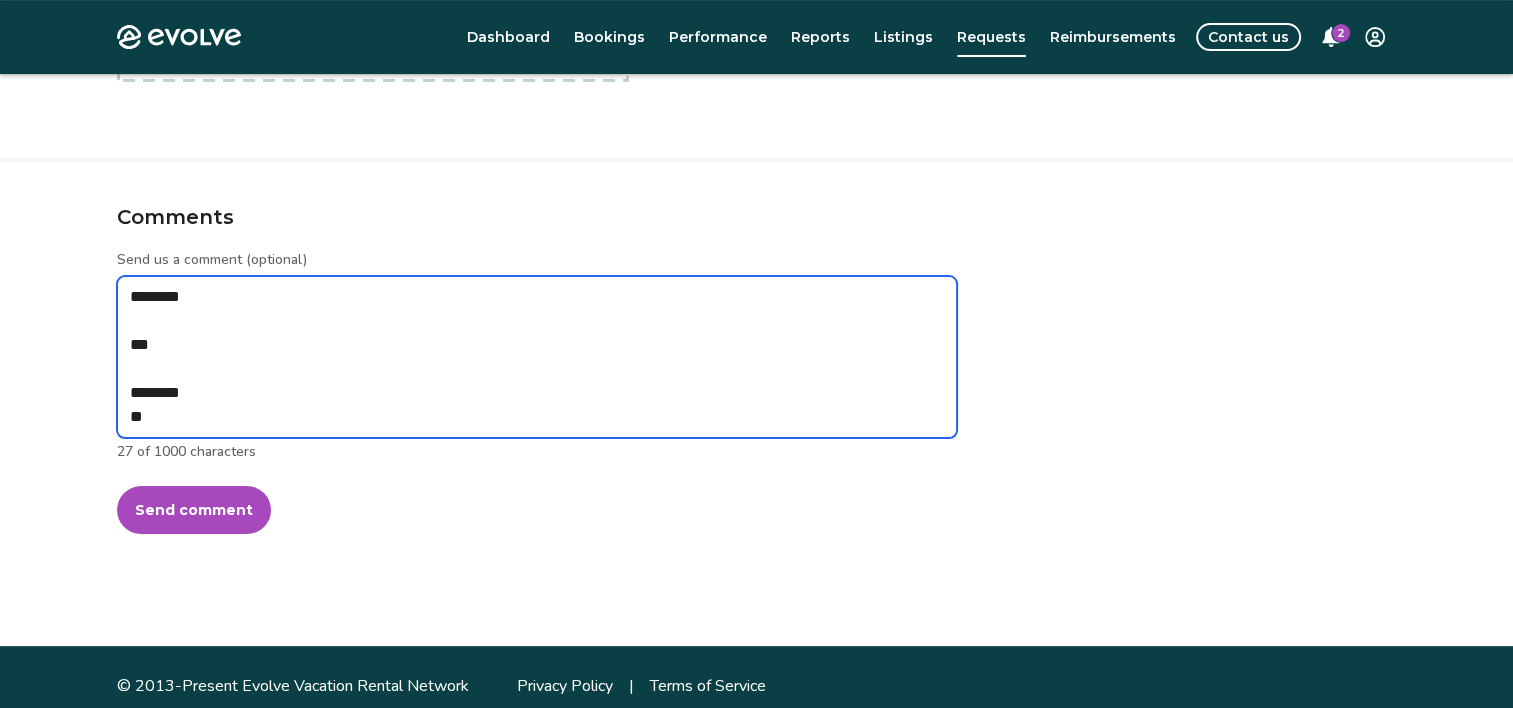 type on "*" 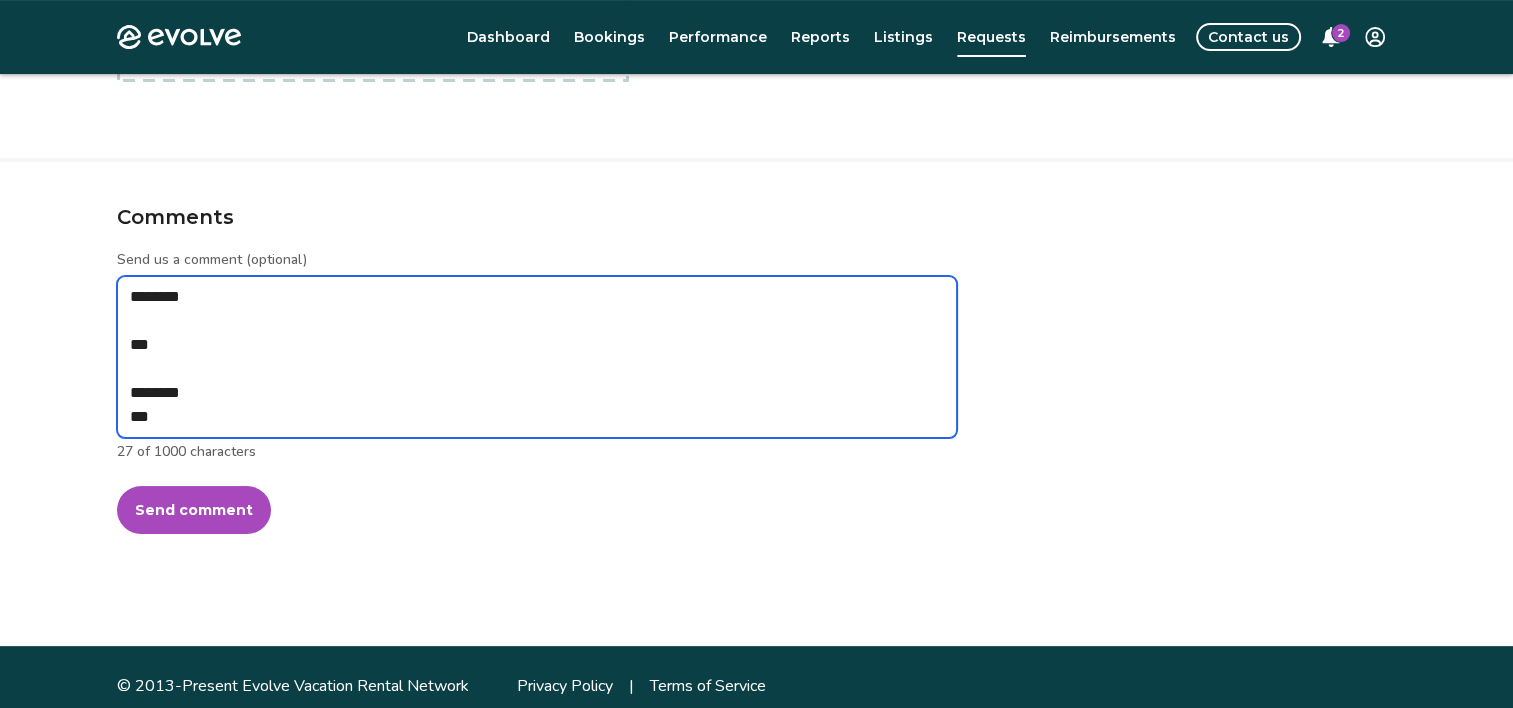 type on "*" 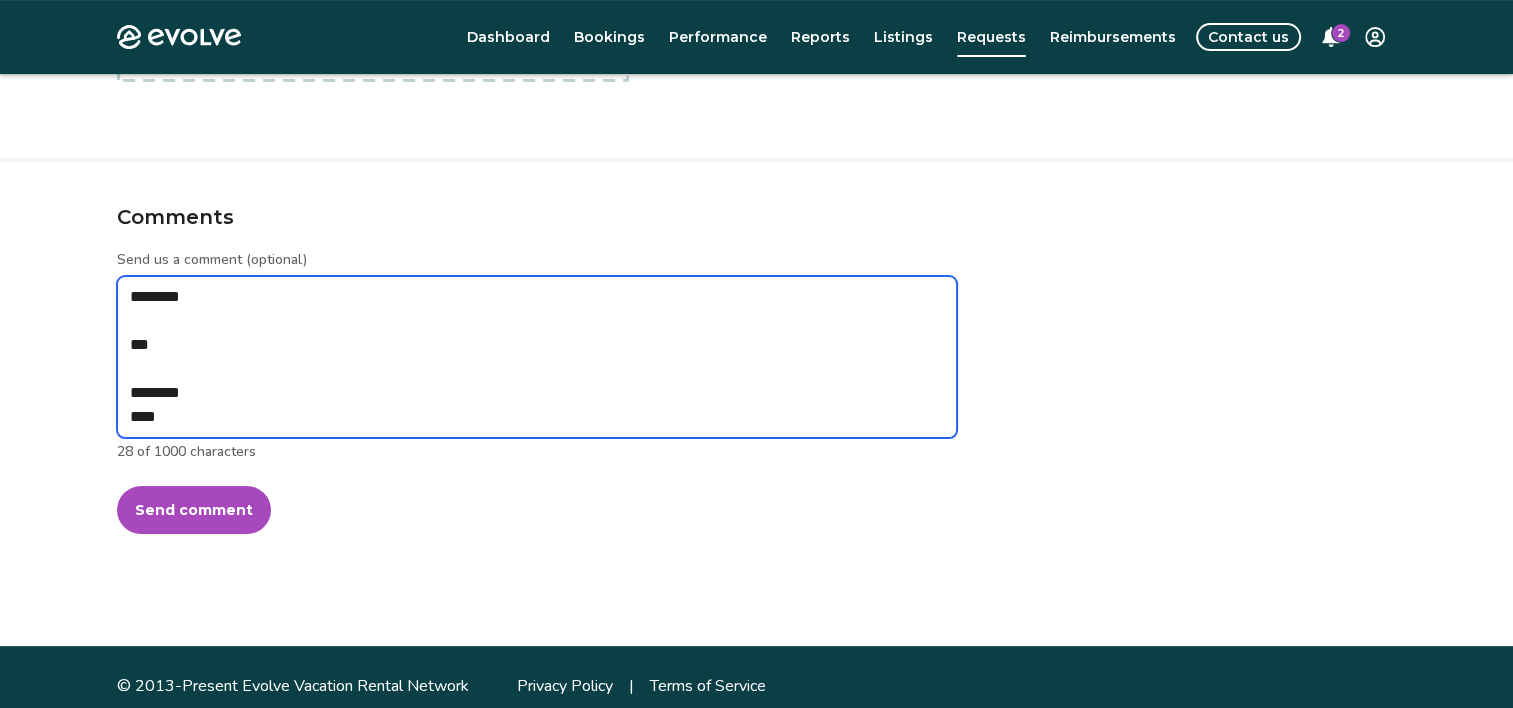 type on "*" 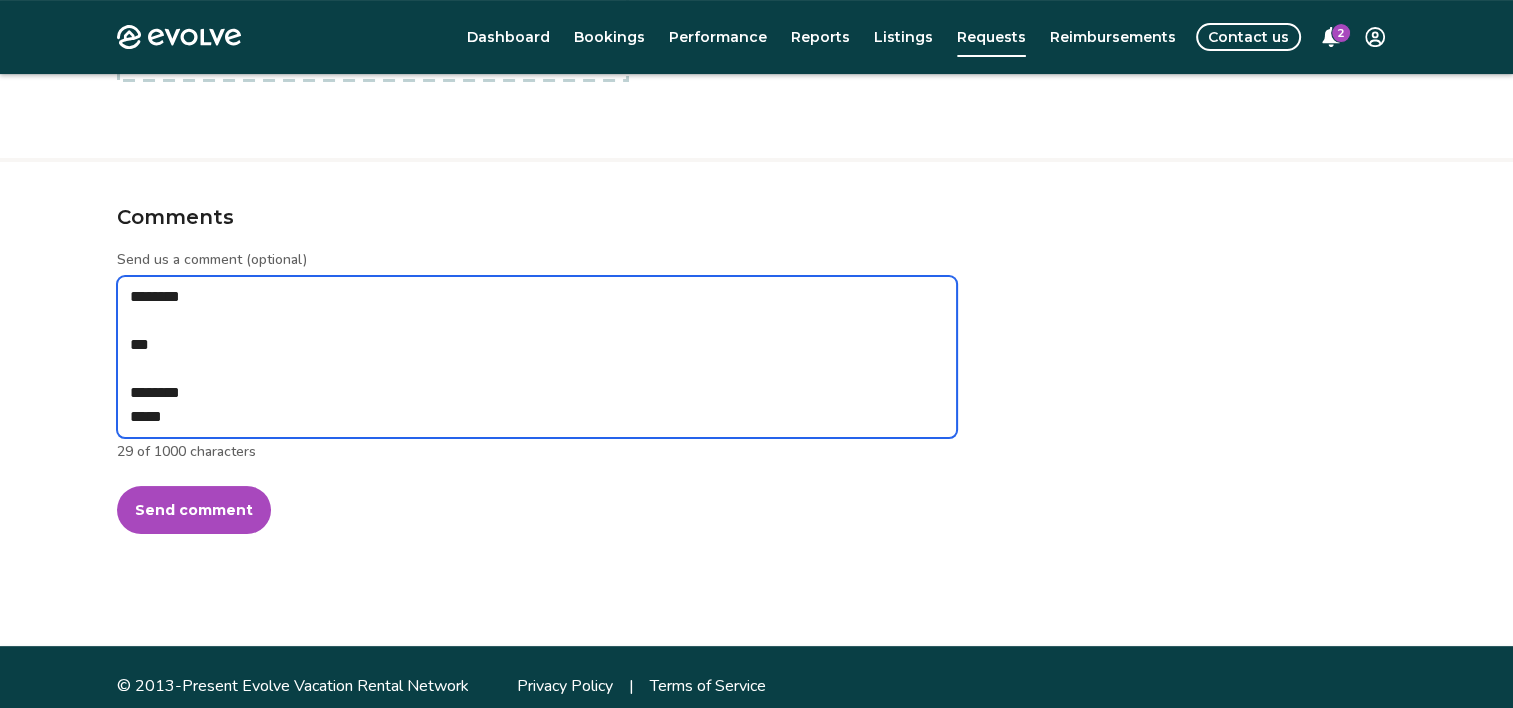 type on "*" 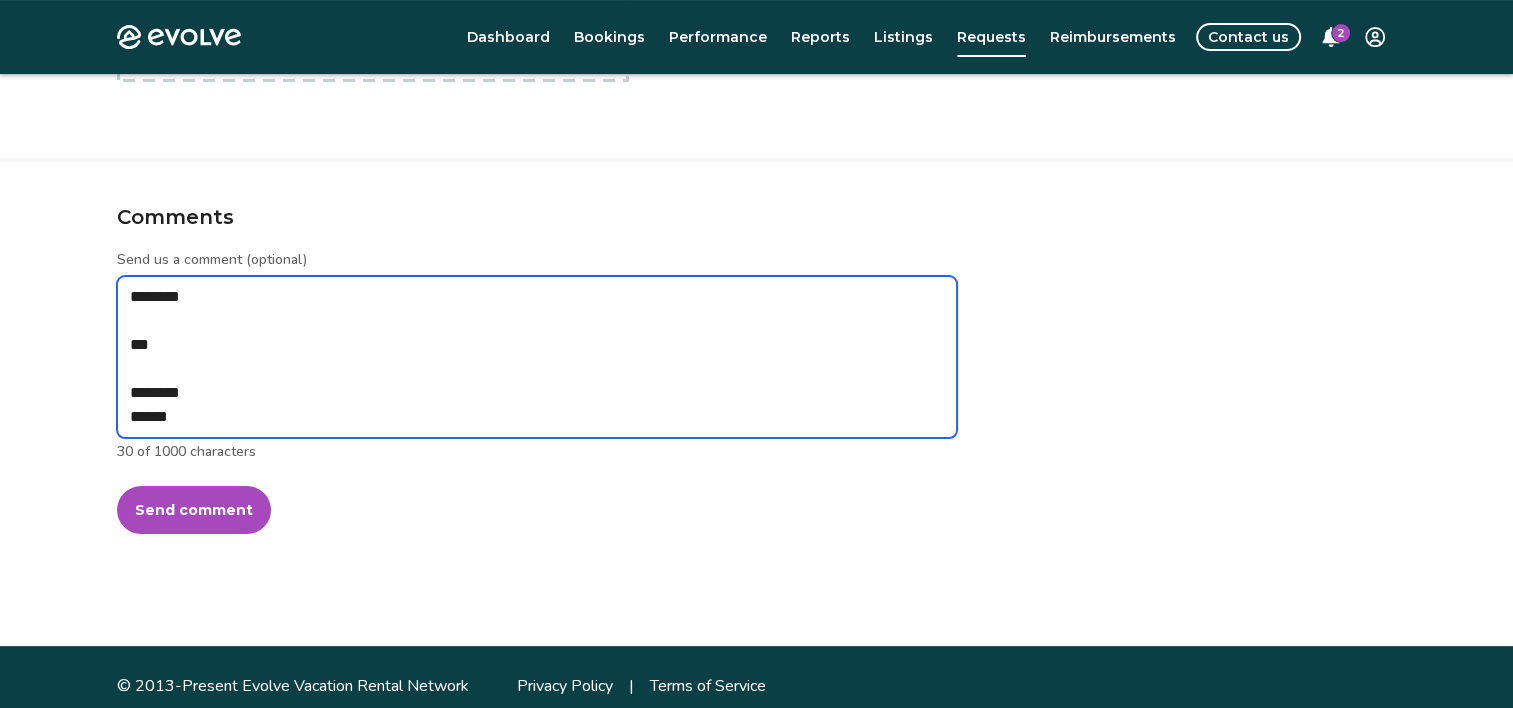 type on "*" 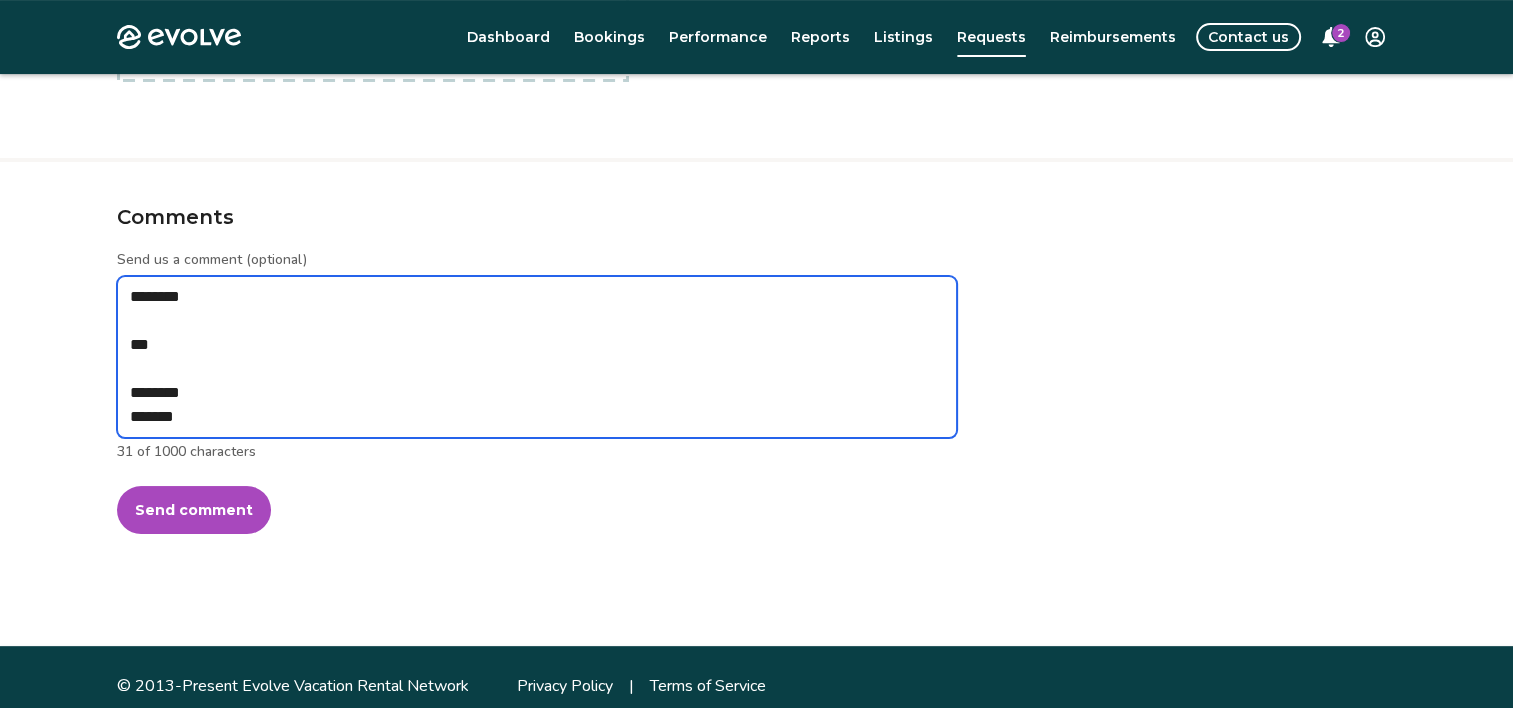 type on "*" 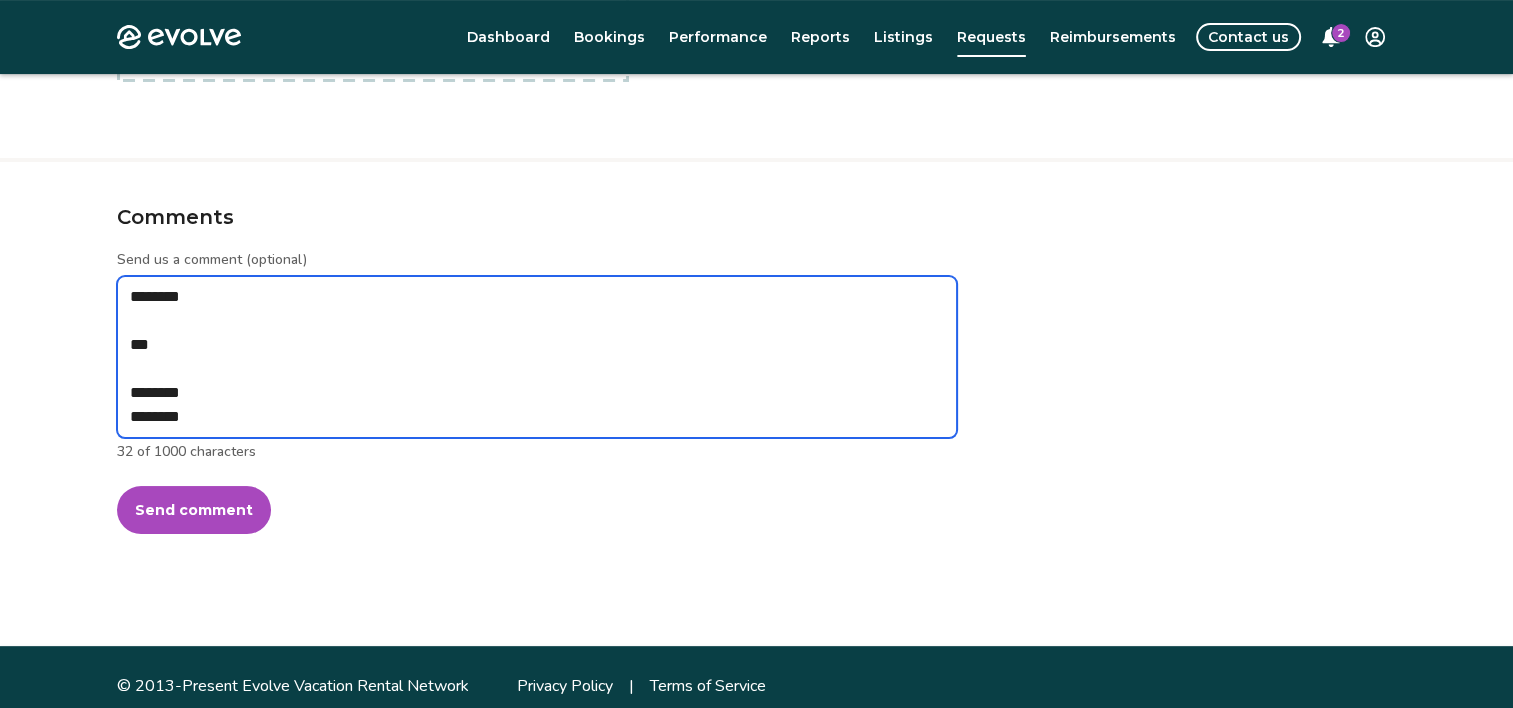 type on "*" 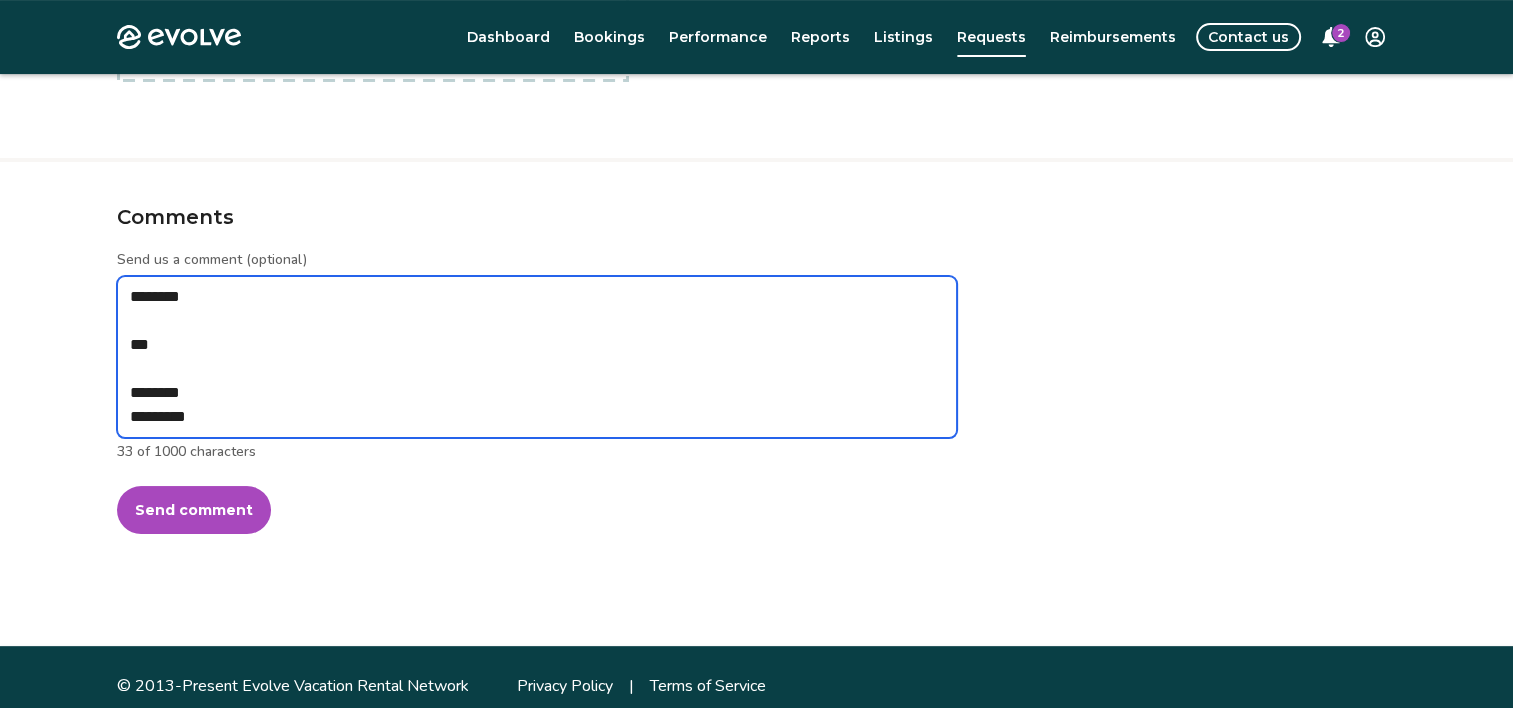 type on "*" 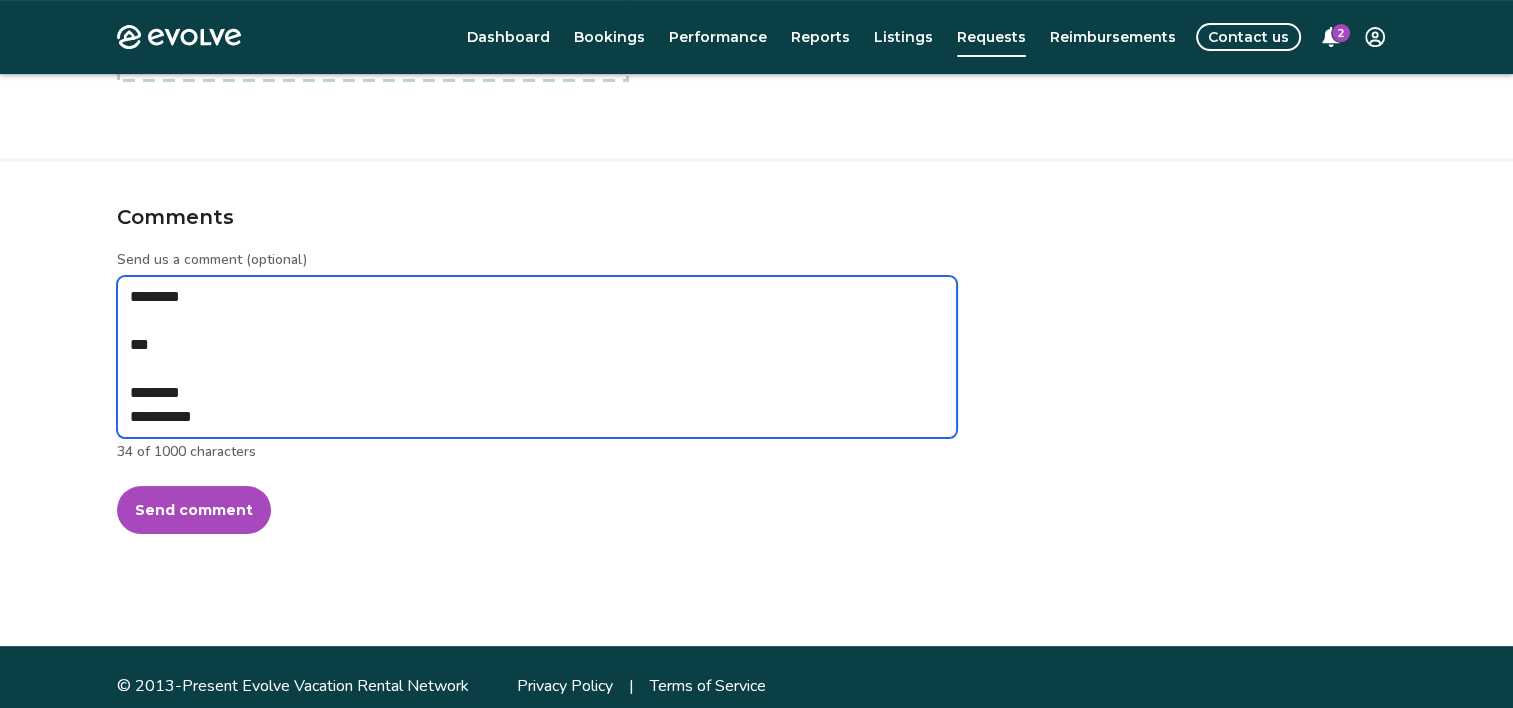 type on "*" 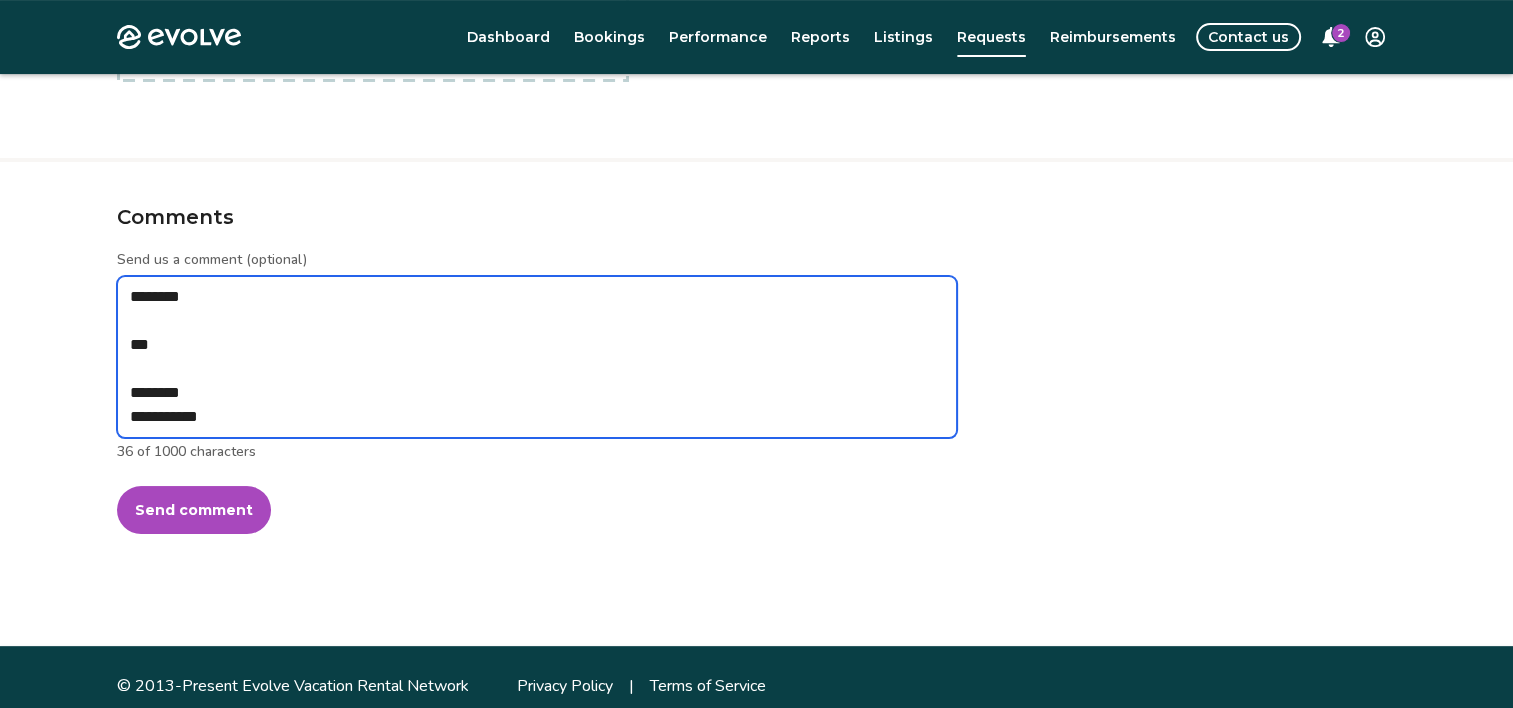 type on "*" 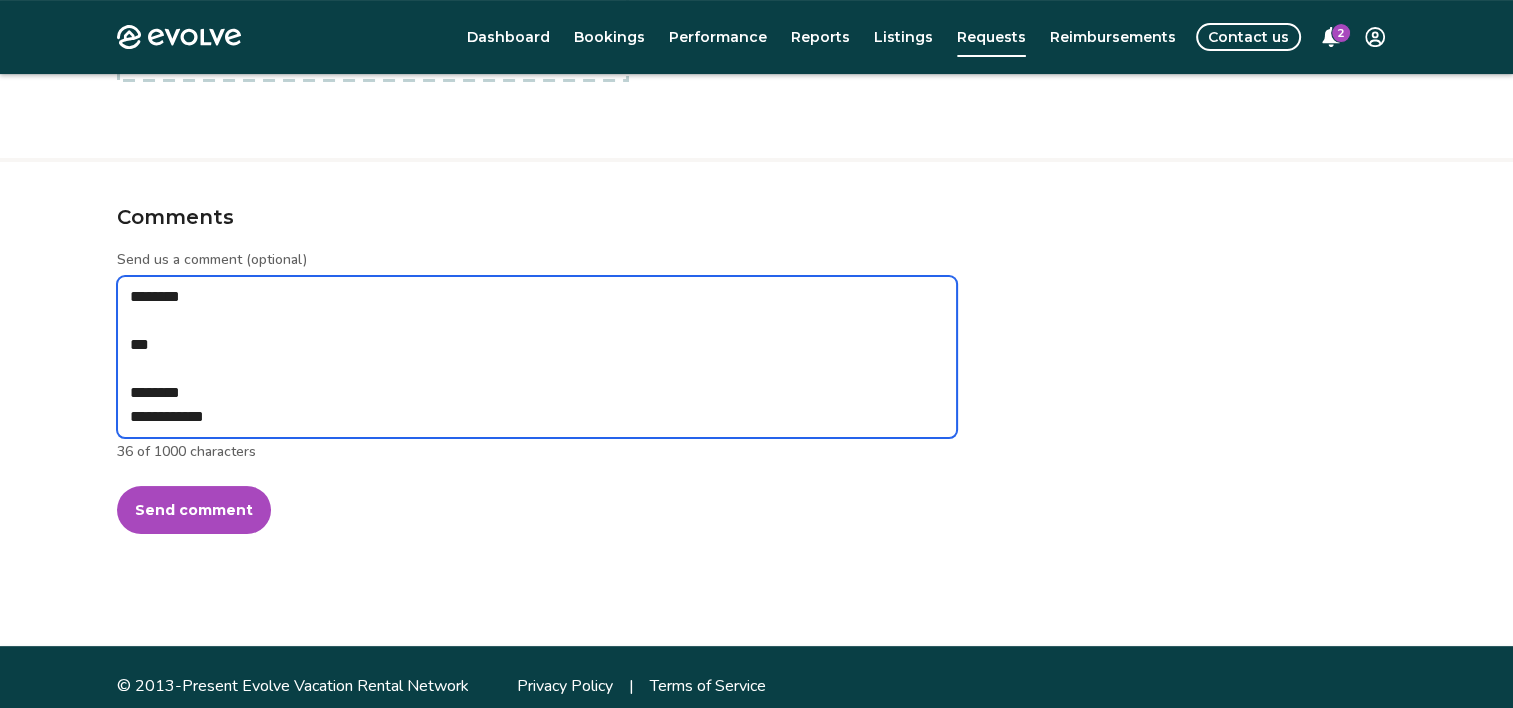 type on "*" 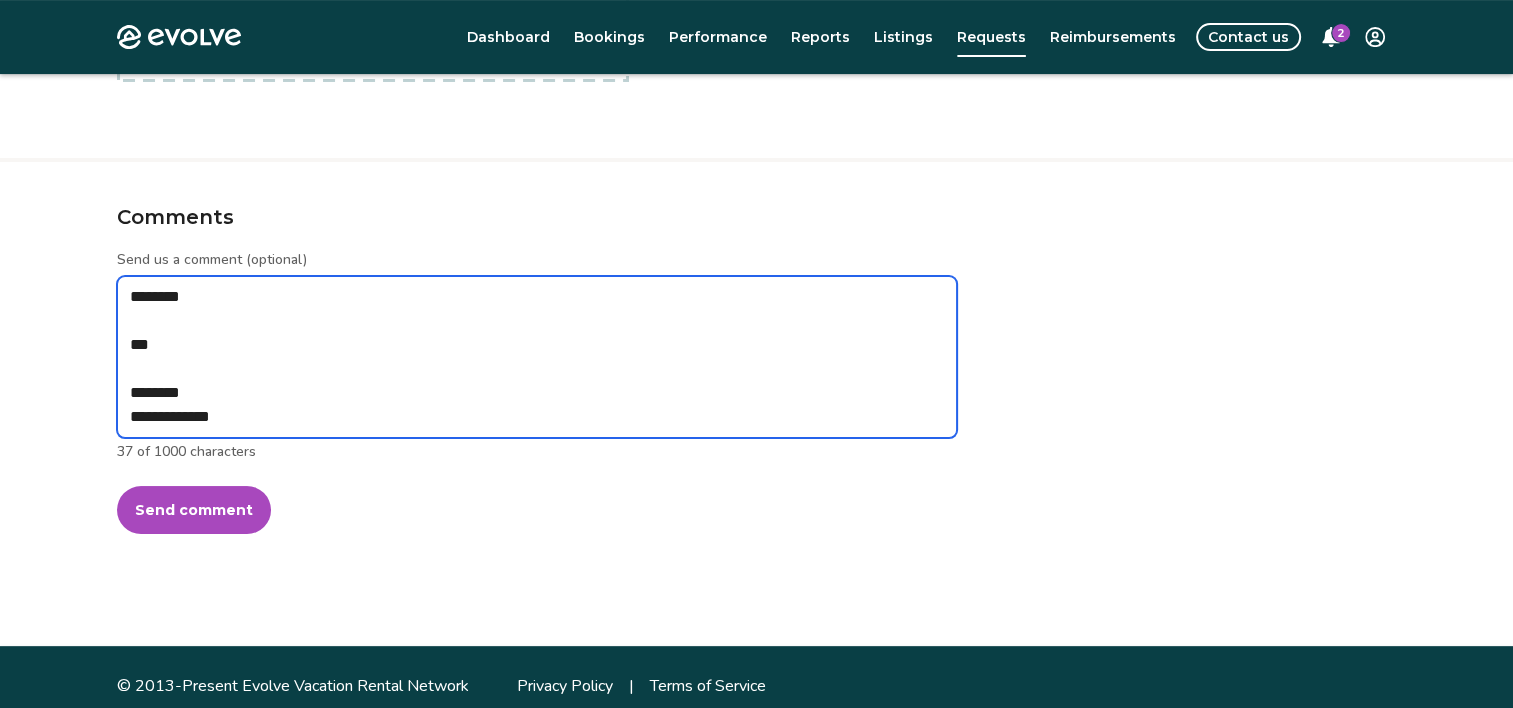 type on "*" 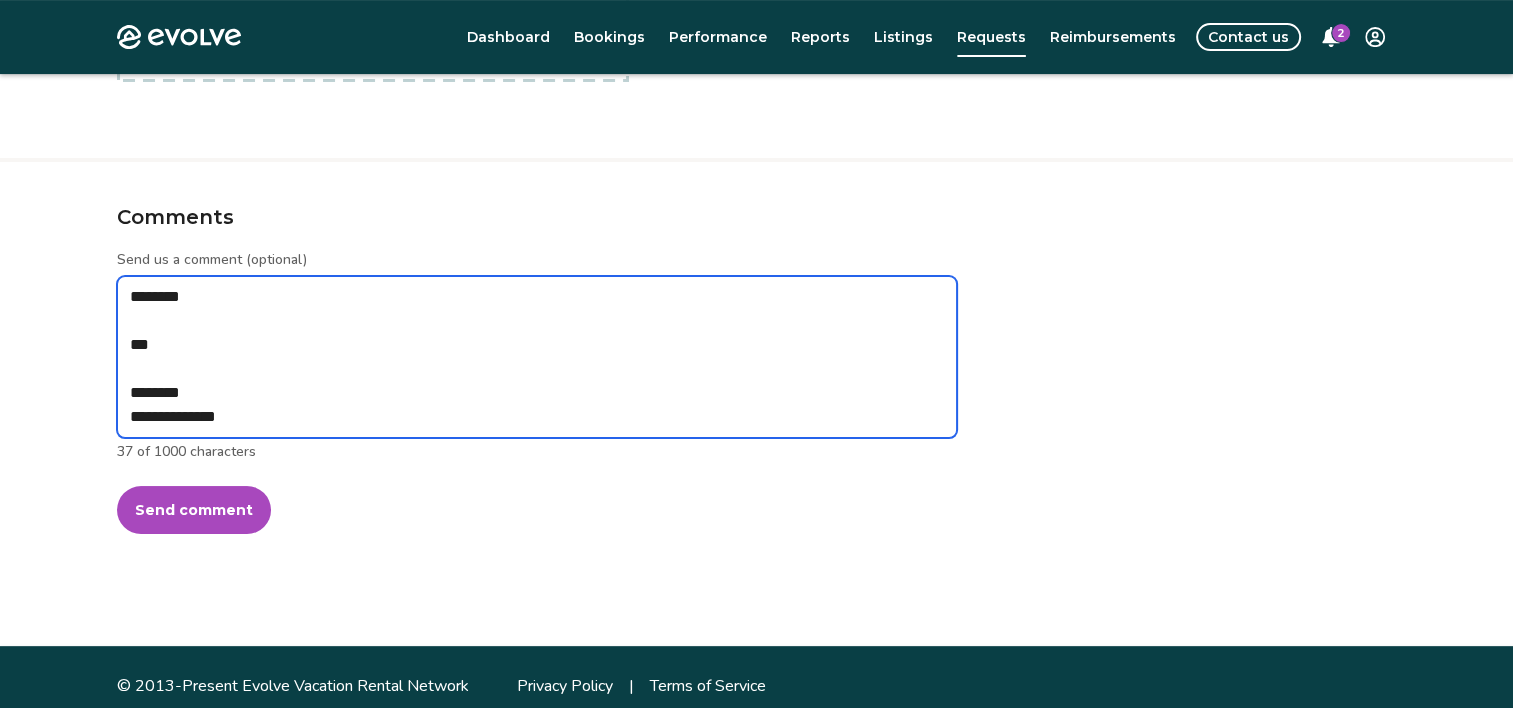 type on "*" 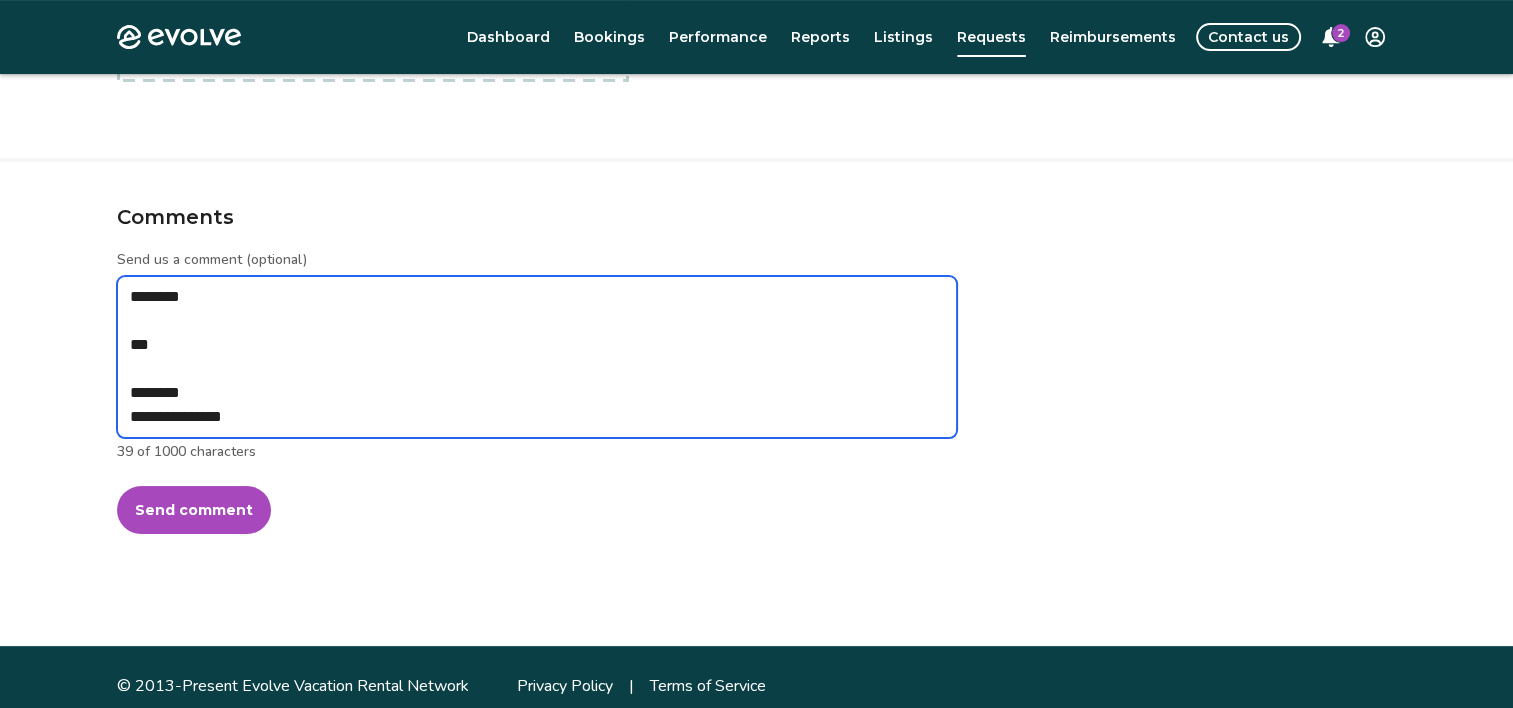 type on "*" 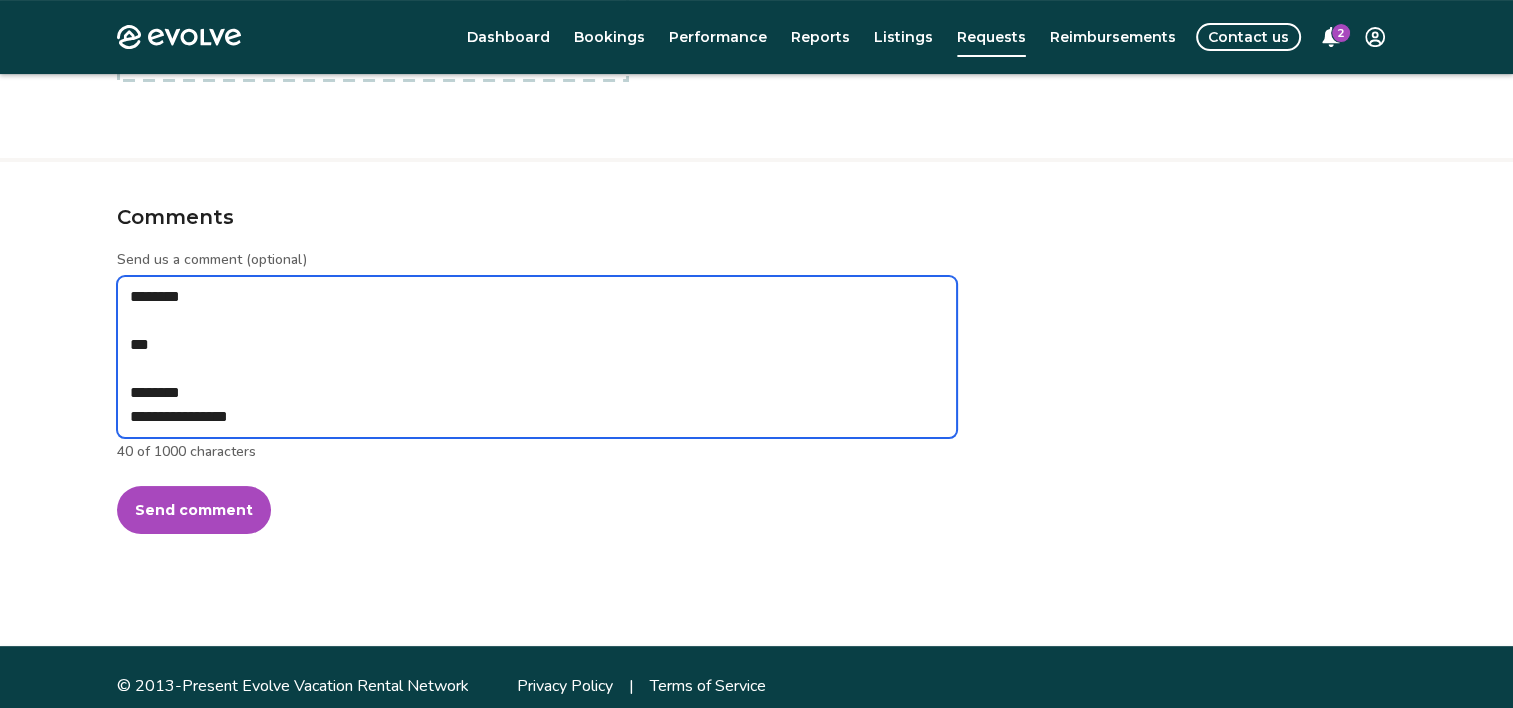 type on "*" 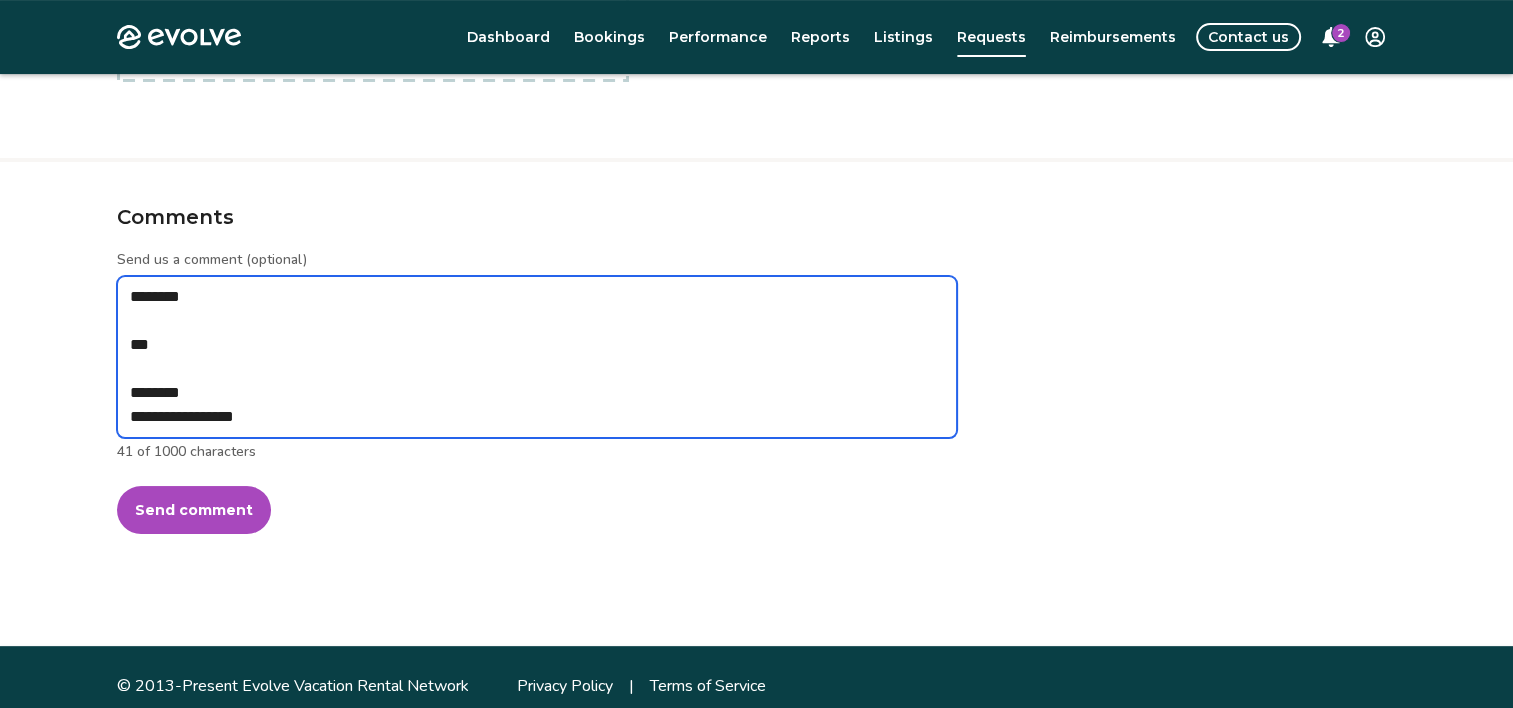 type on "*" 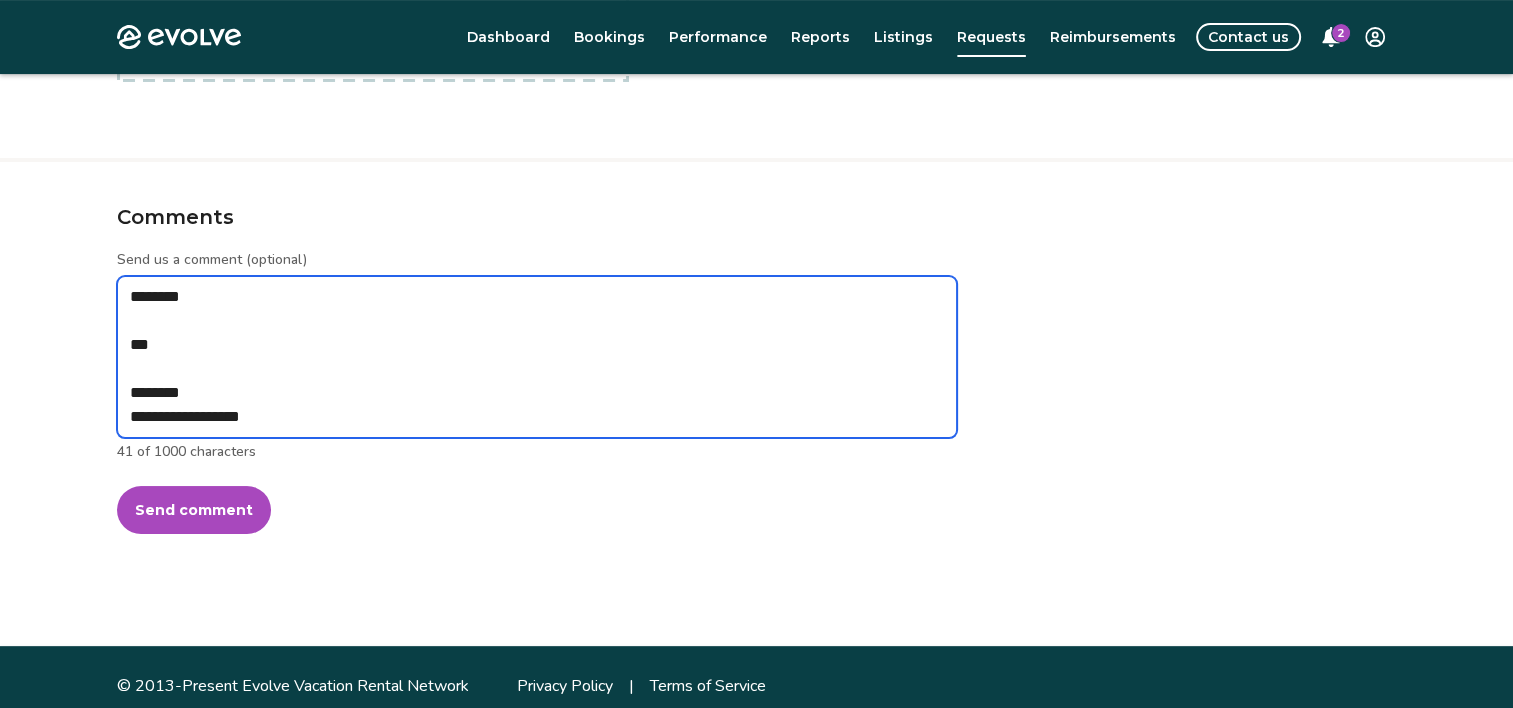 type on "*" 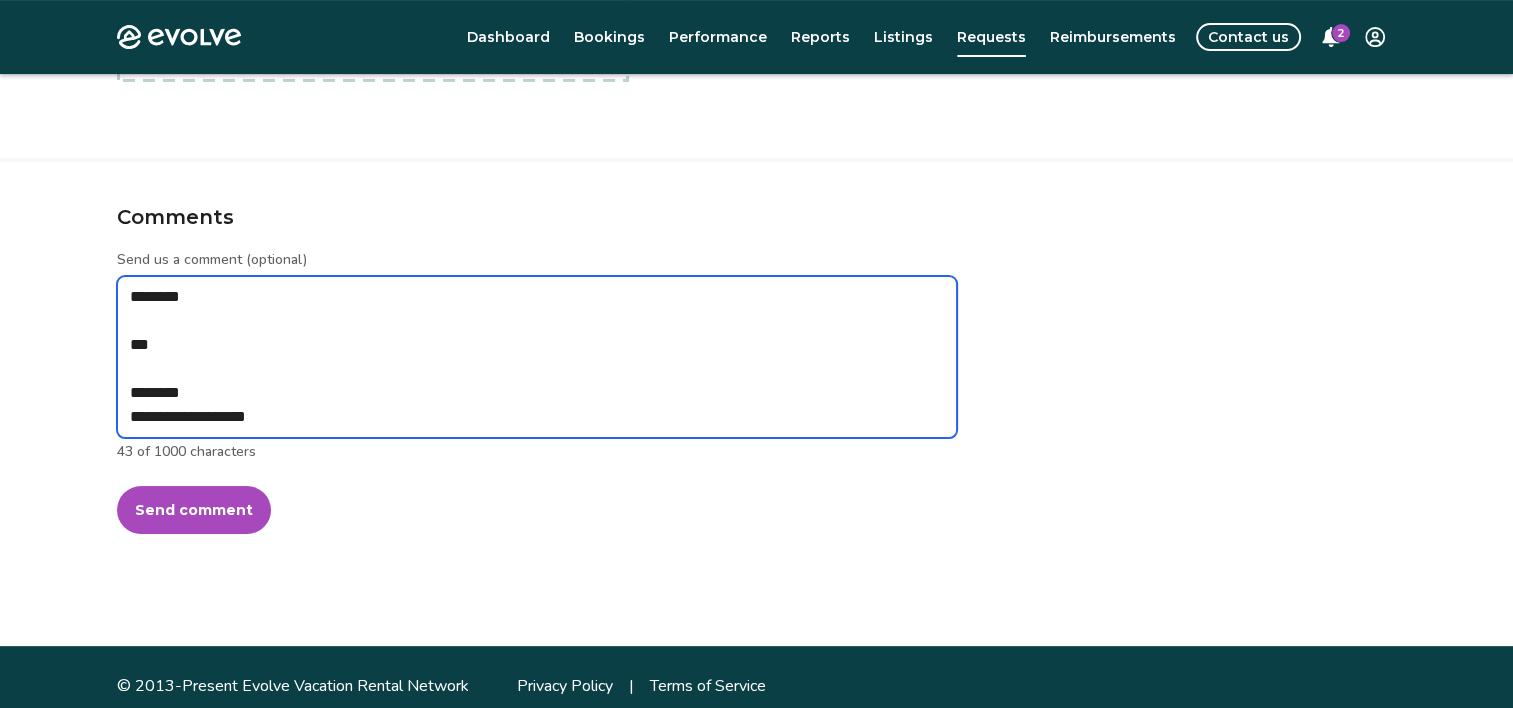 type on "*" 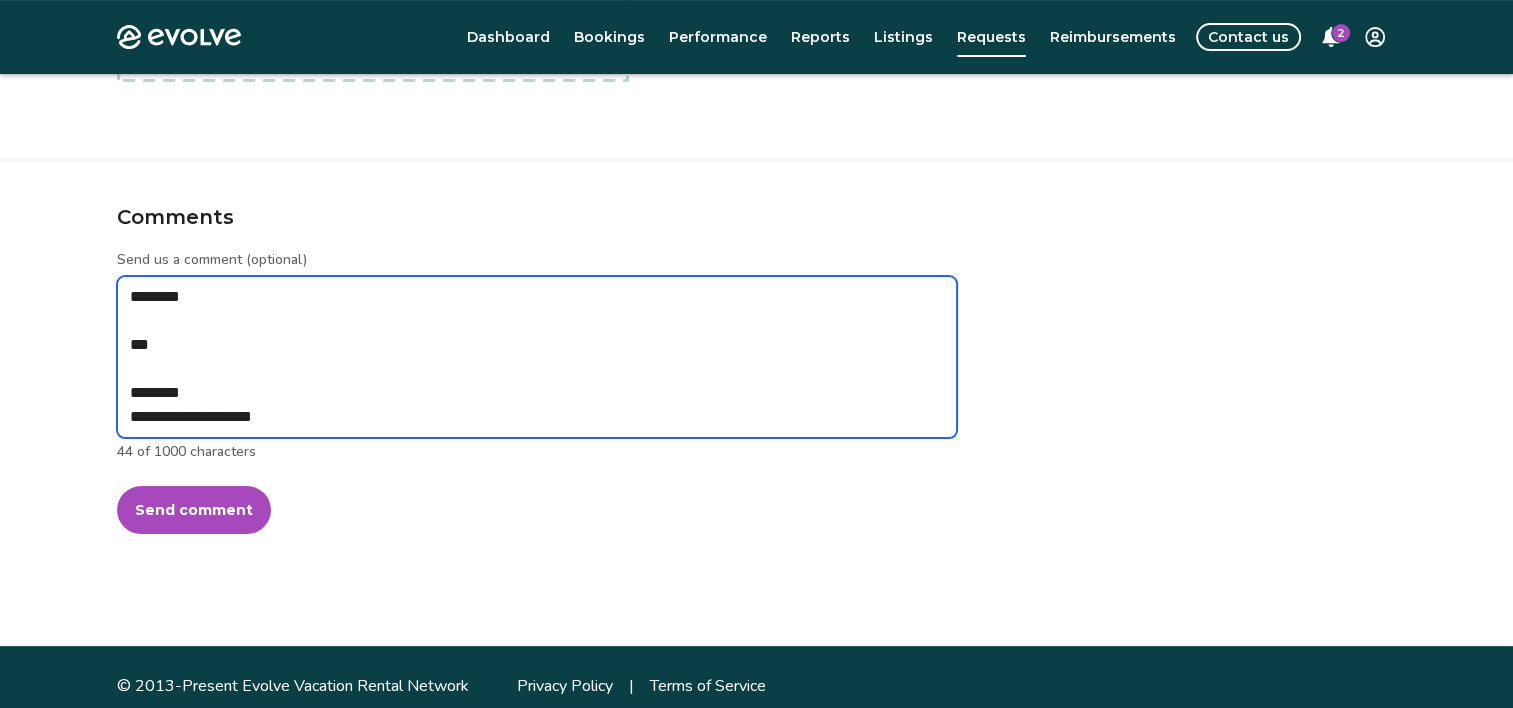 type on "*" 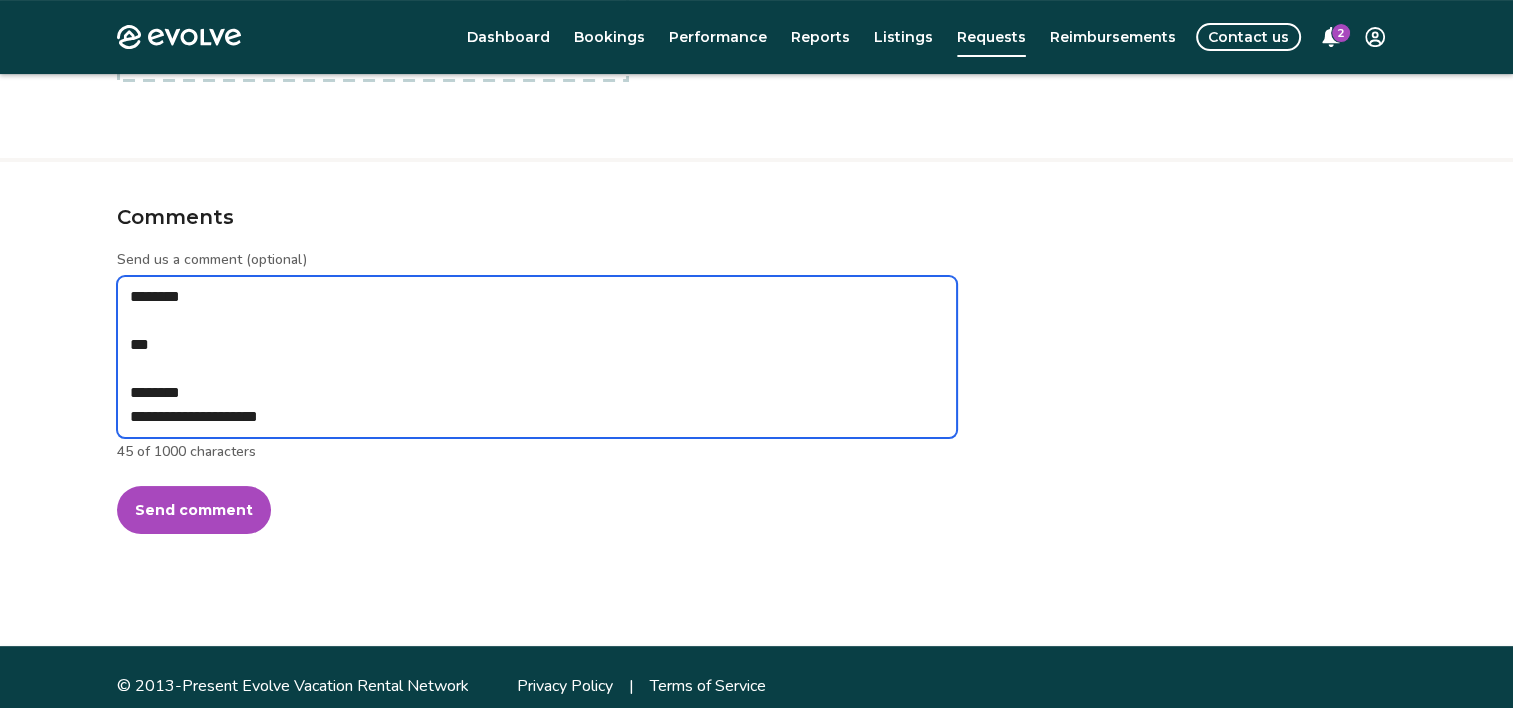 type on "*" 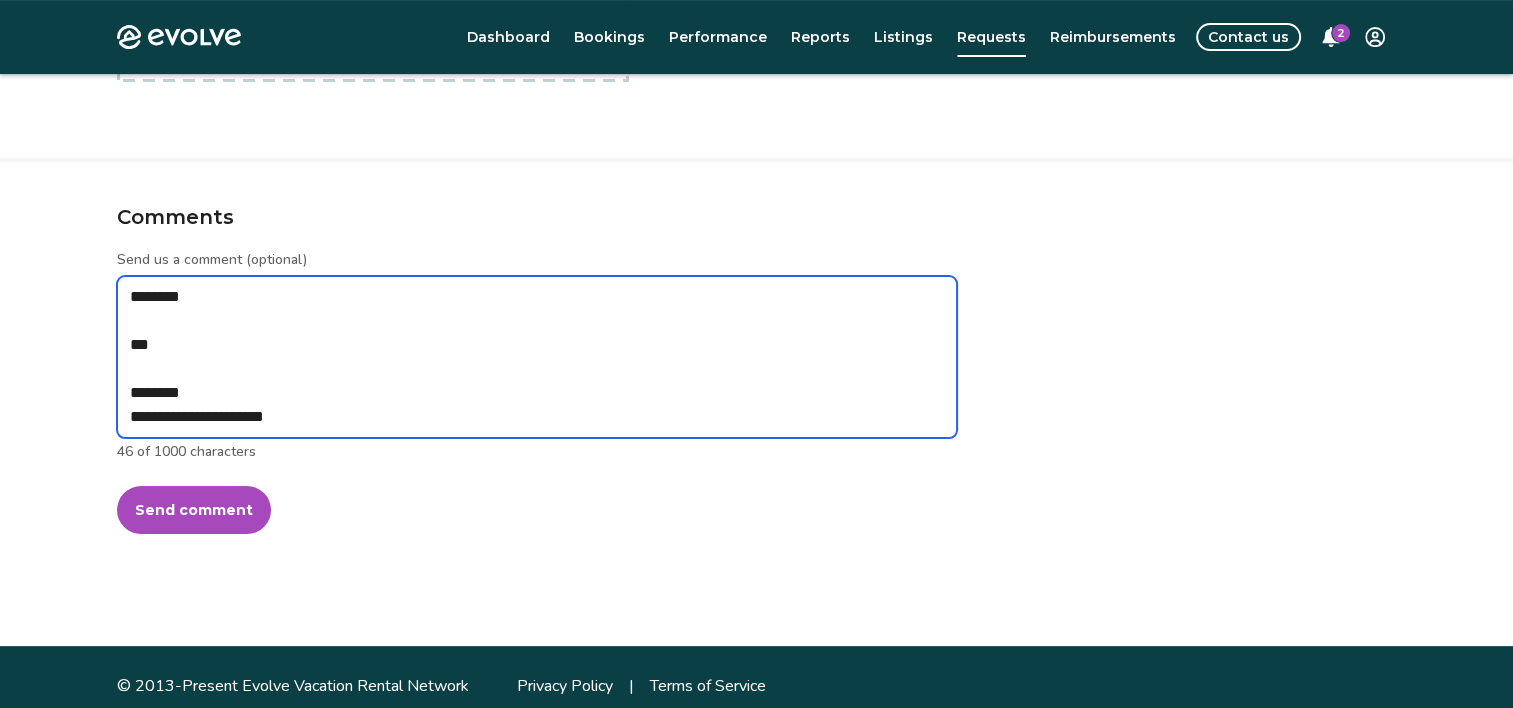 type on "*" 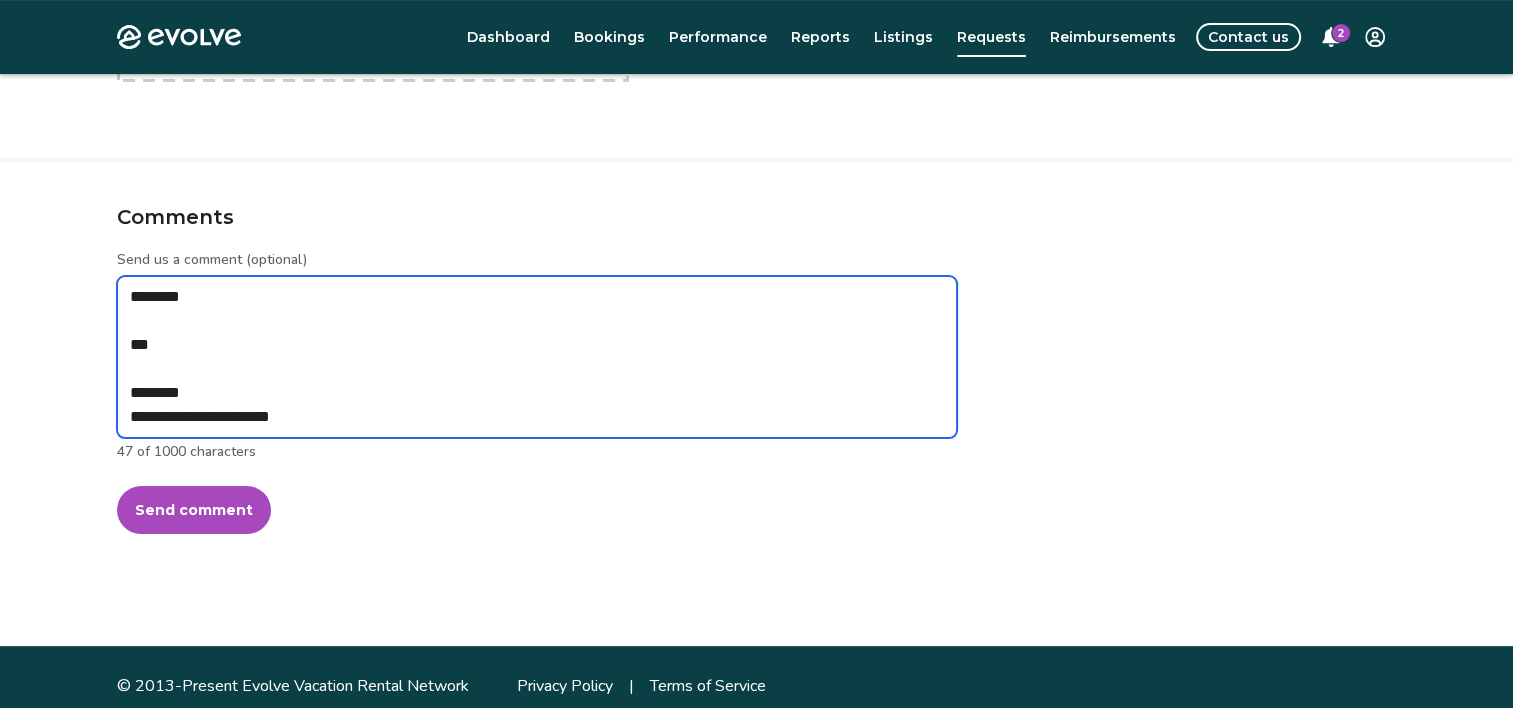 type on "*" 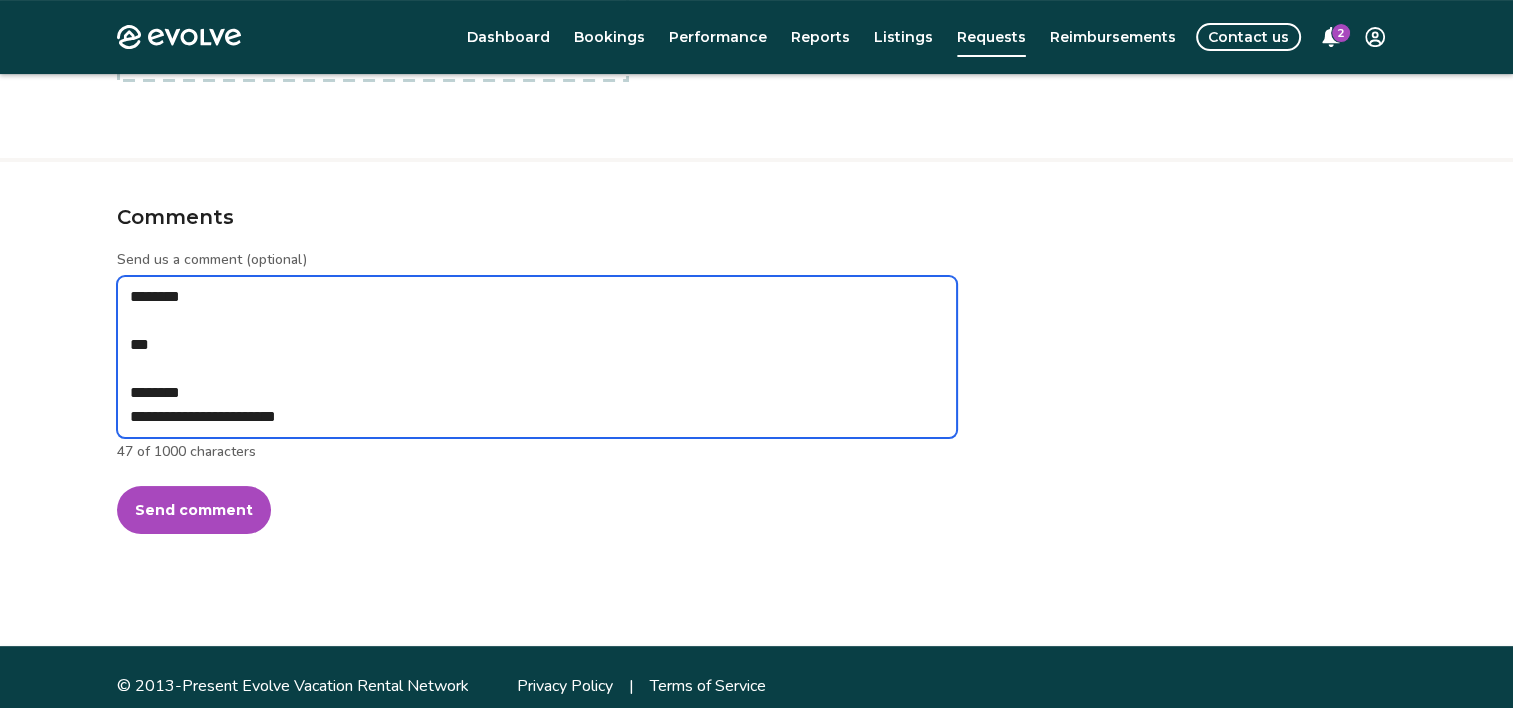 type on "**********" 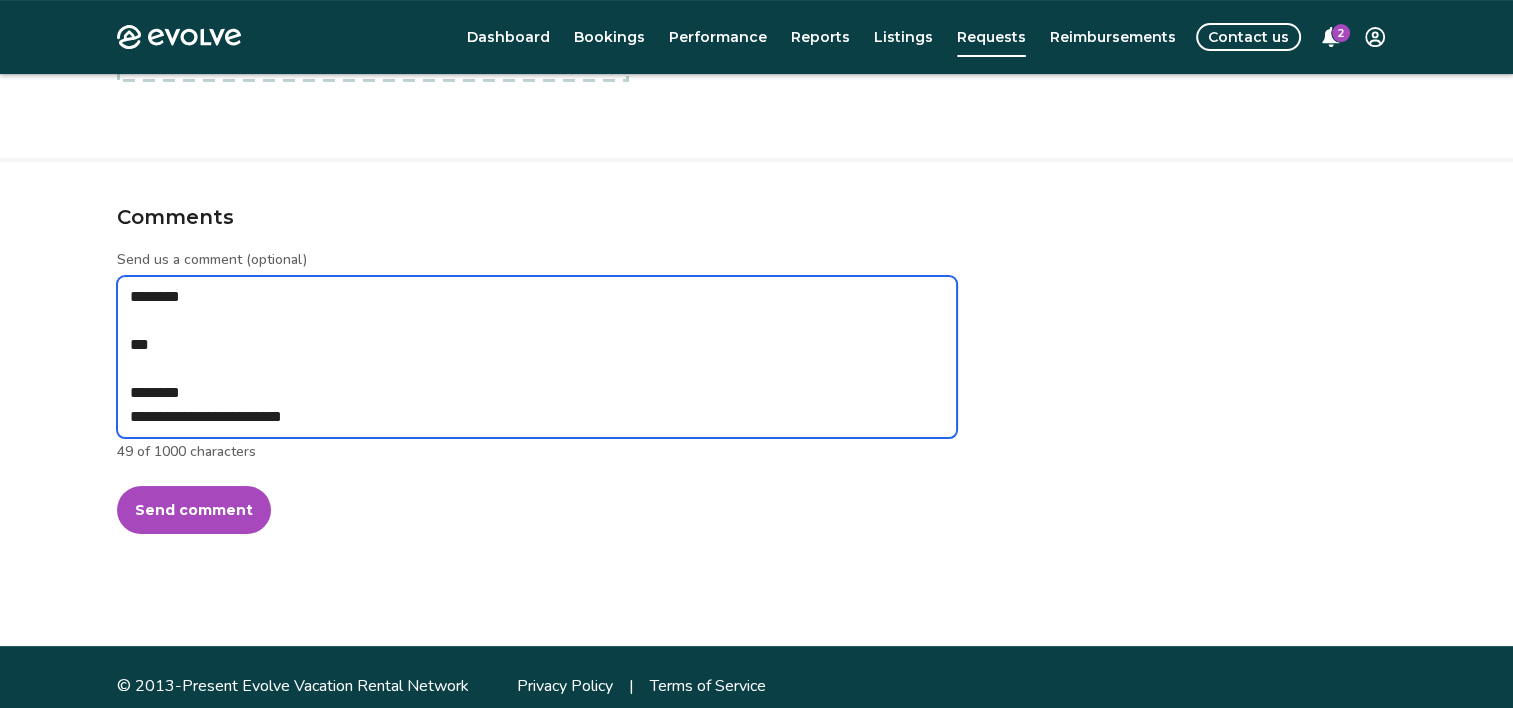 type on "*" 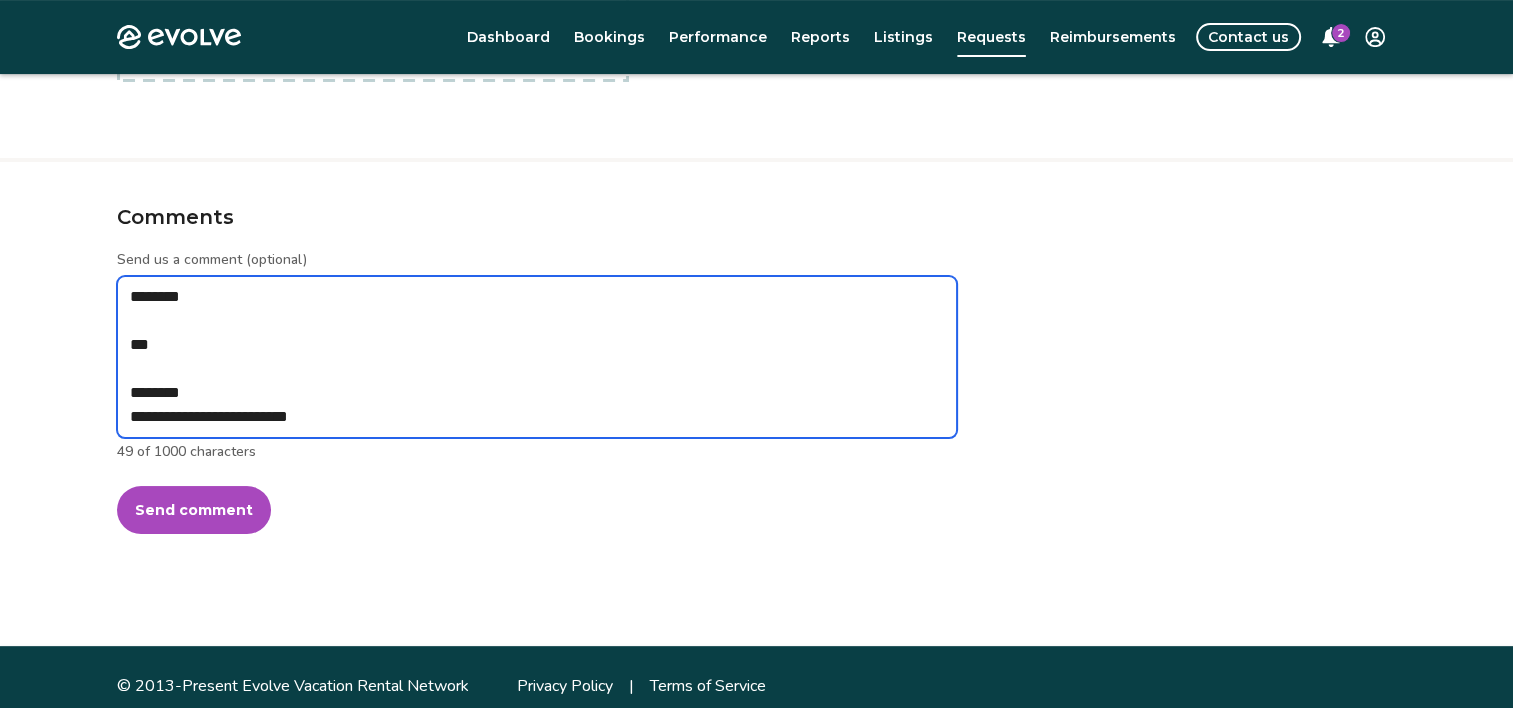 type on "*" 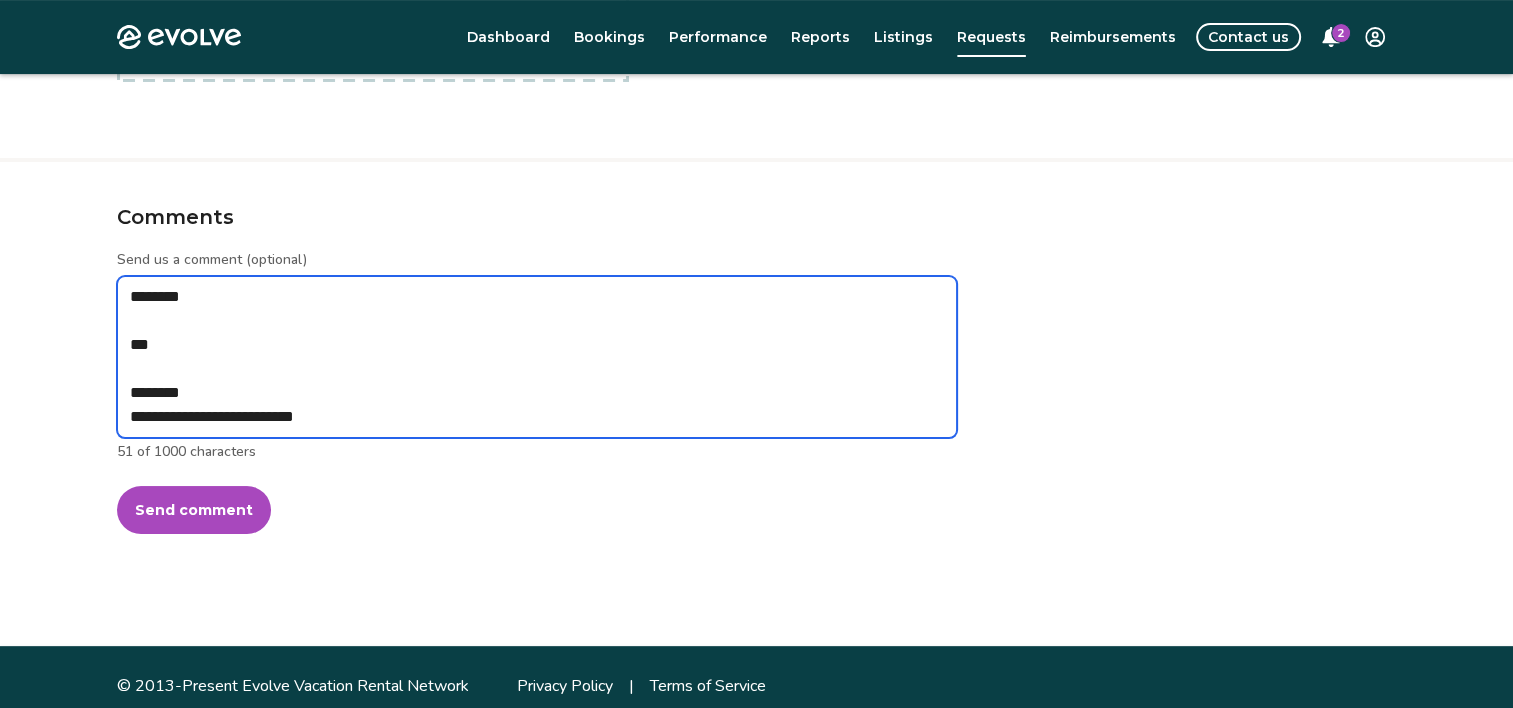 type on "*" 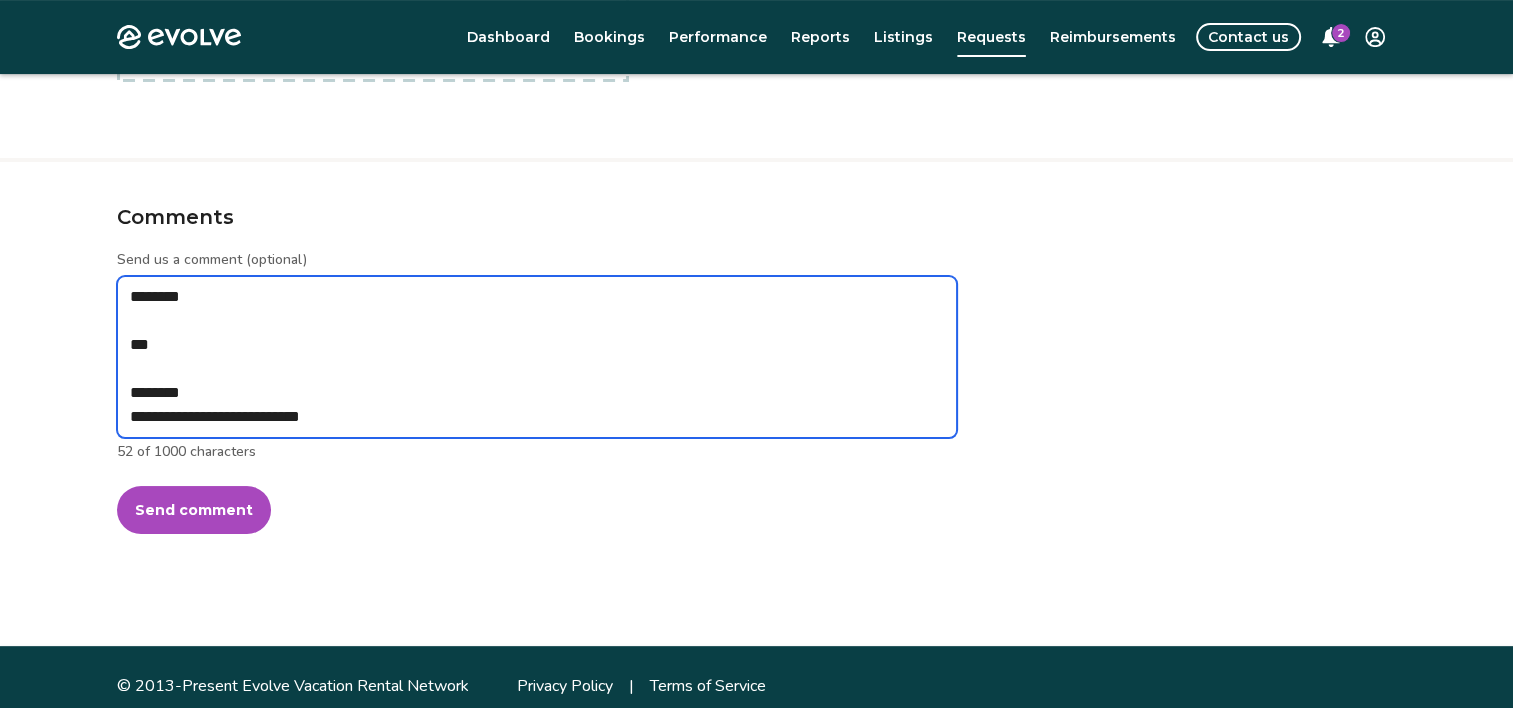 type on "*" 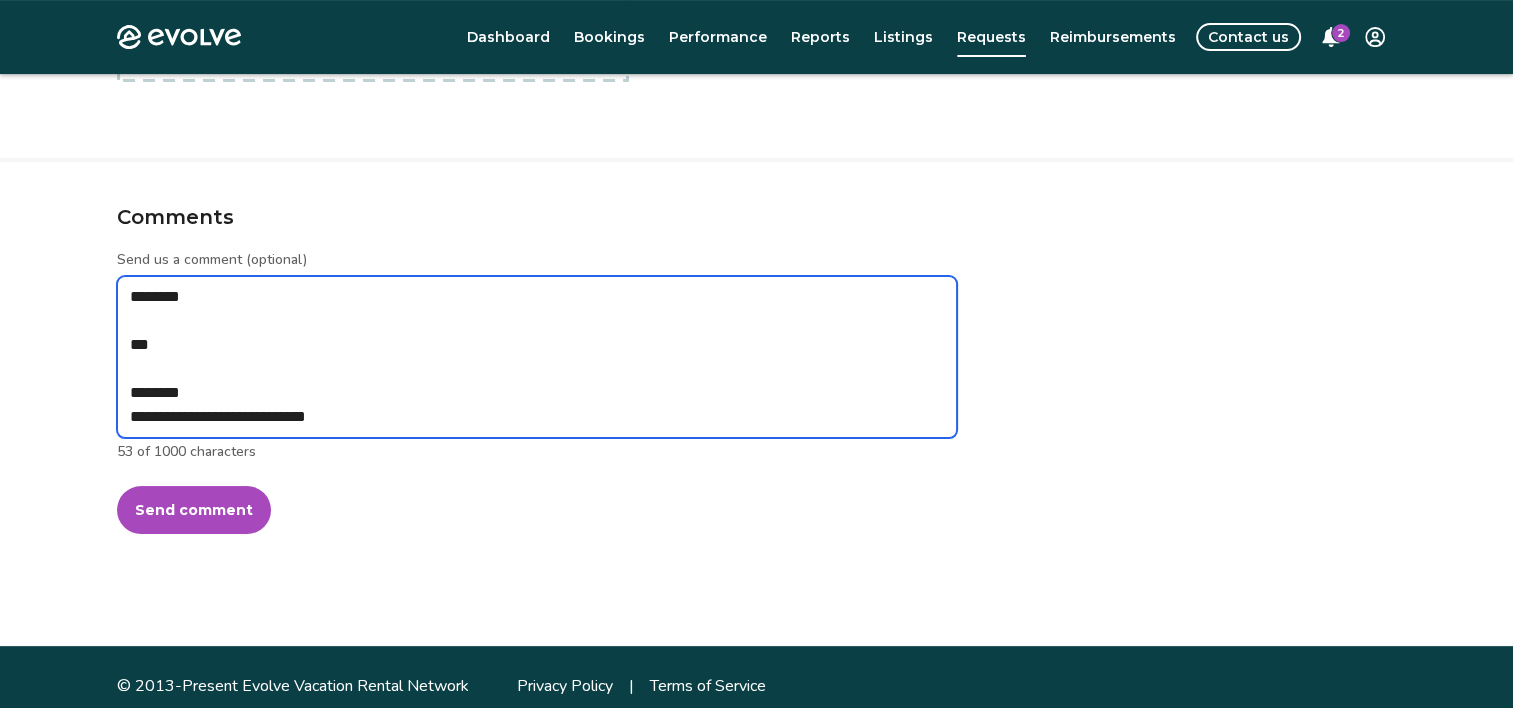 type on "*" 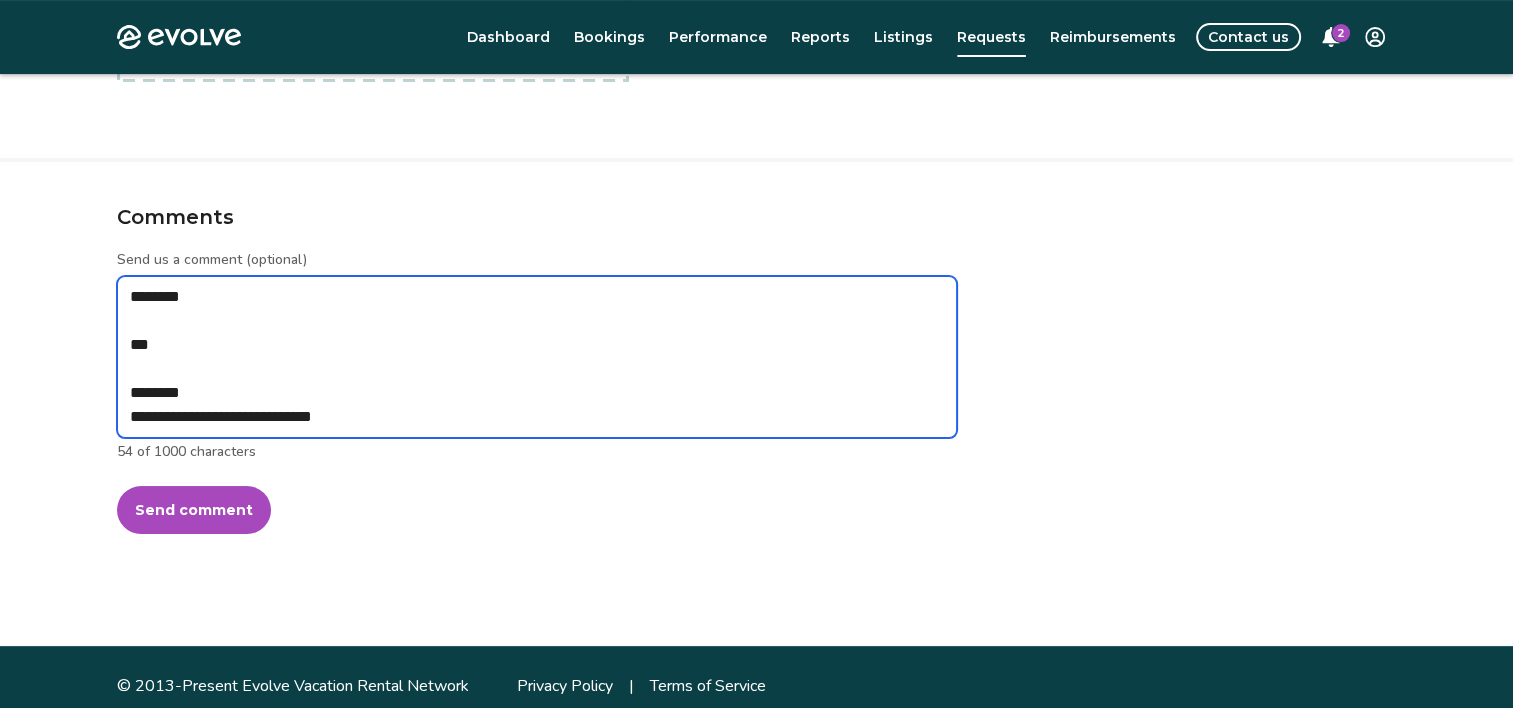 type on "*" 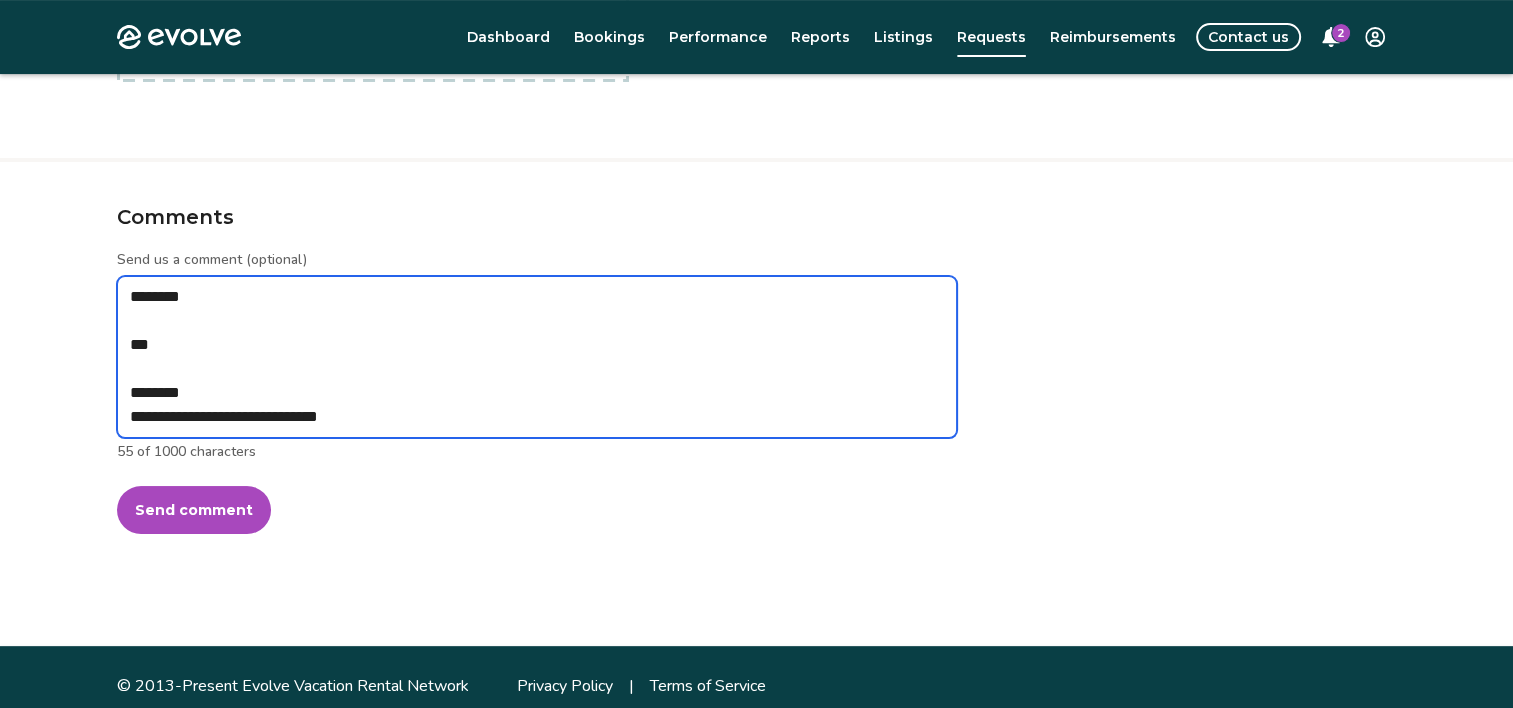 type on "*" 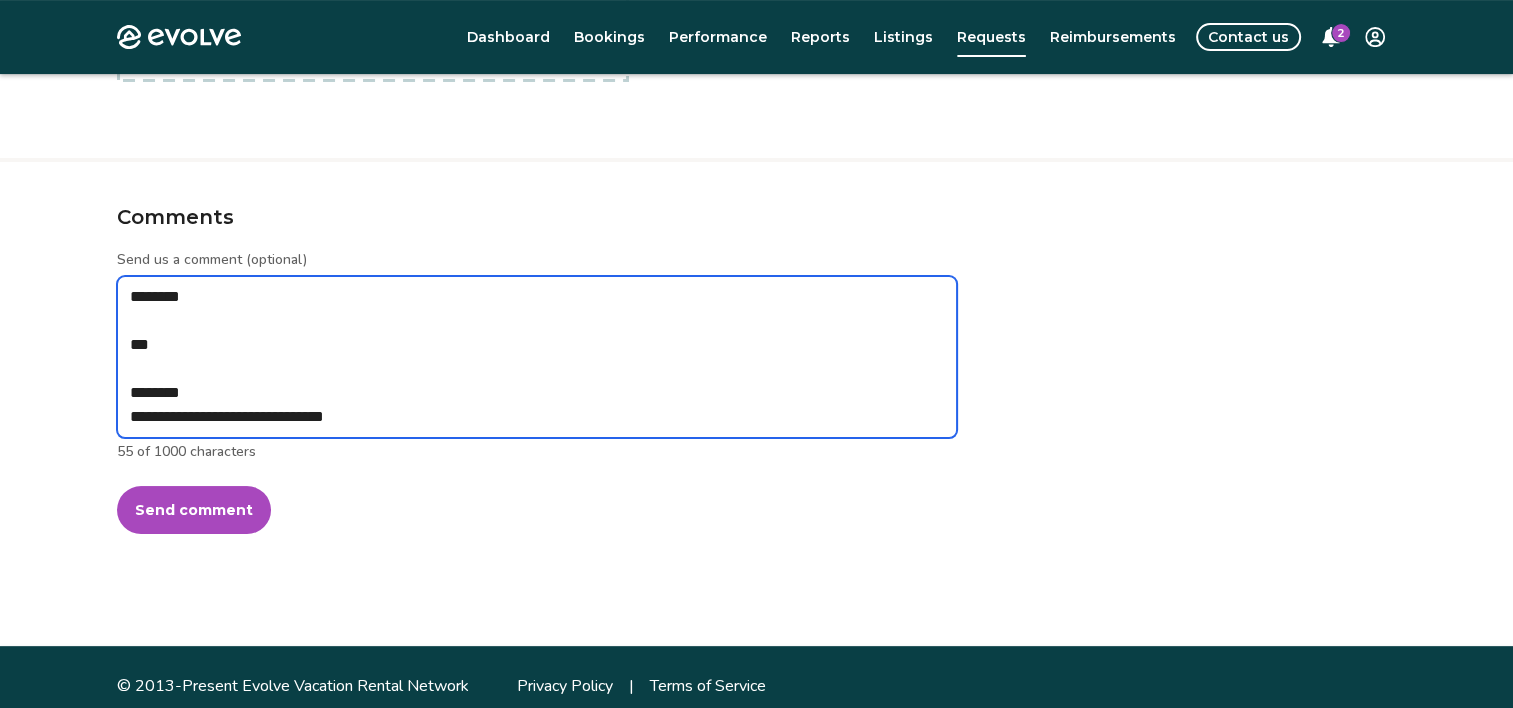 type on "*" 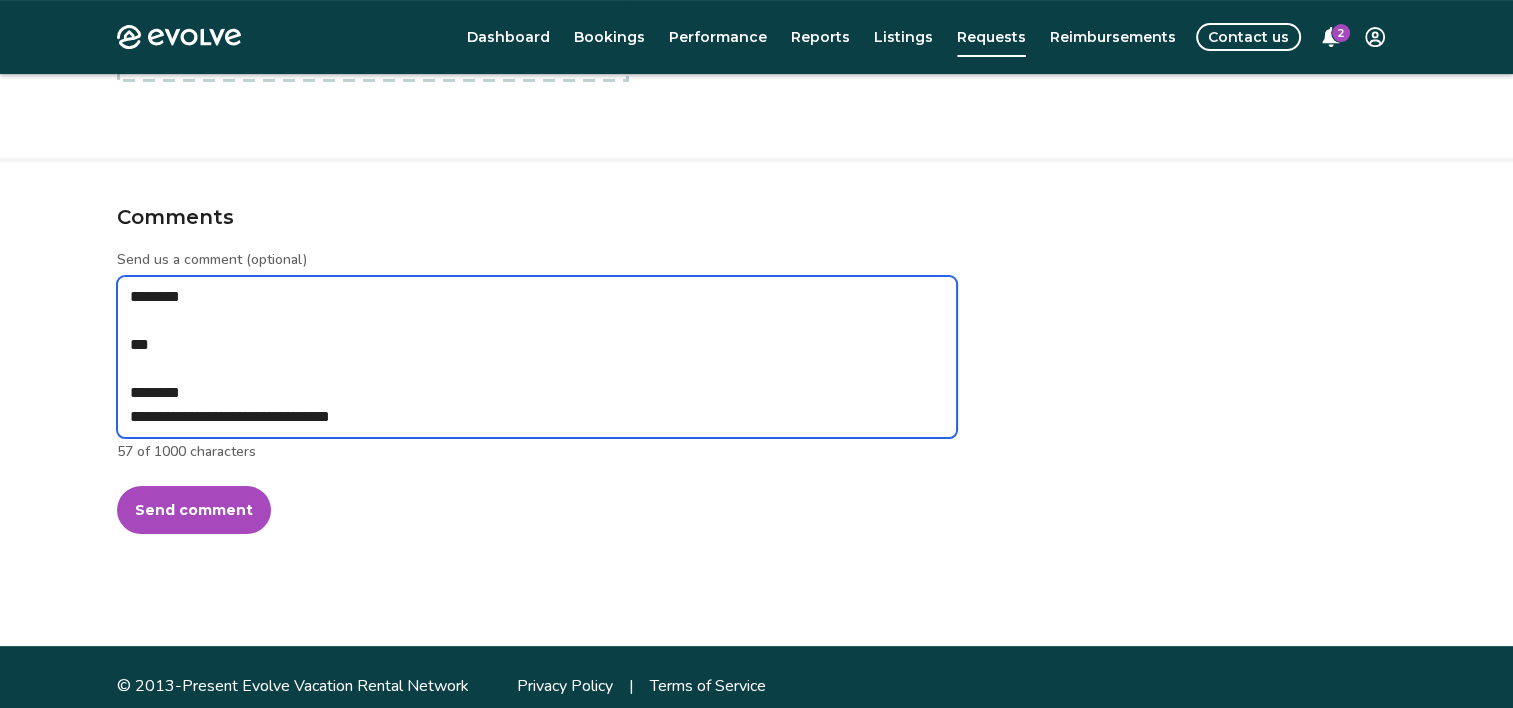type on "*" 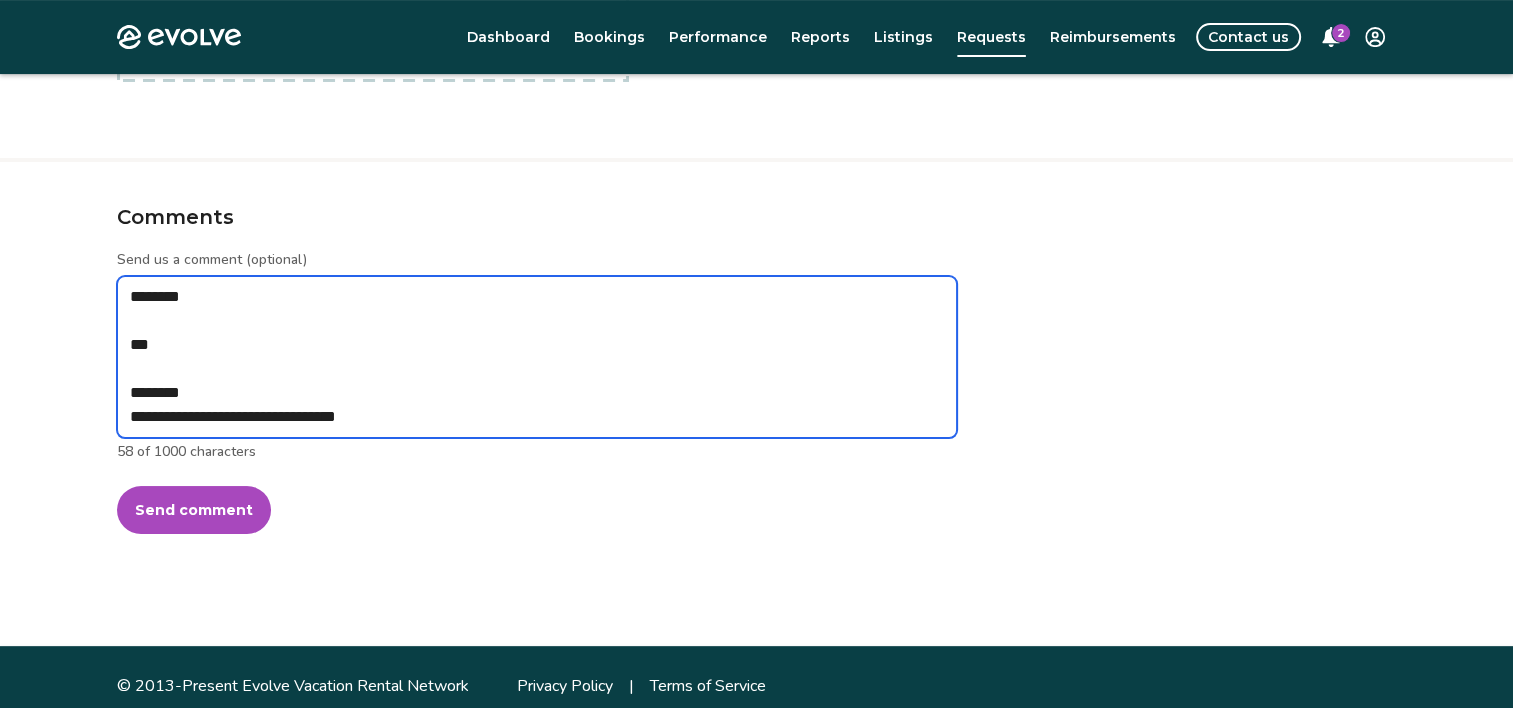 type on "*" 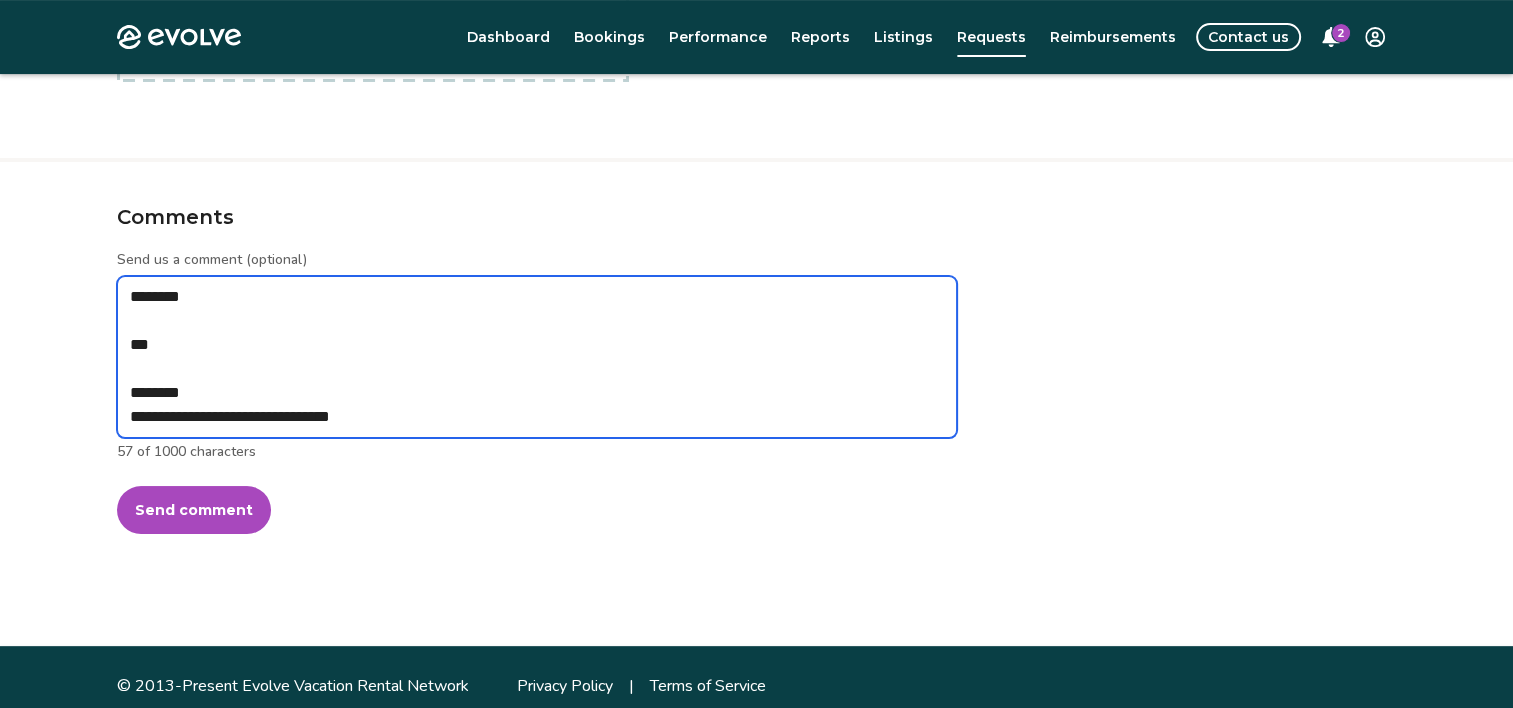 type on "*" 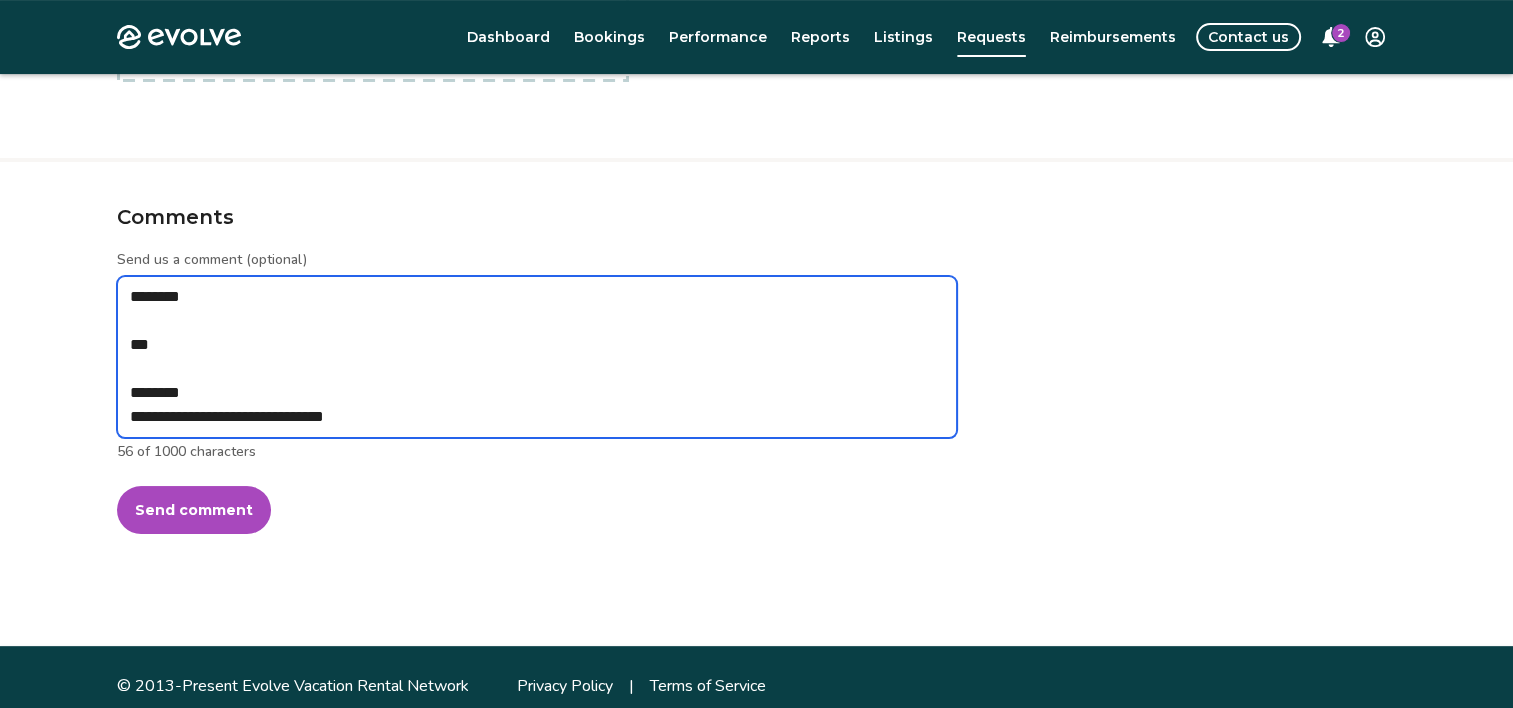 type on "*" 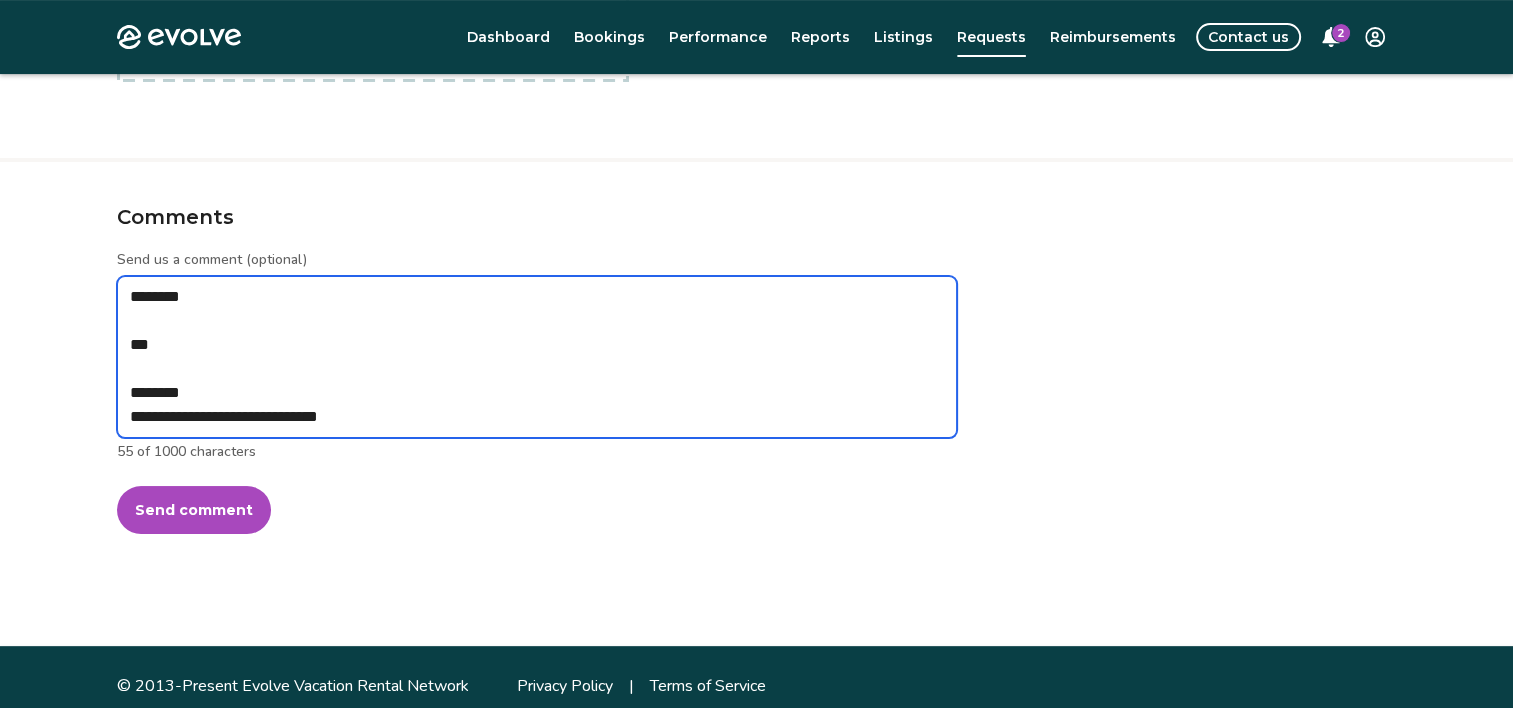 type on "*" 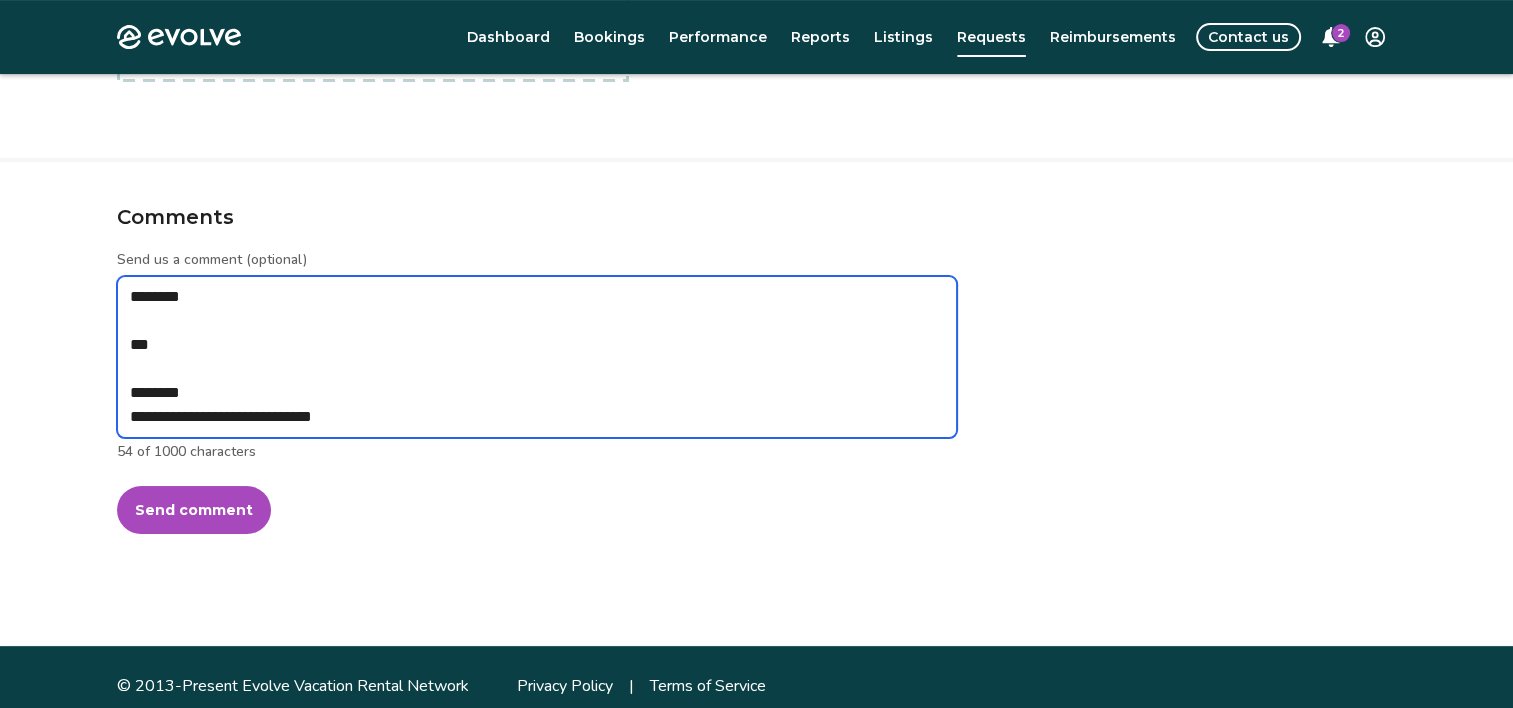 type on "*" 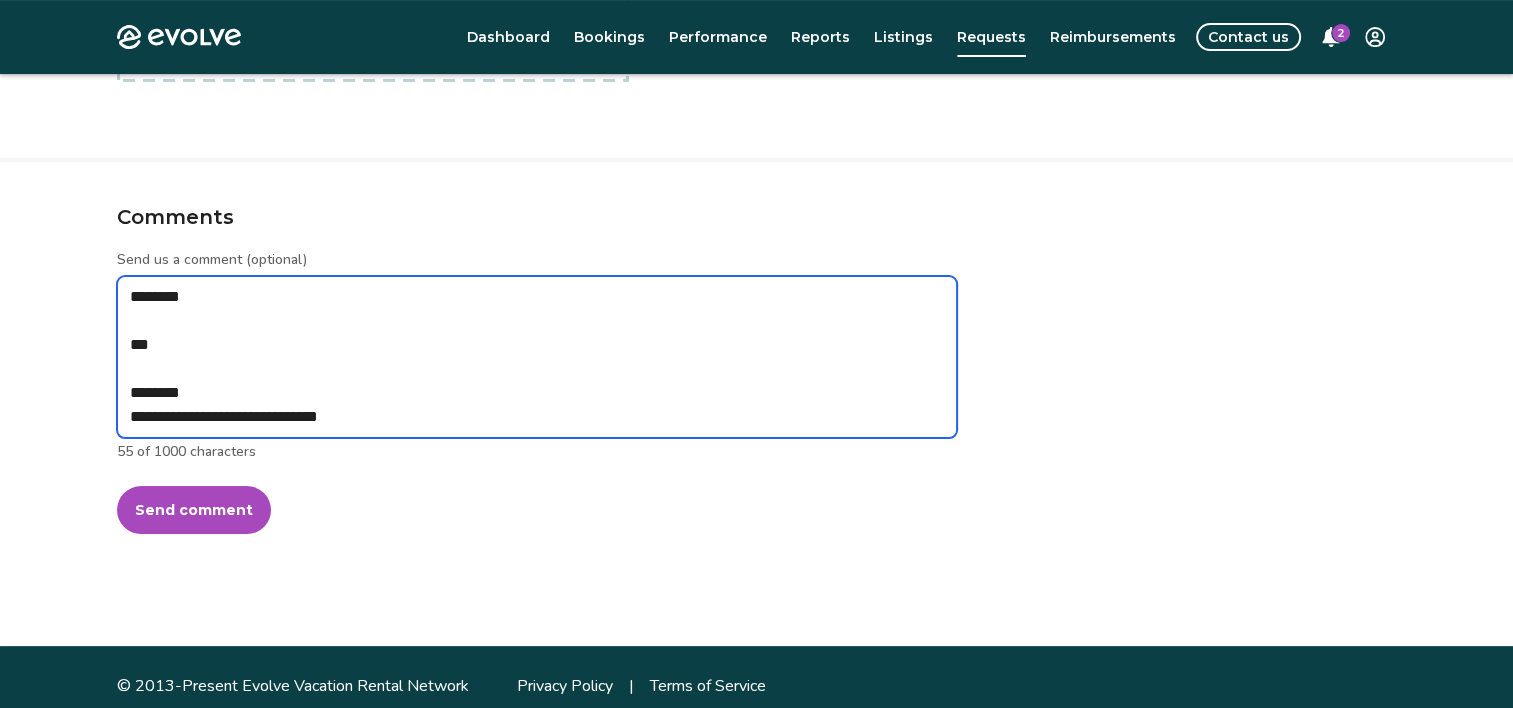 type on "*" 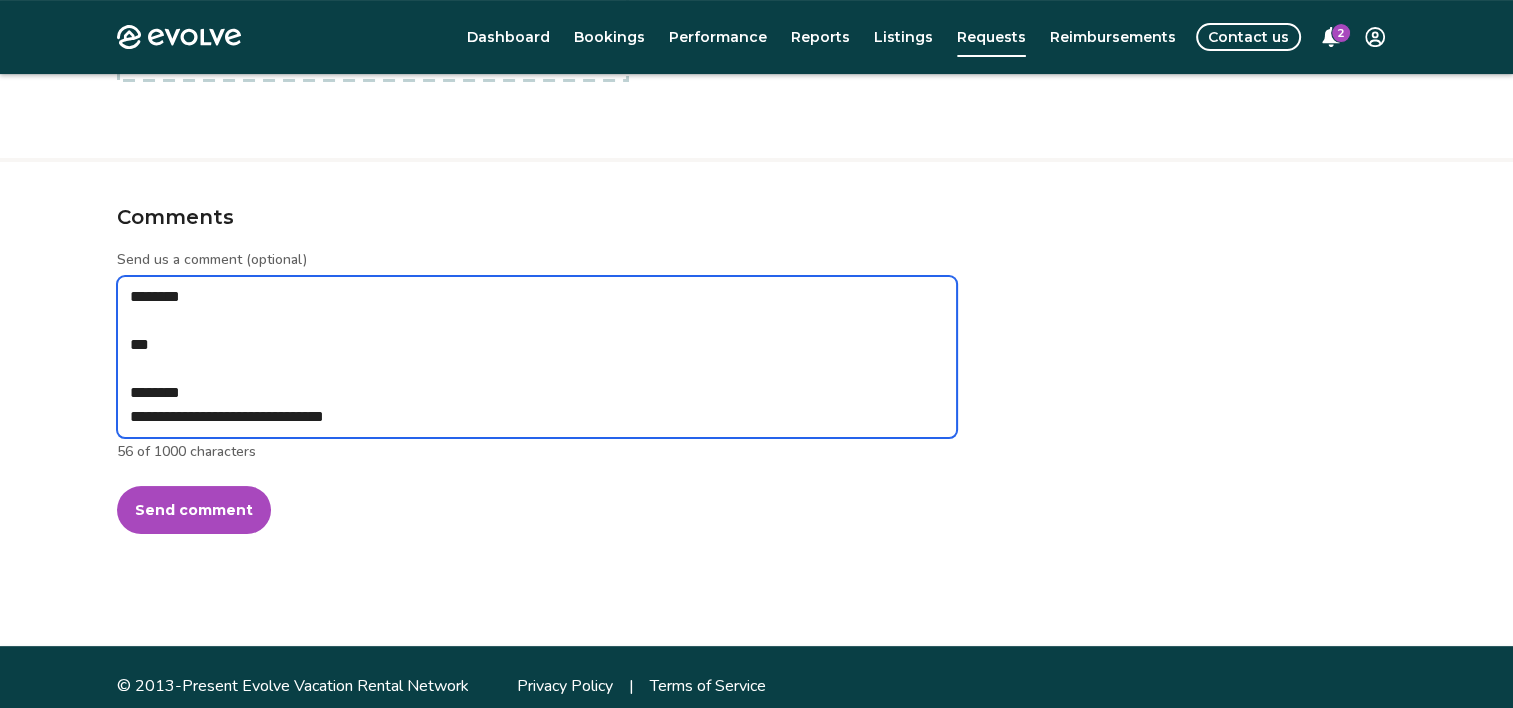 type on "*" 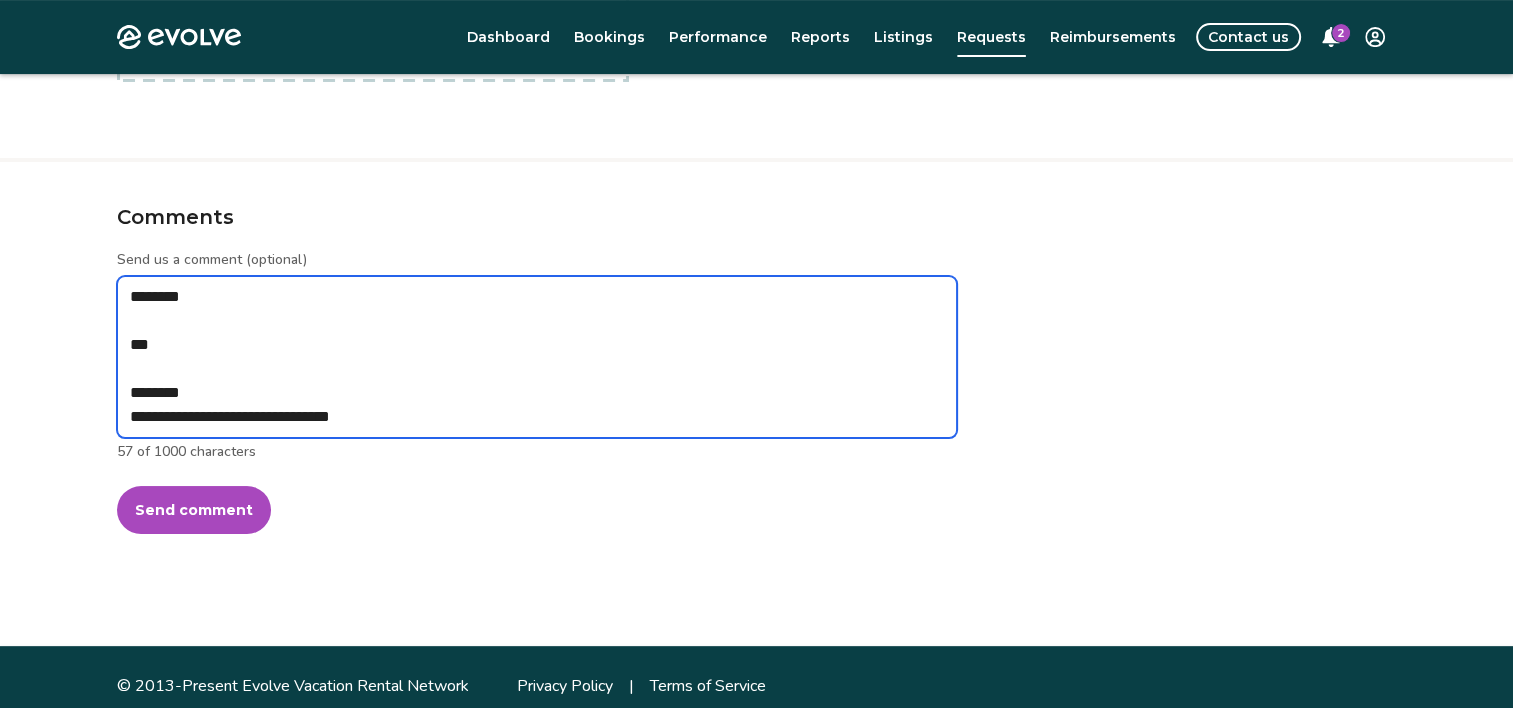 type on "*" 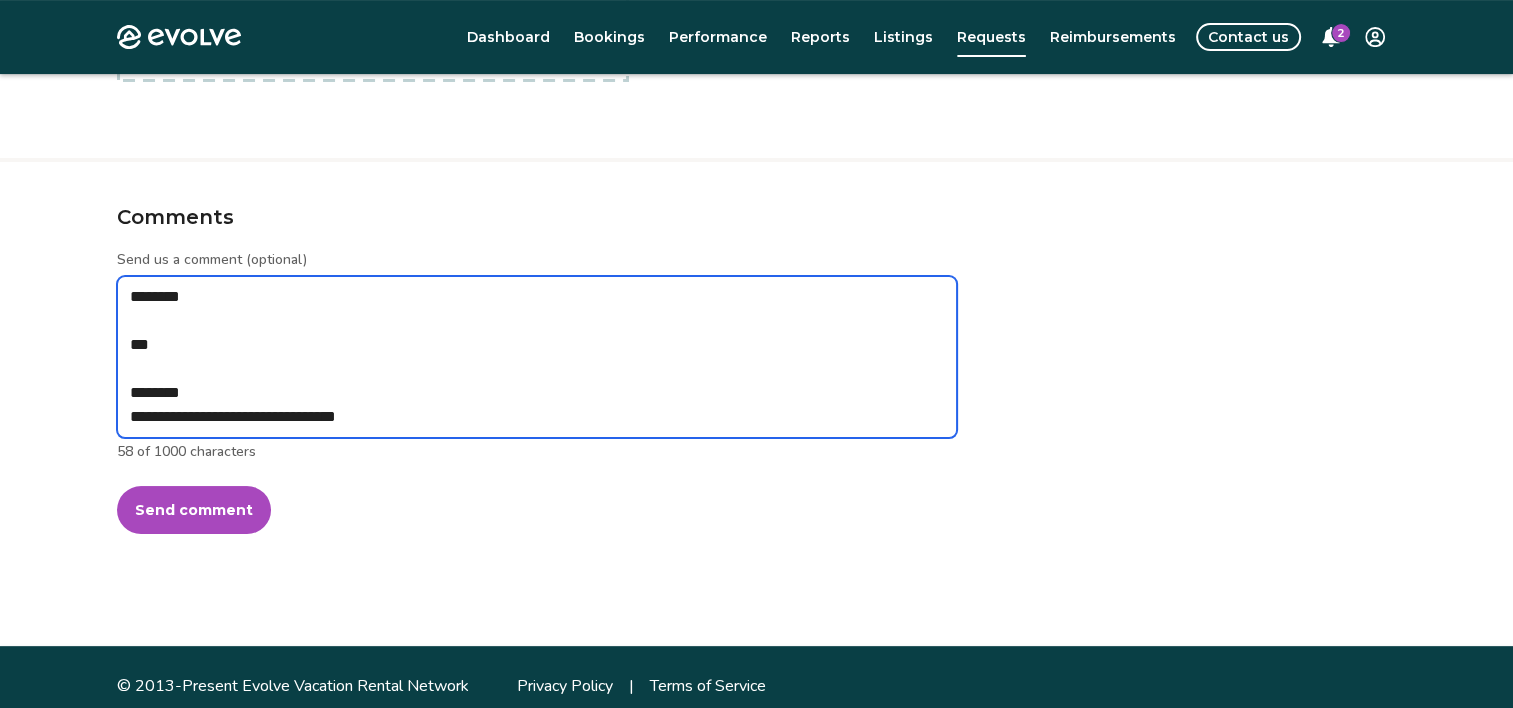 type on "*" 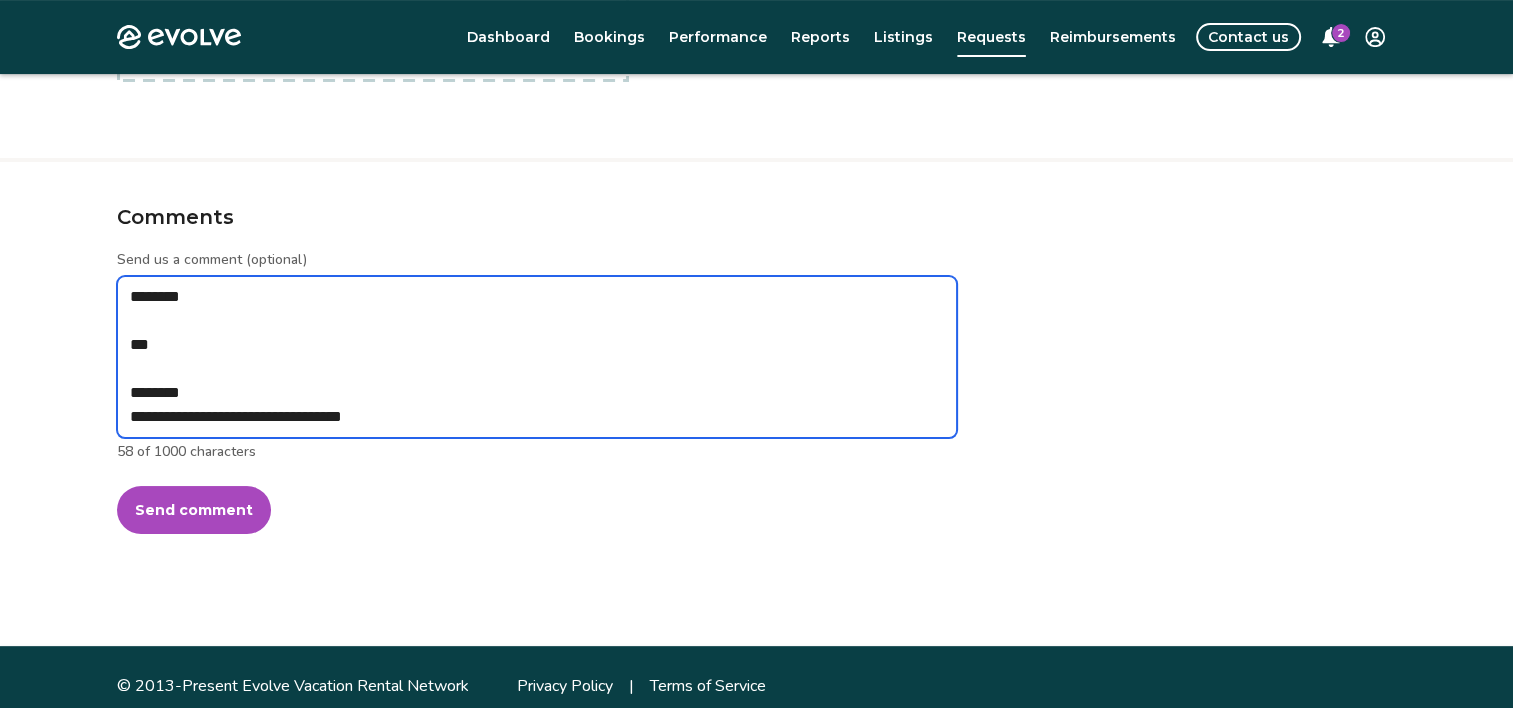 type on "*" 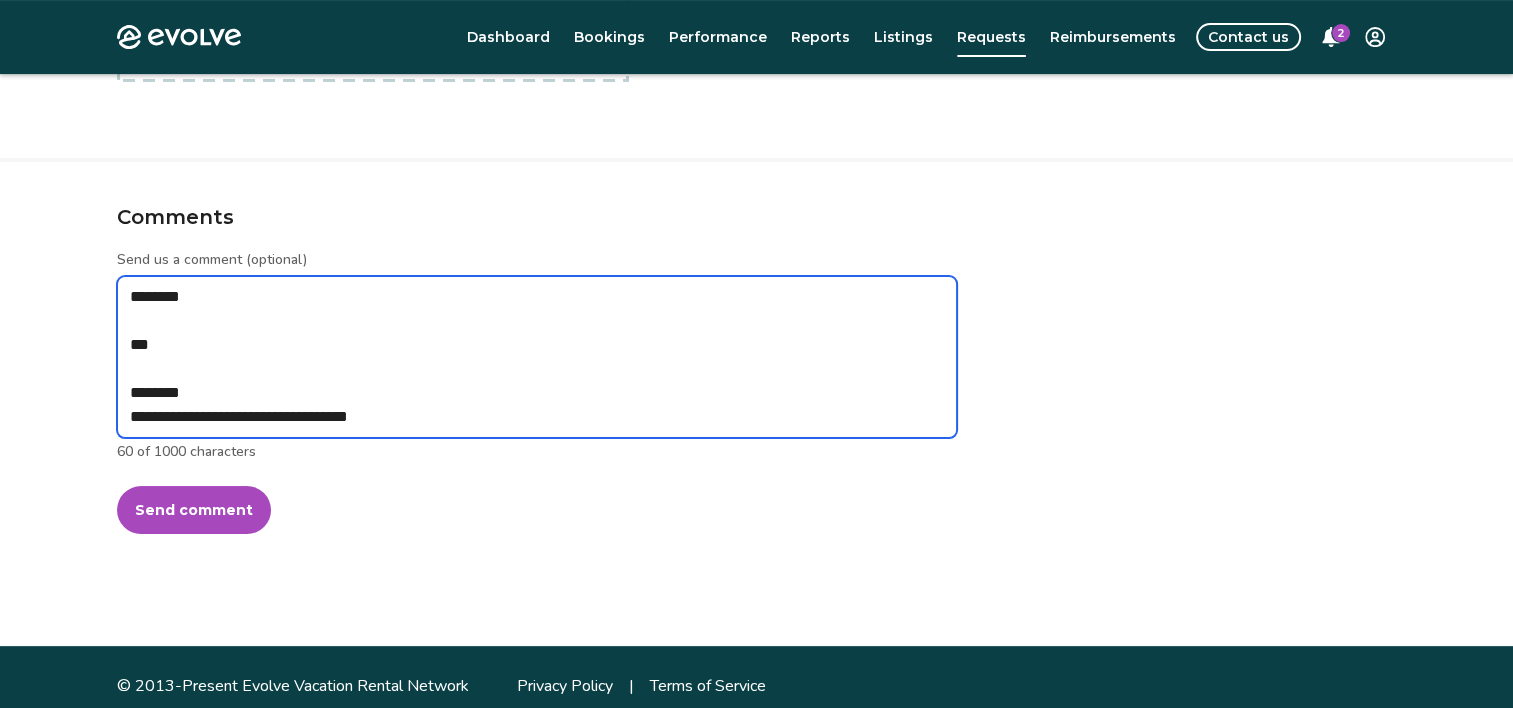 type on "*" 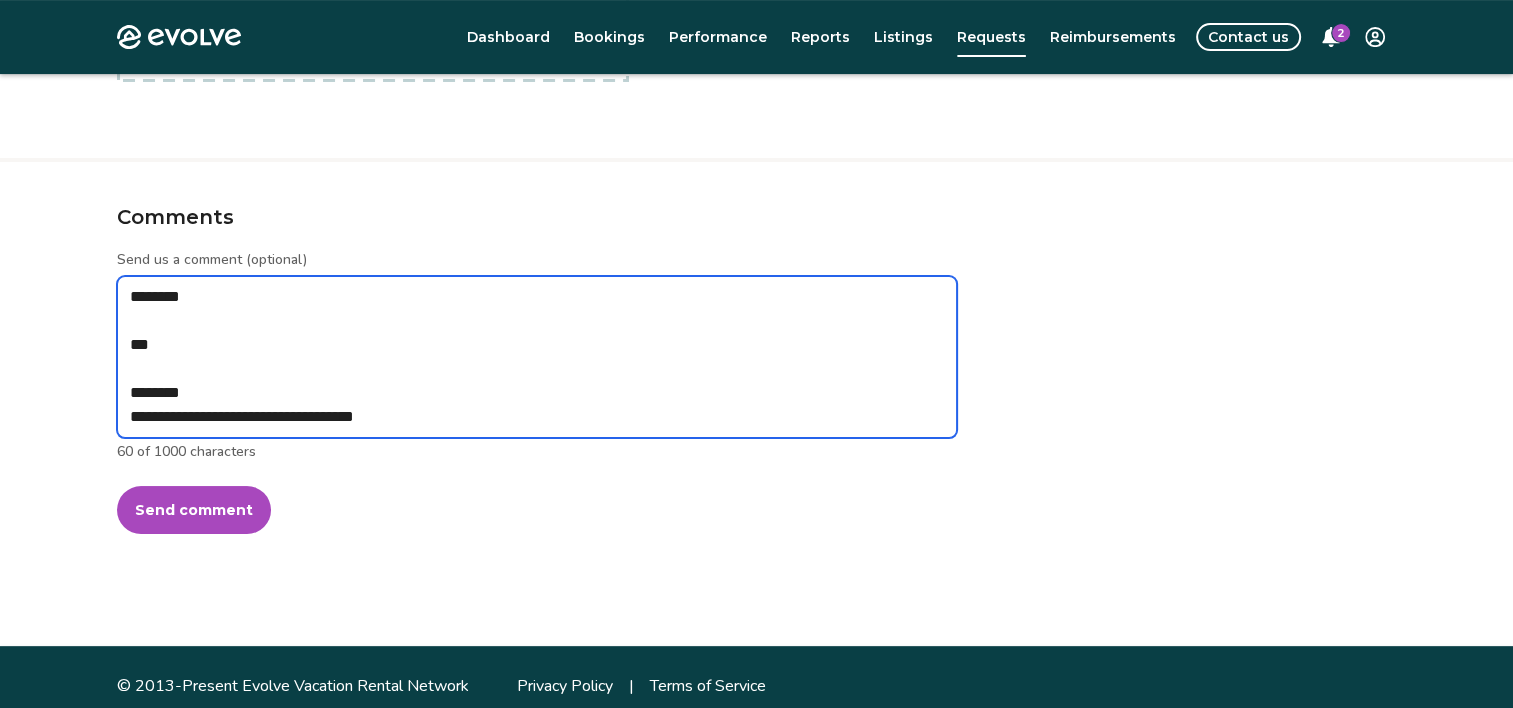 type on "**********" 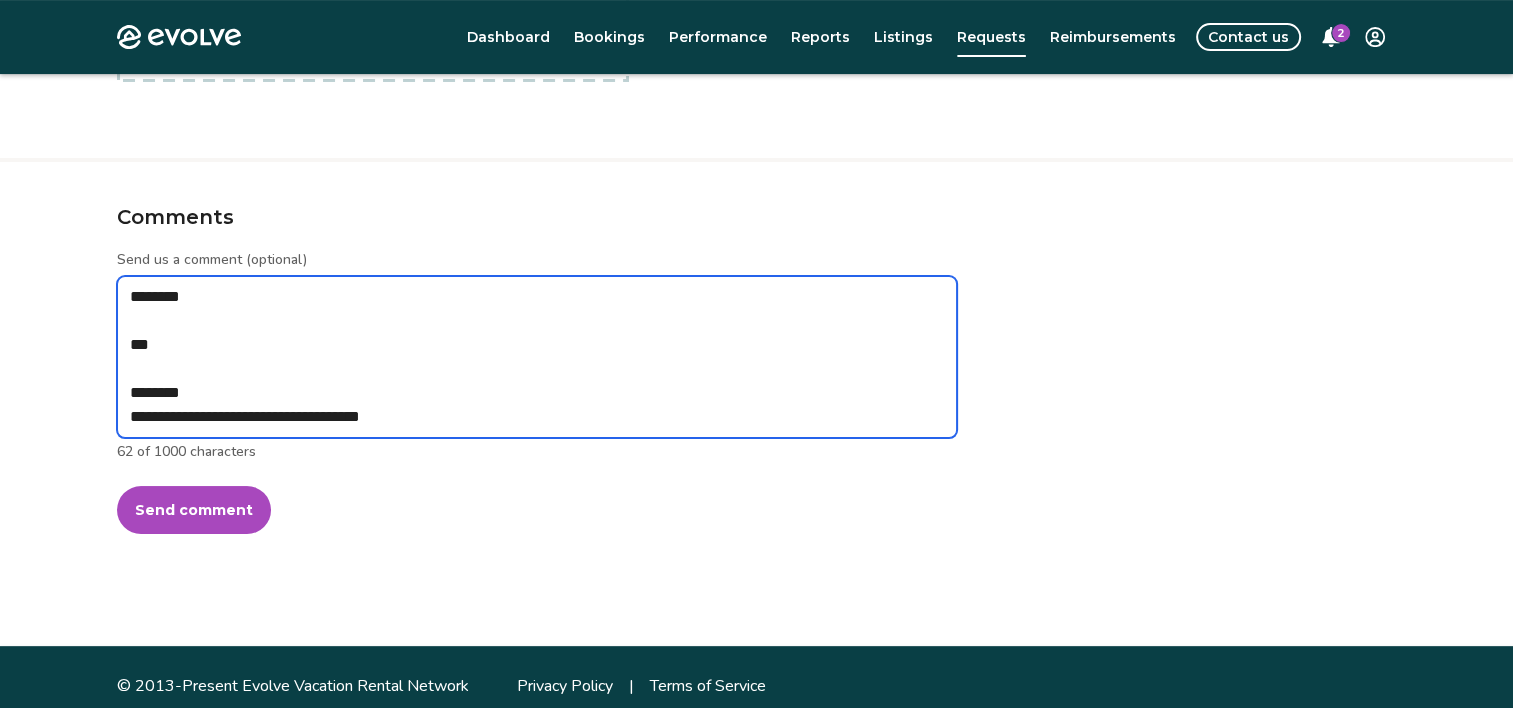 type on "*" 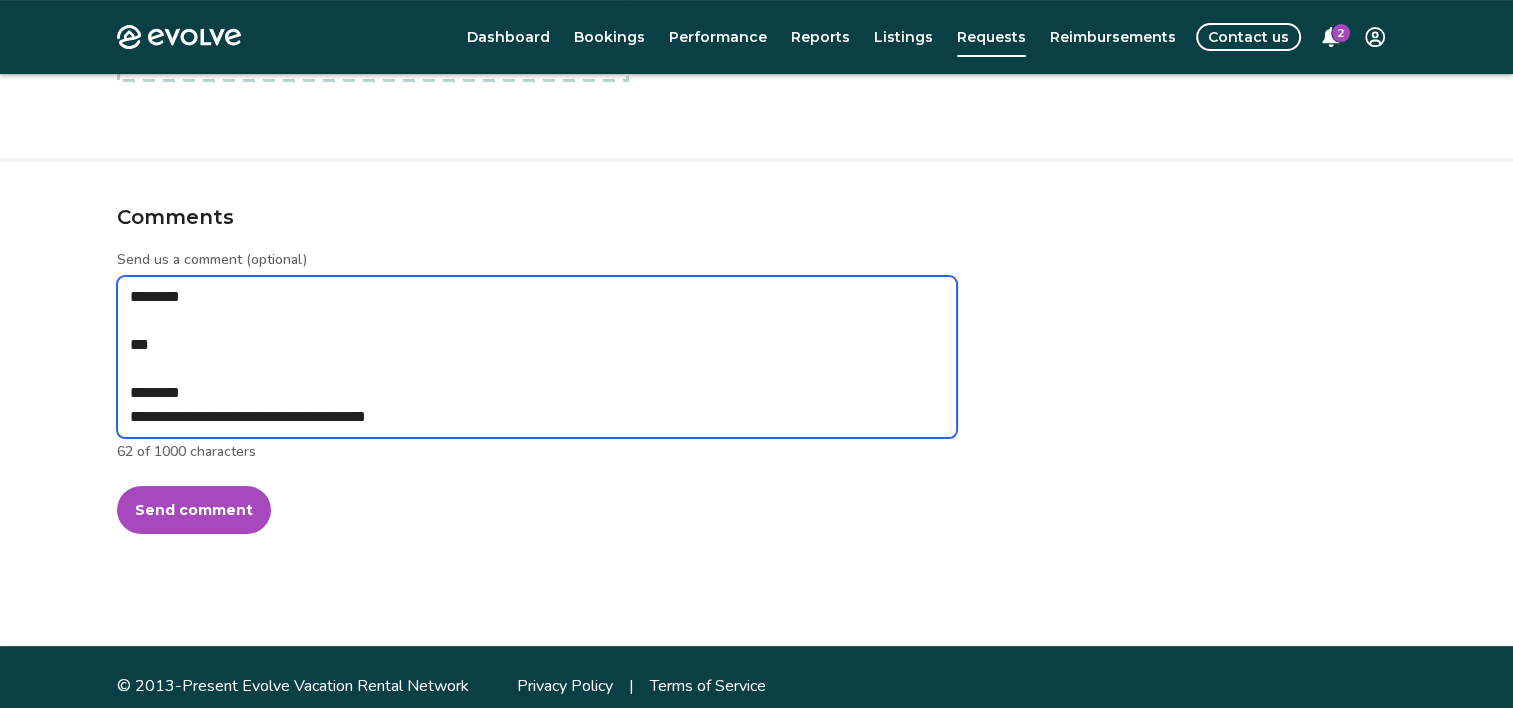 type on "*" 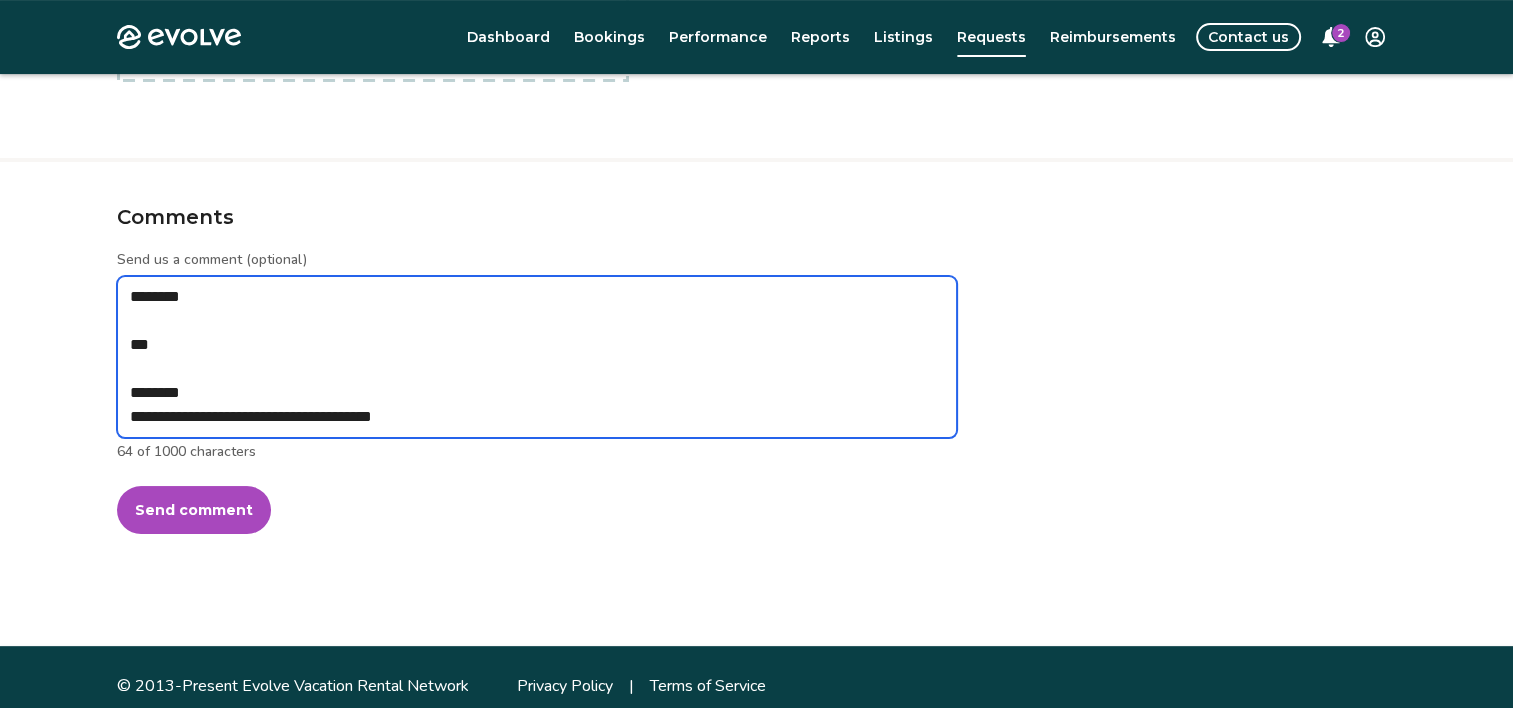 type on "*" 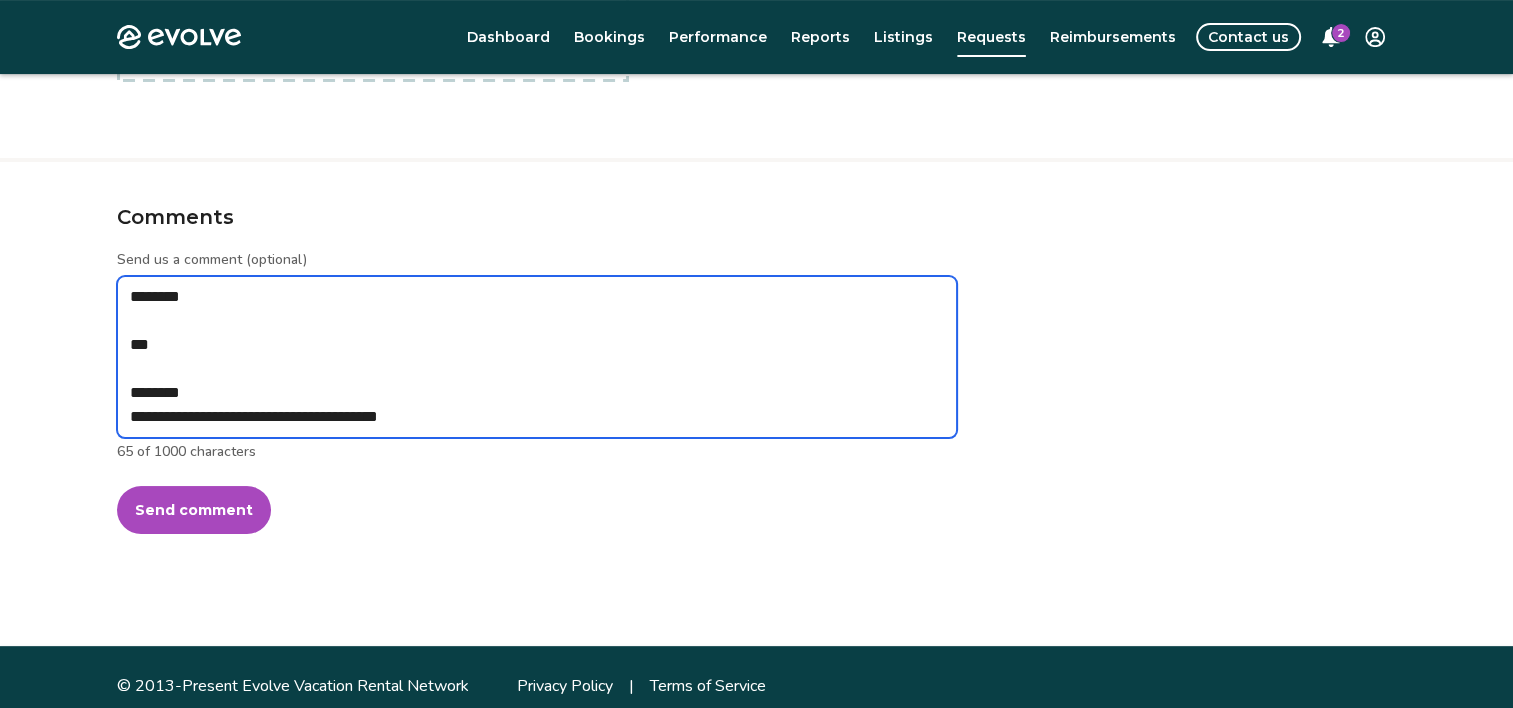 type on "*" 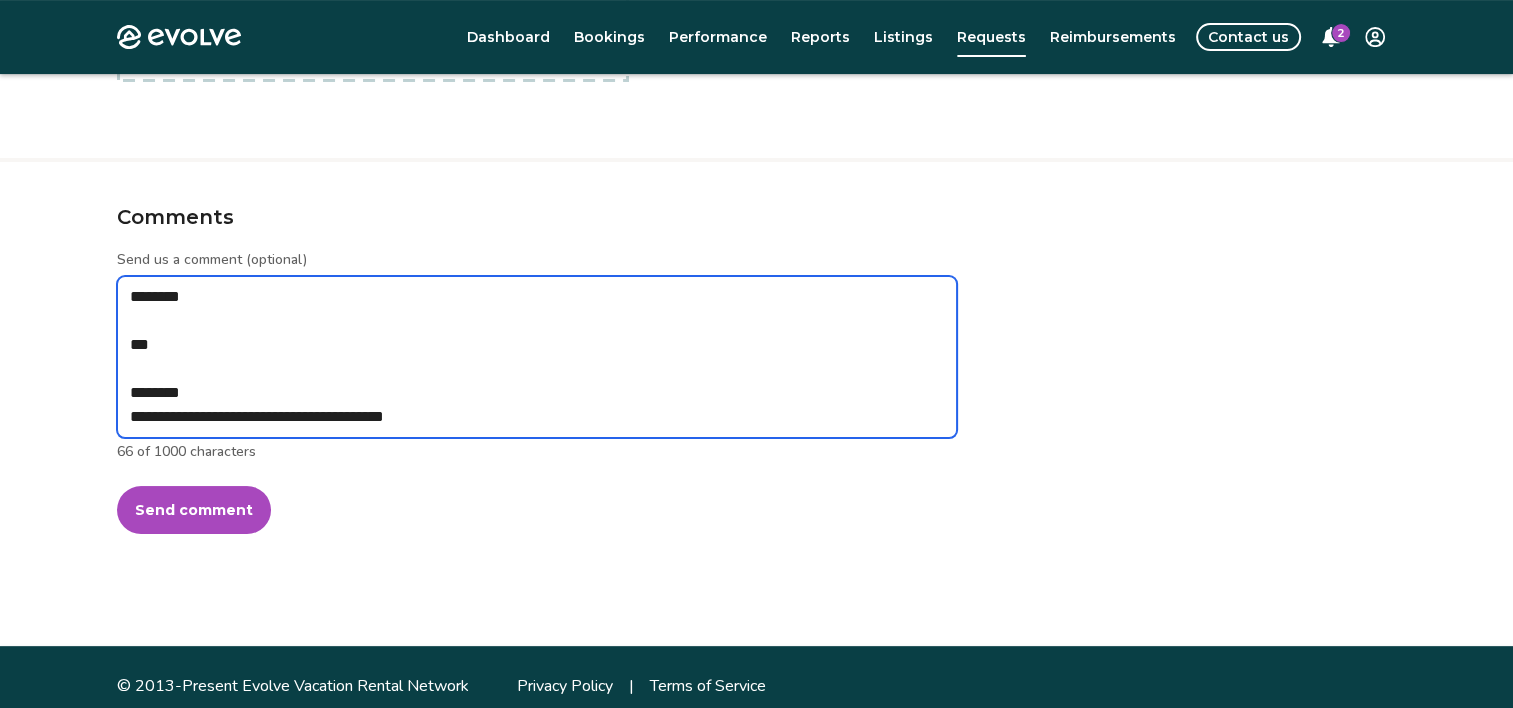 type on "*" 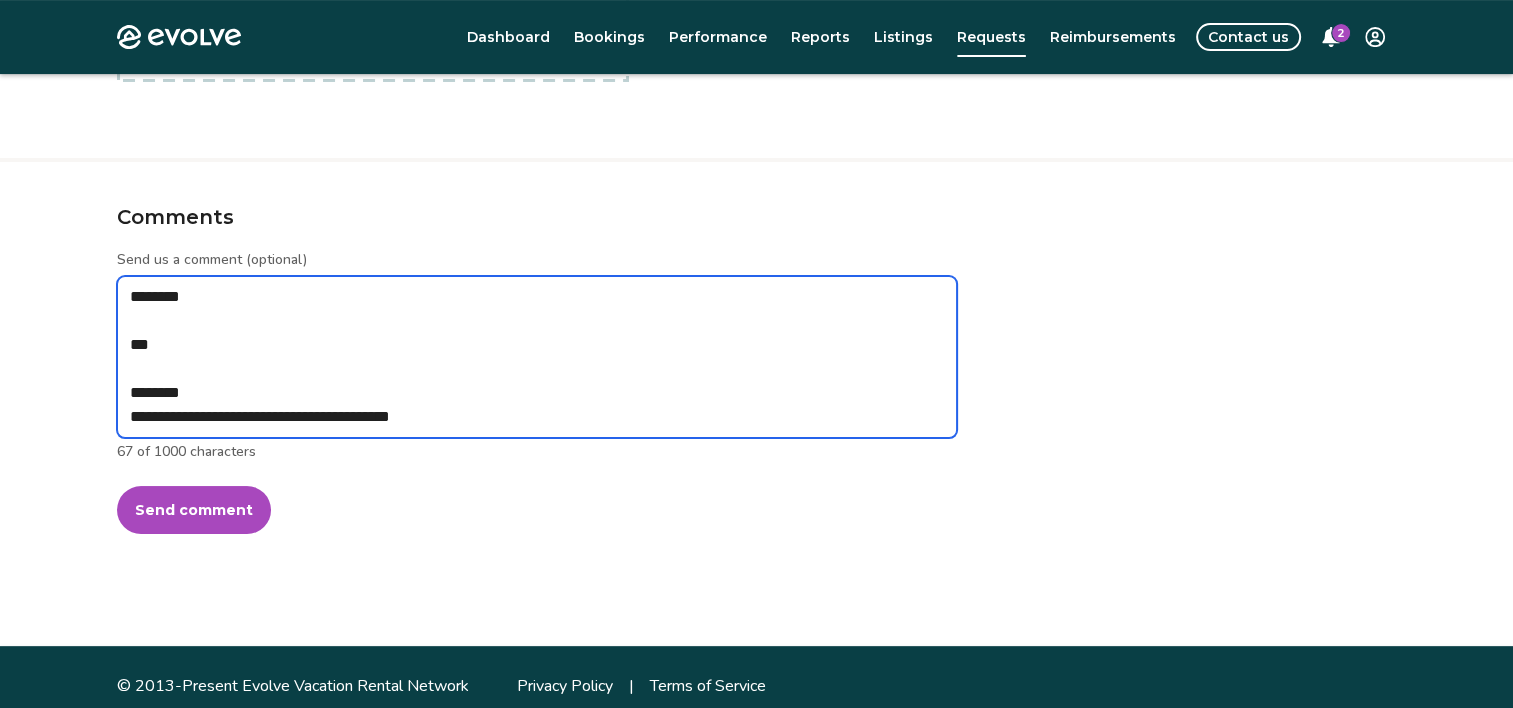 type on "*" 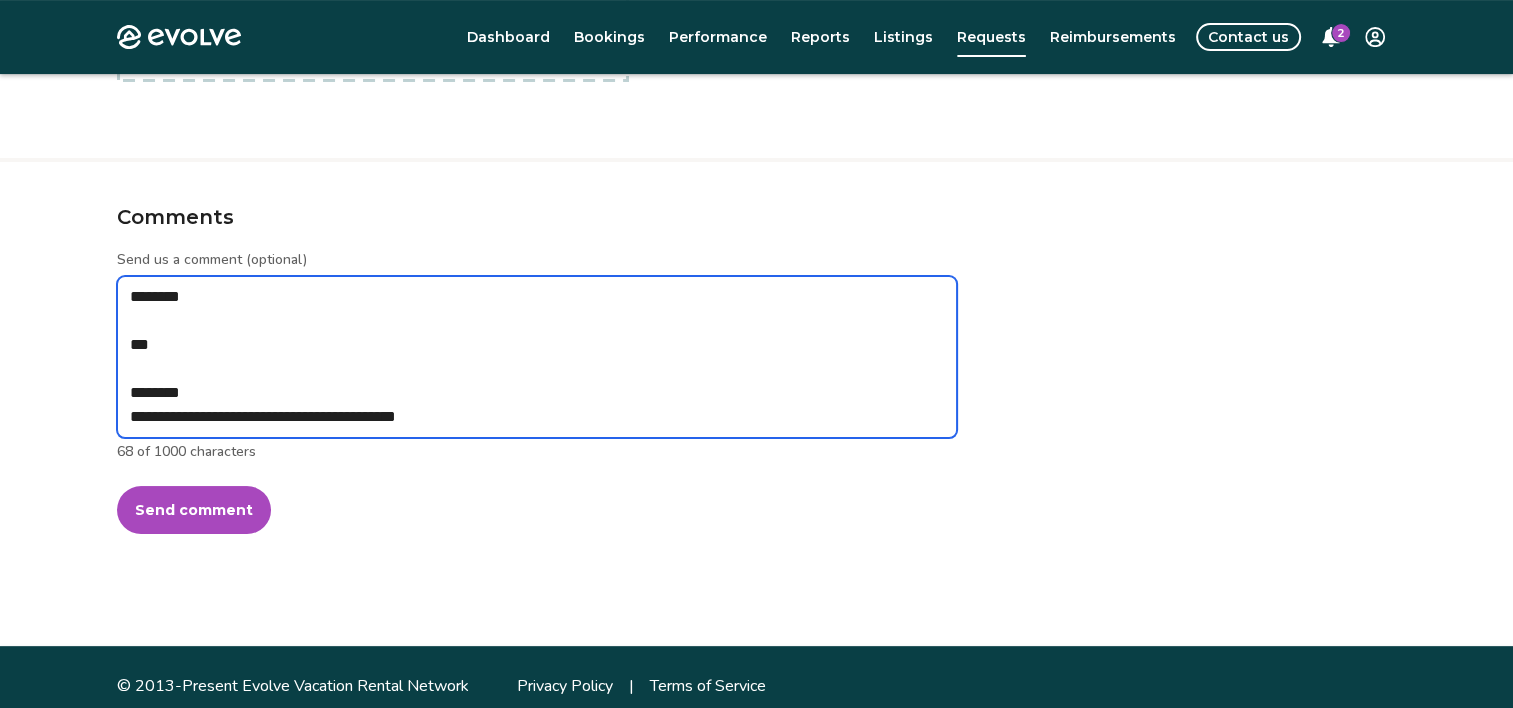 type on "*" 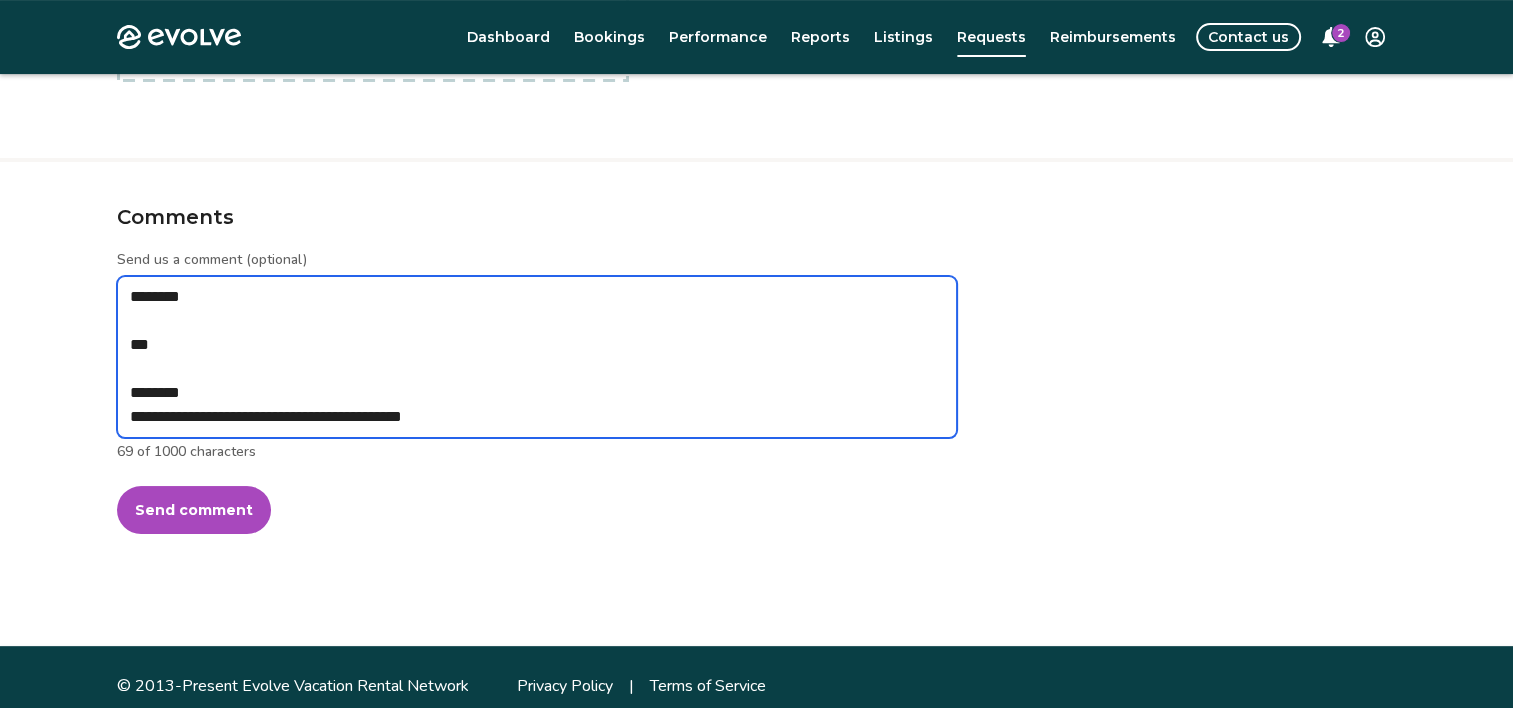 type on "*" 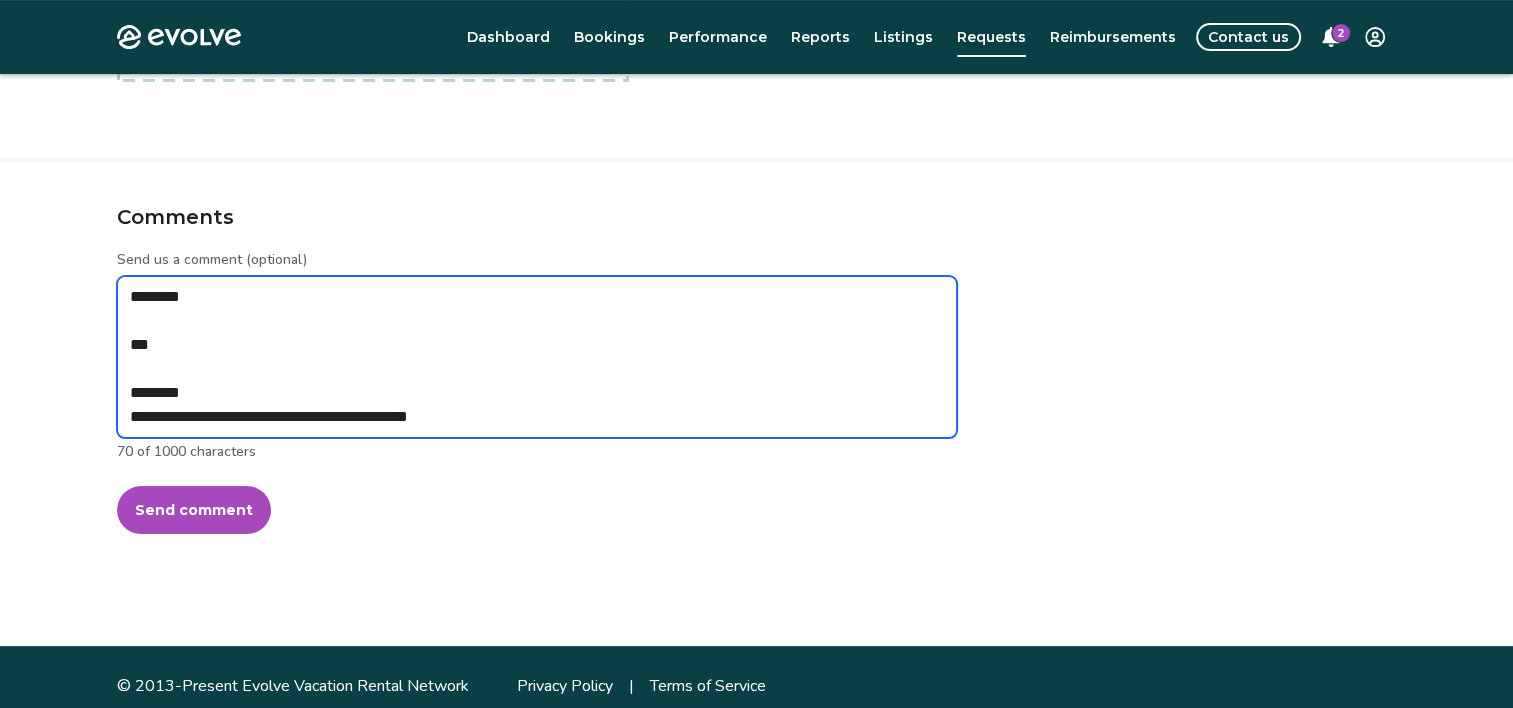 type on "*" 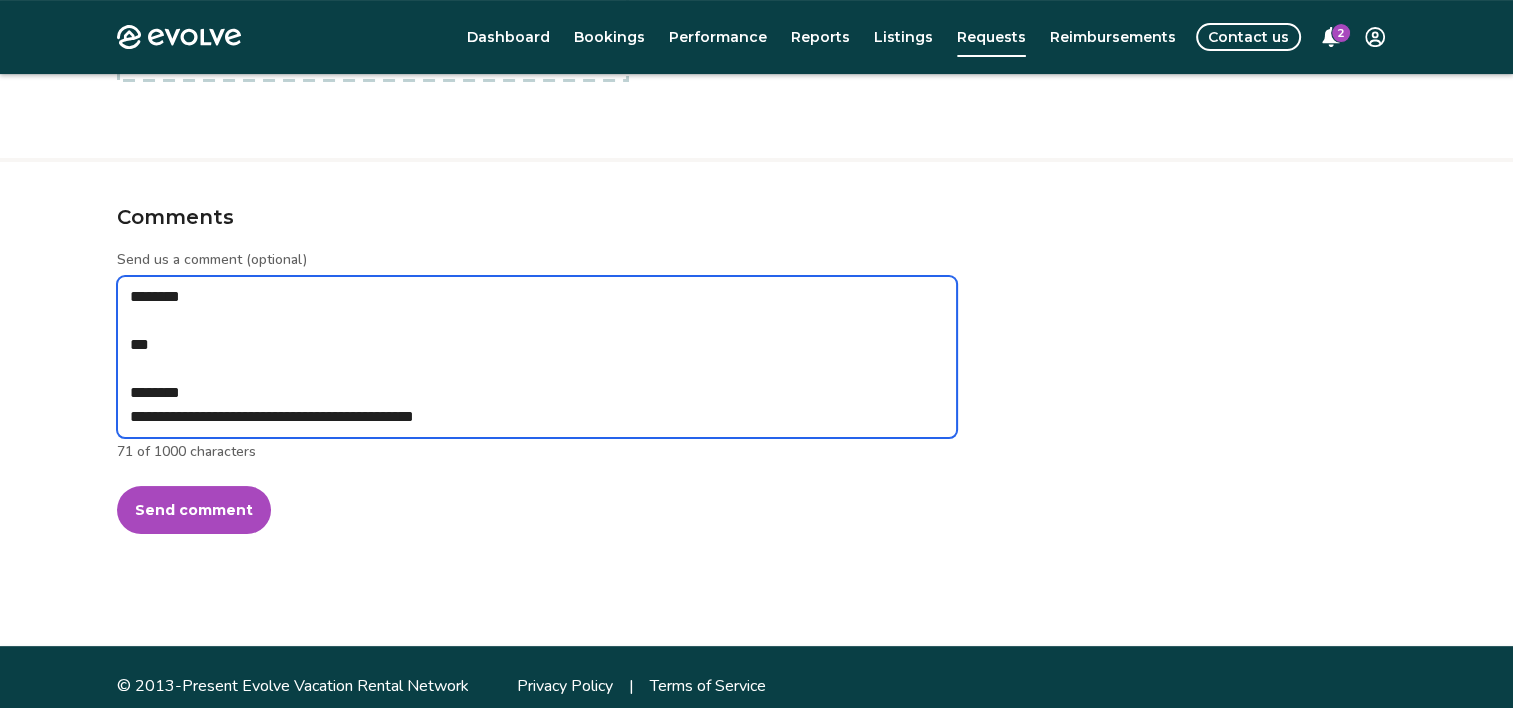 type on "*" 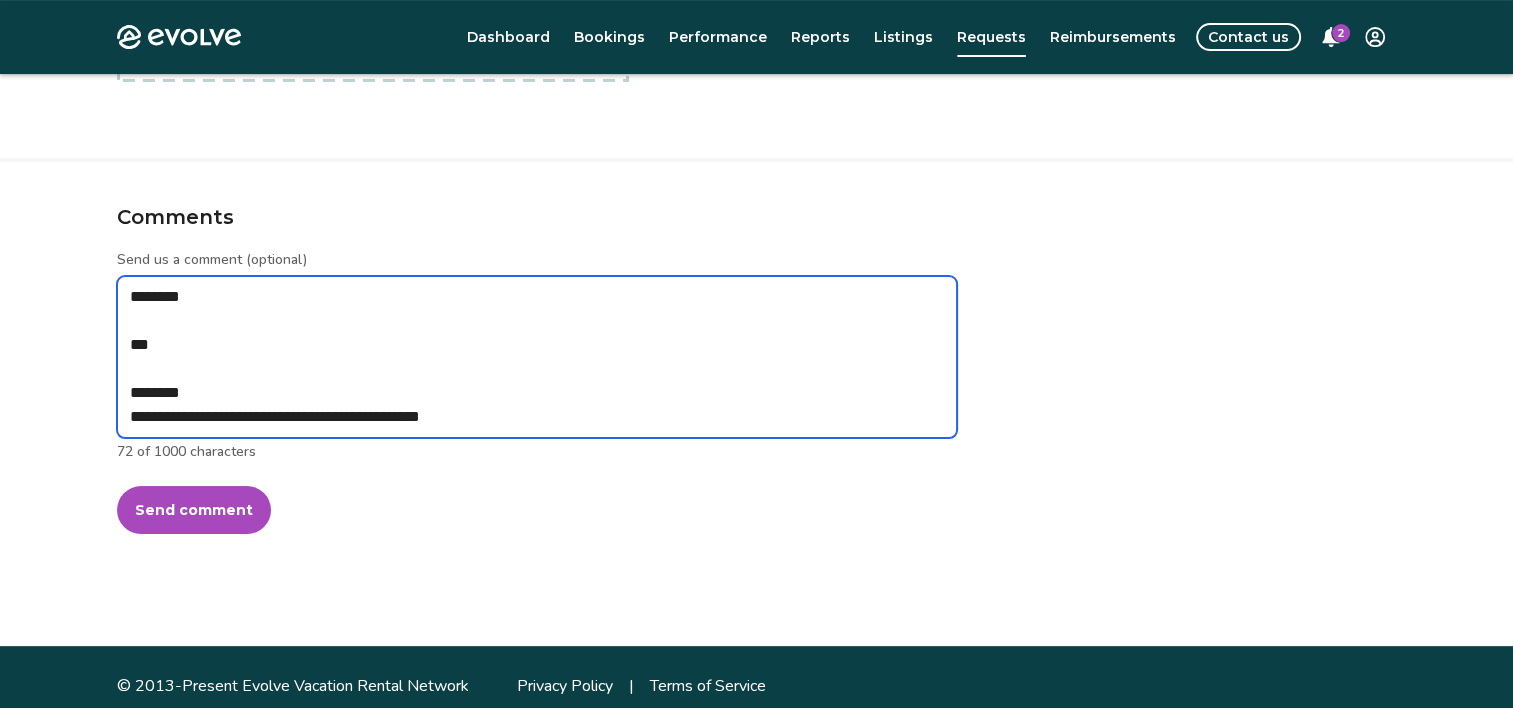 type on "*" 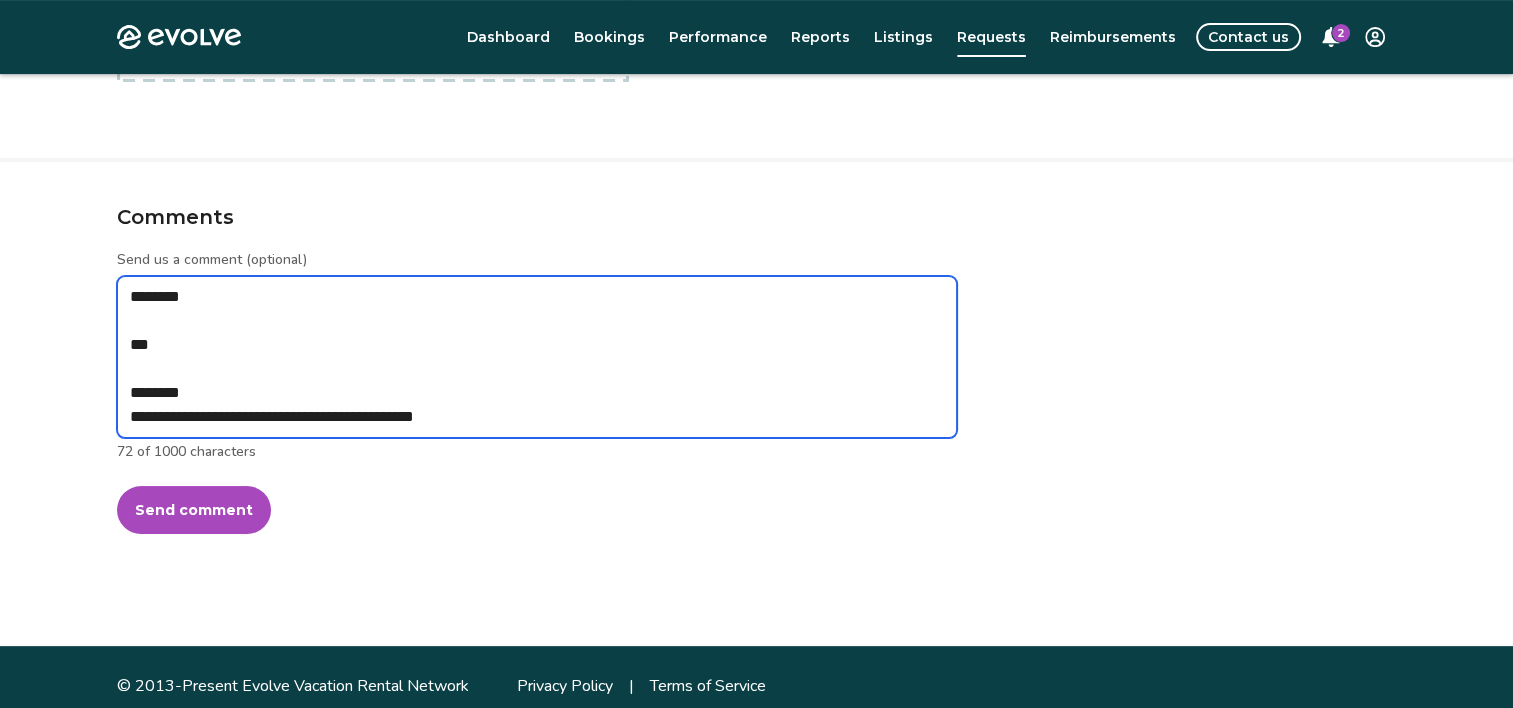 type on "*" 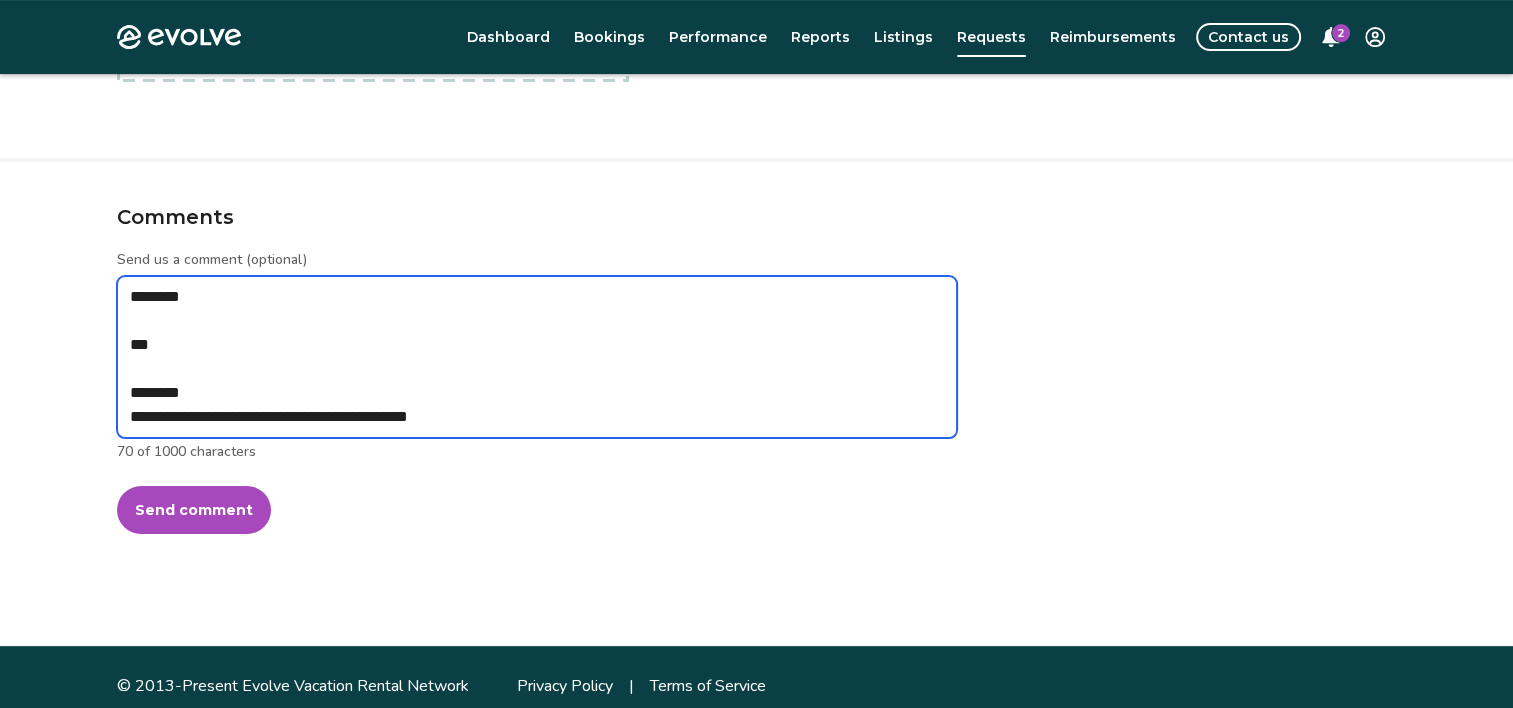 type on "*" 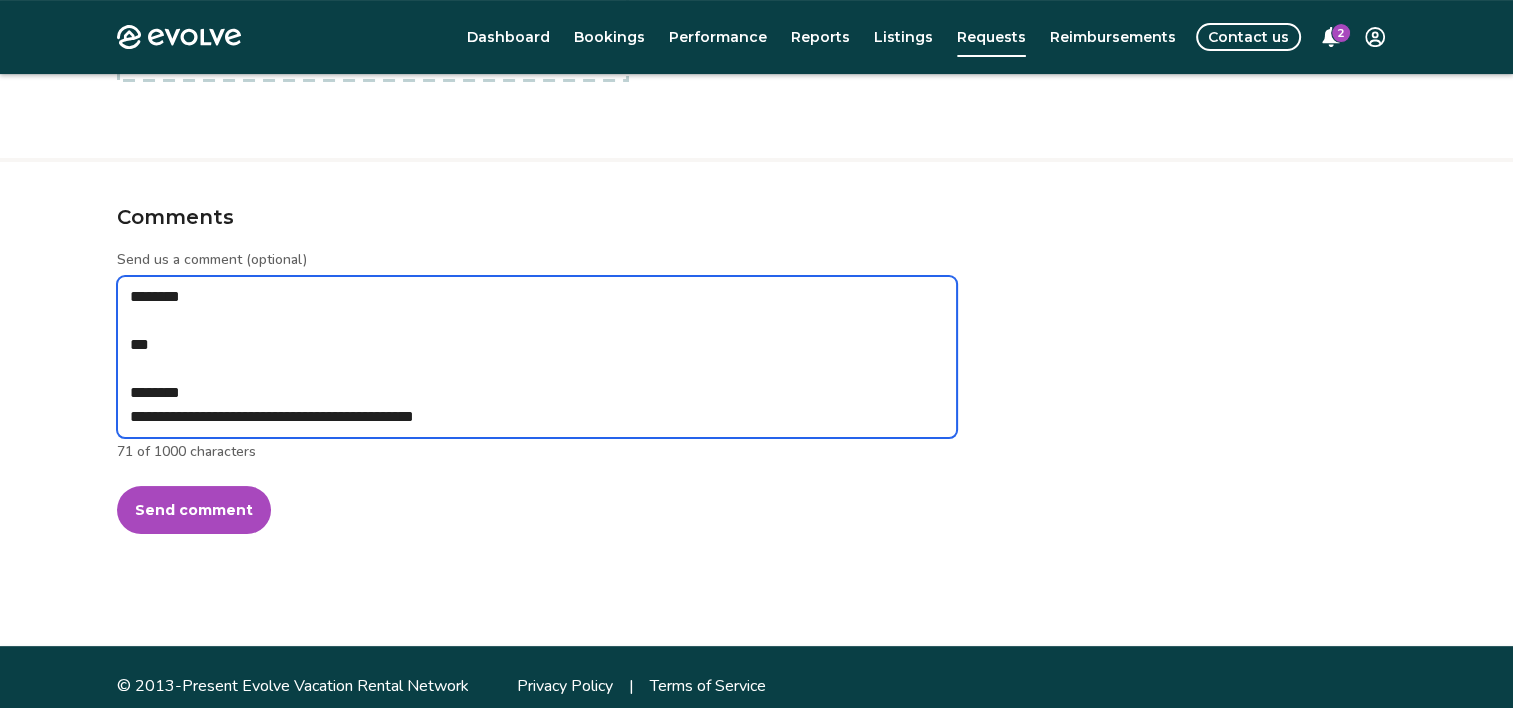 type on "*" 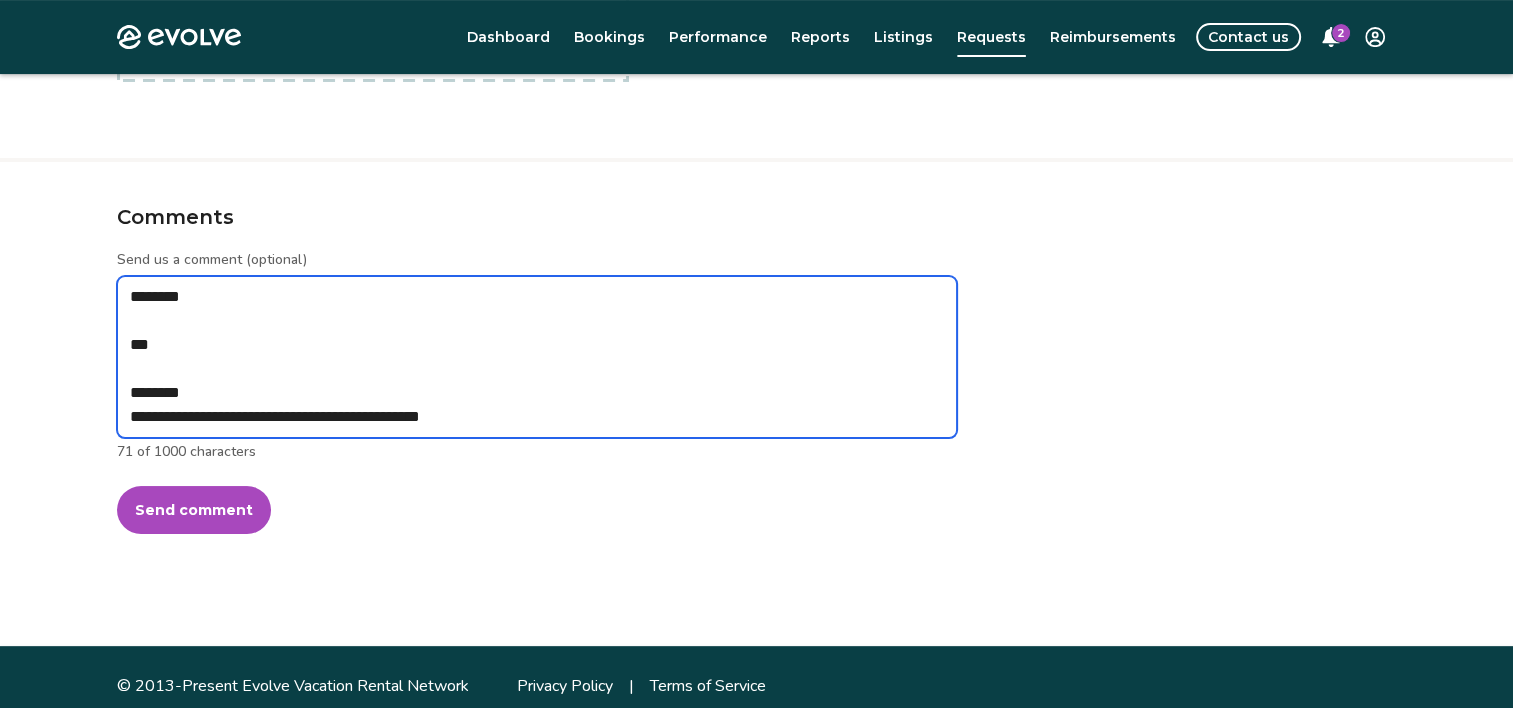 type on "*" 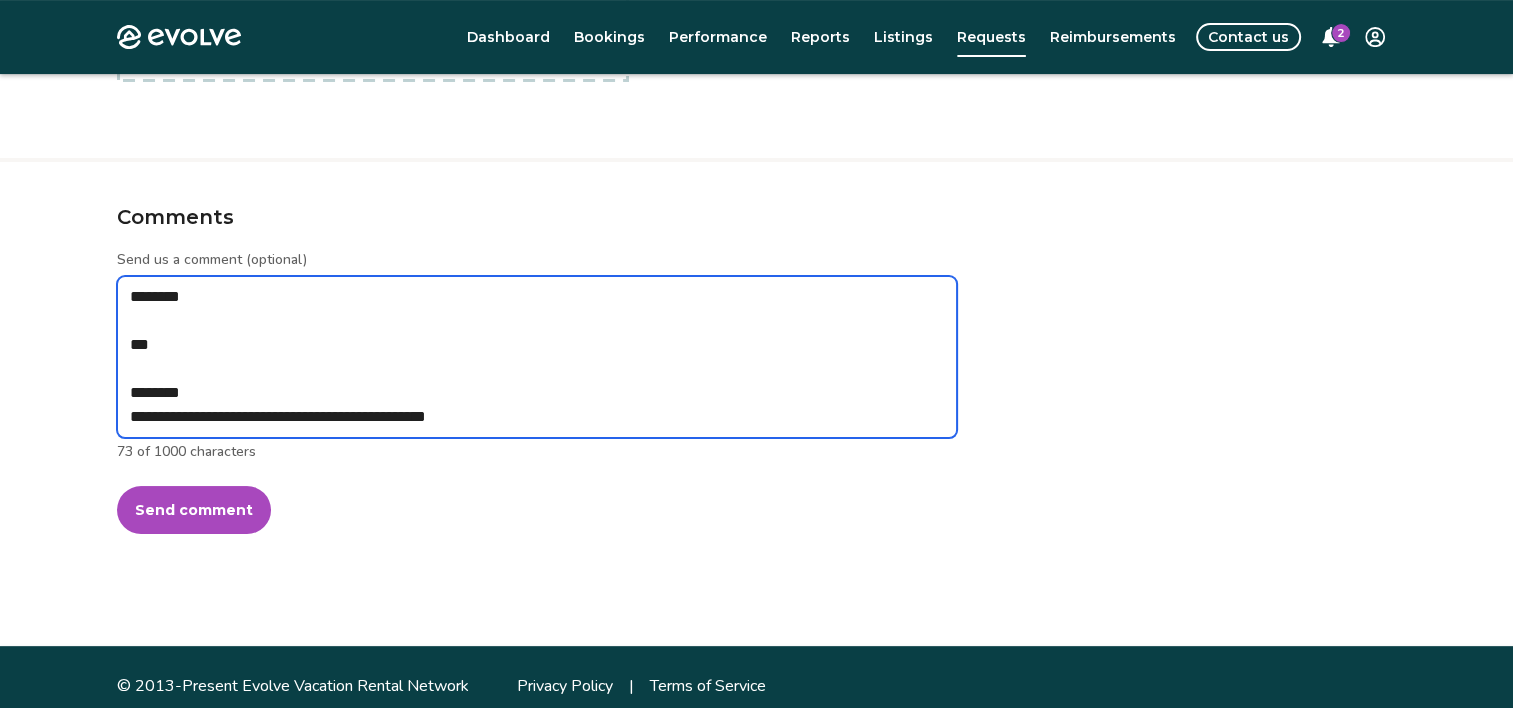 type on "*" 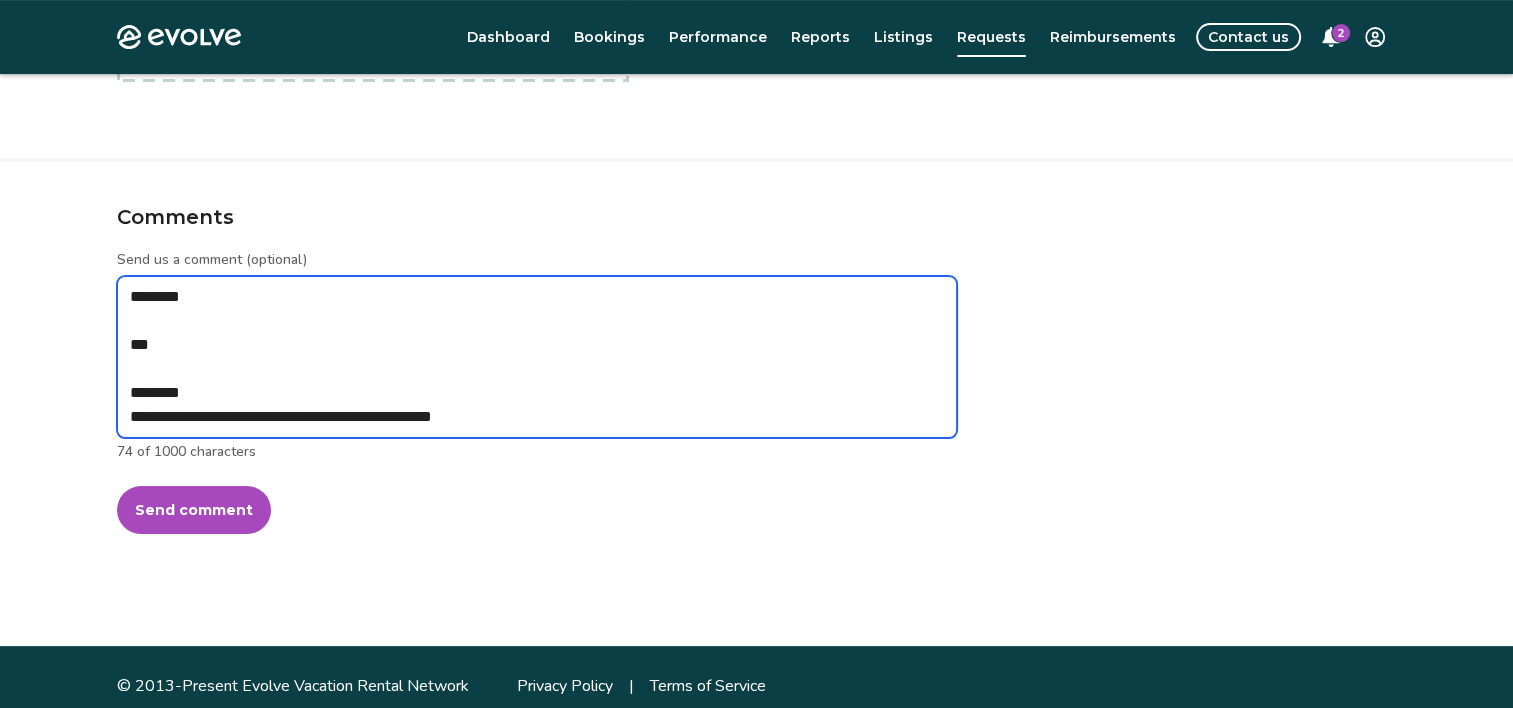 type on "*" 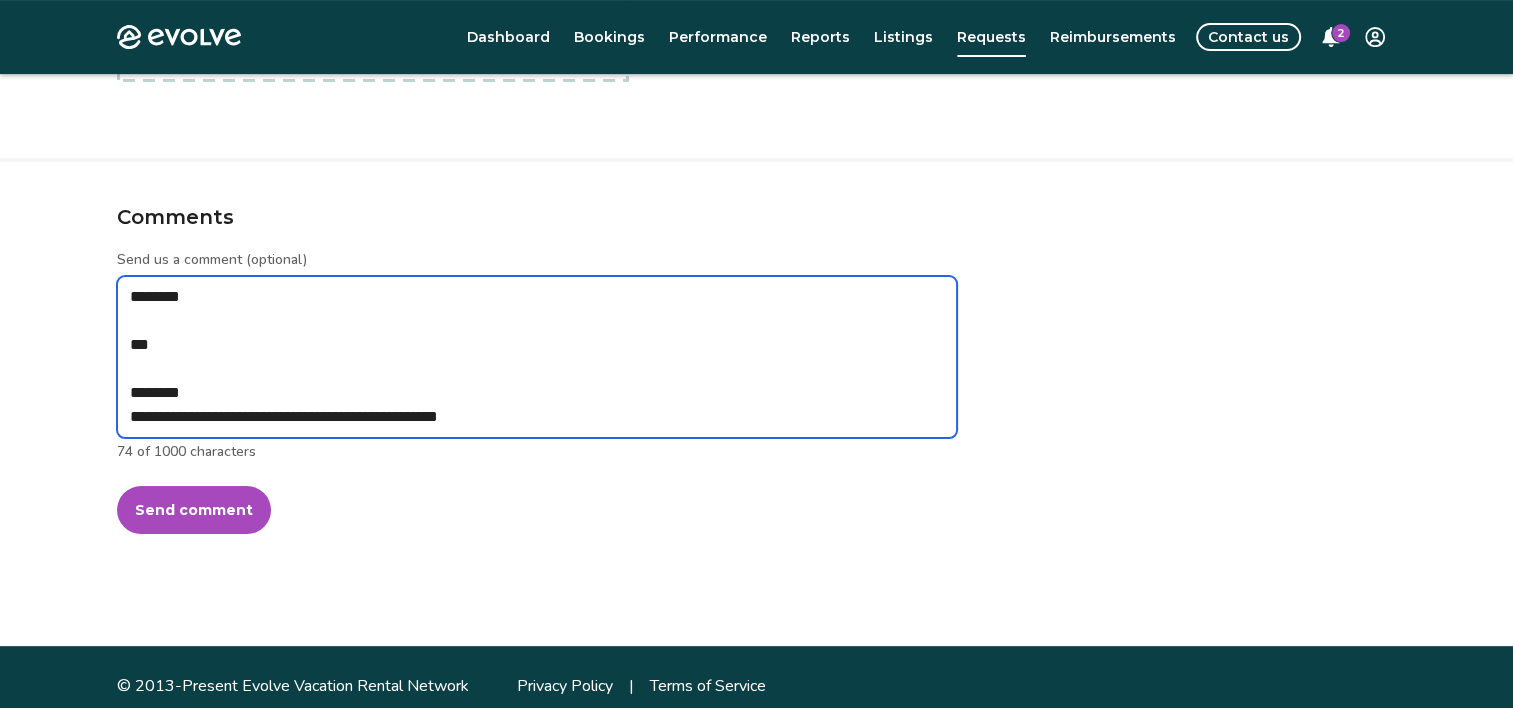 type on "*" 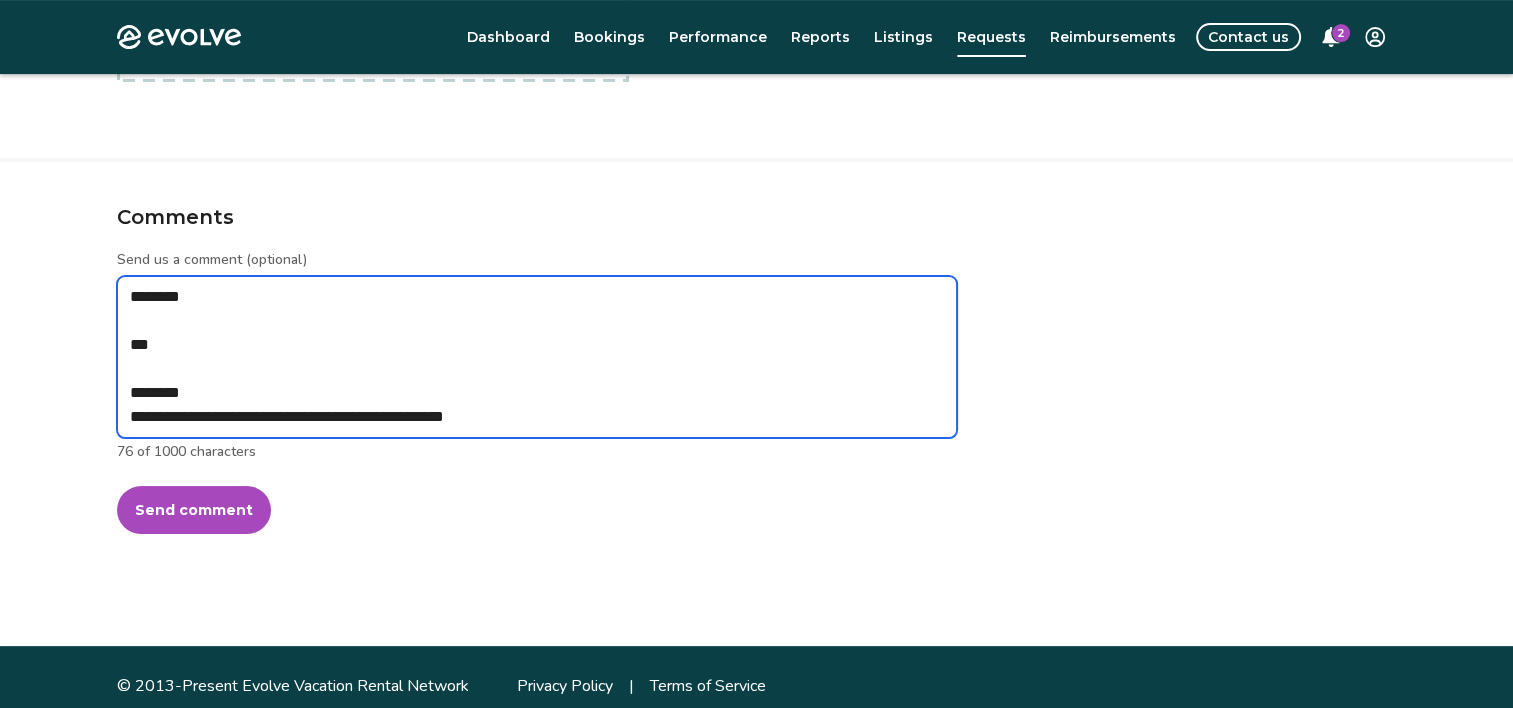 type on "*" 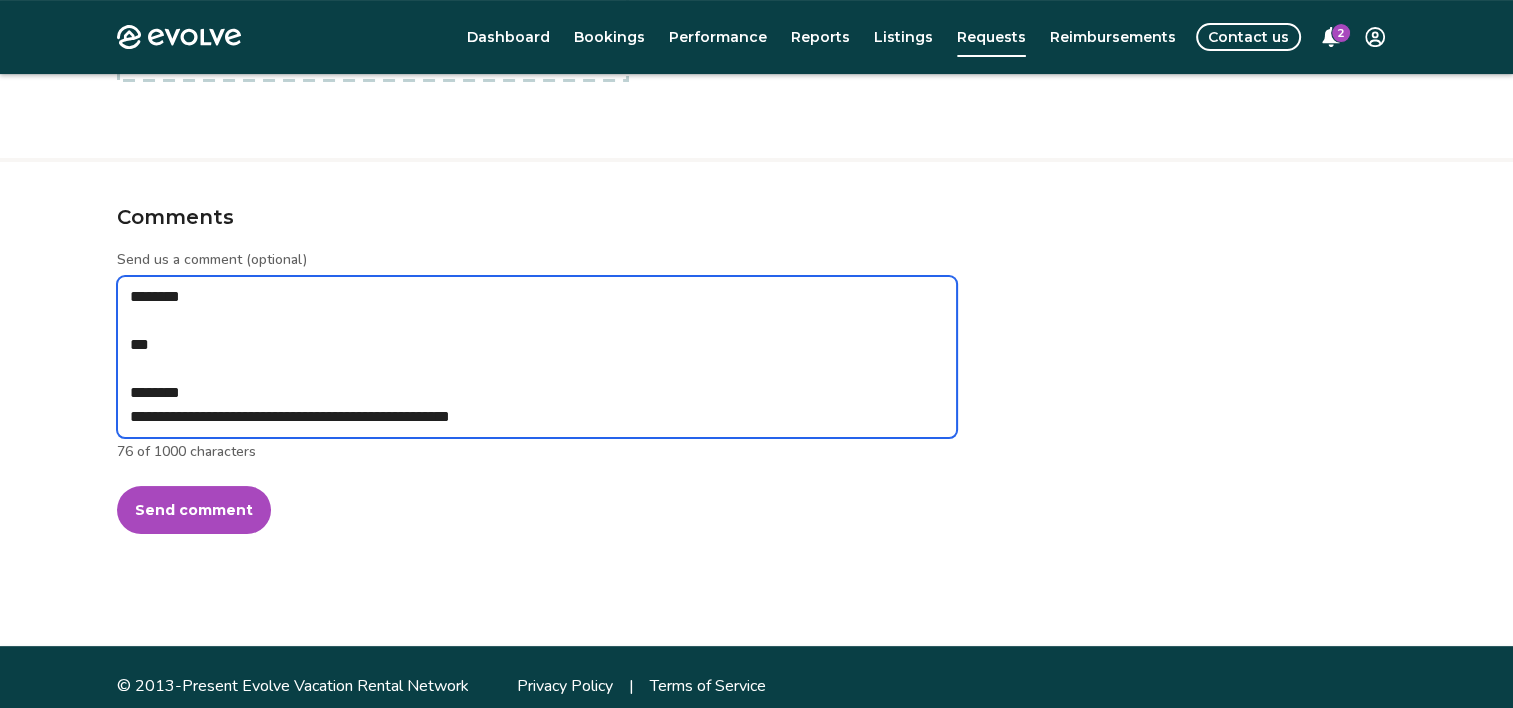 type on "**********" 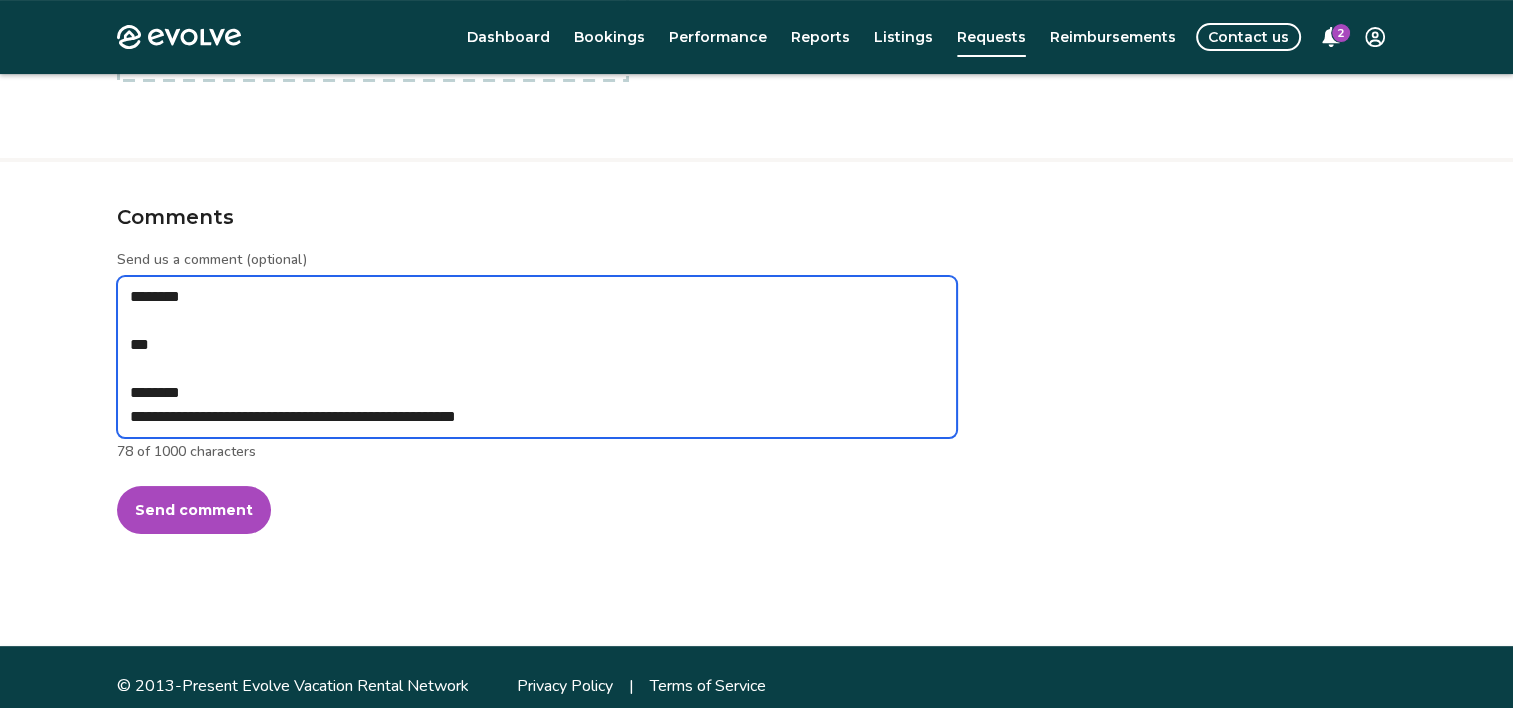 type on "*" 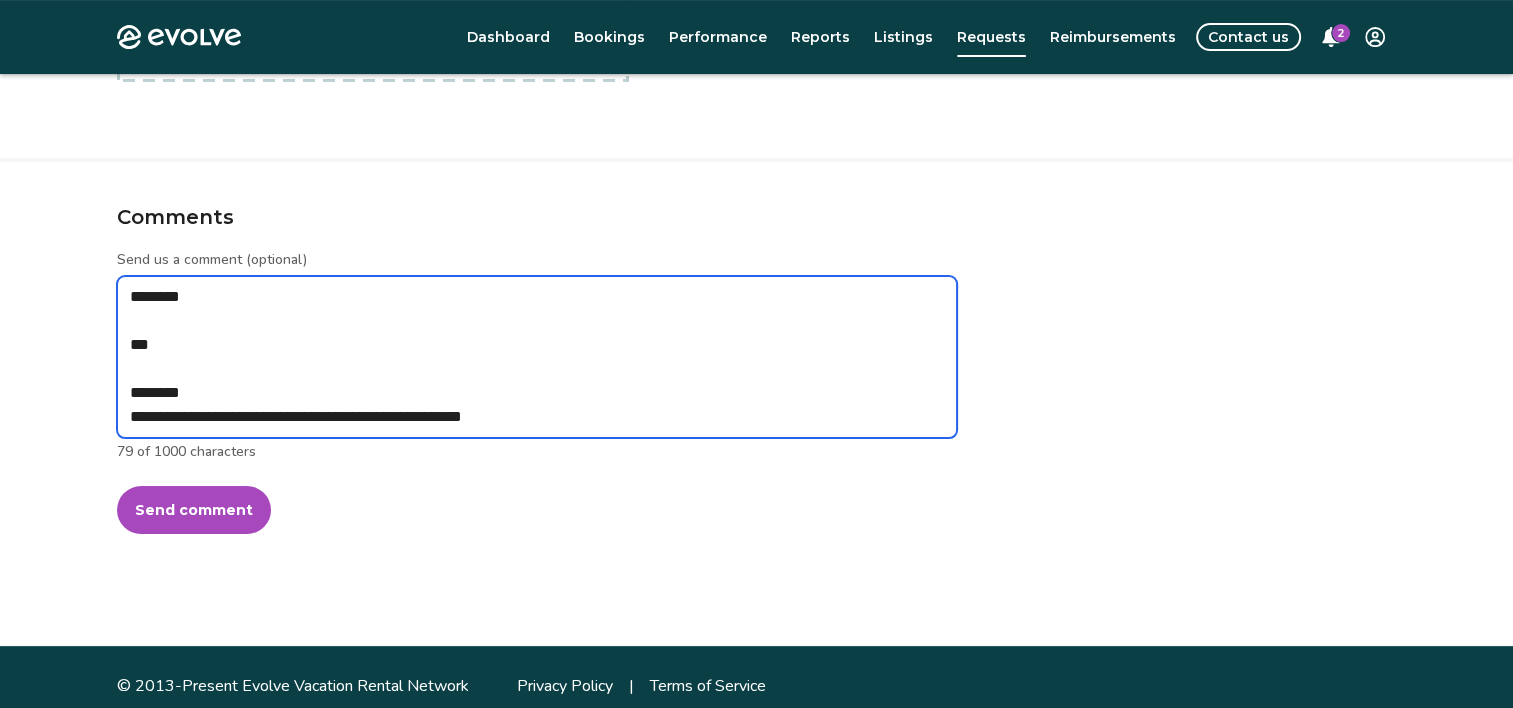 type on "*" 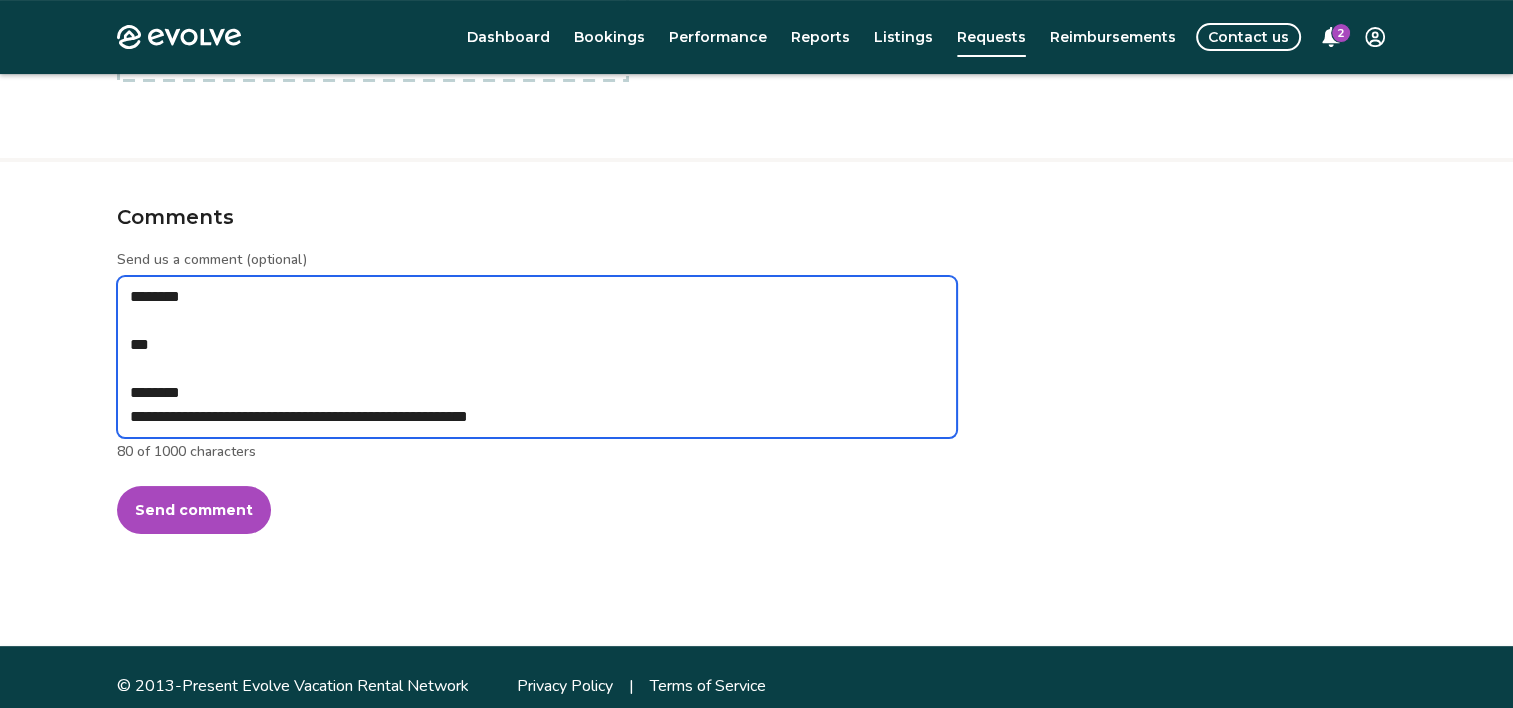 type on "*" 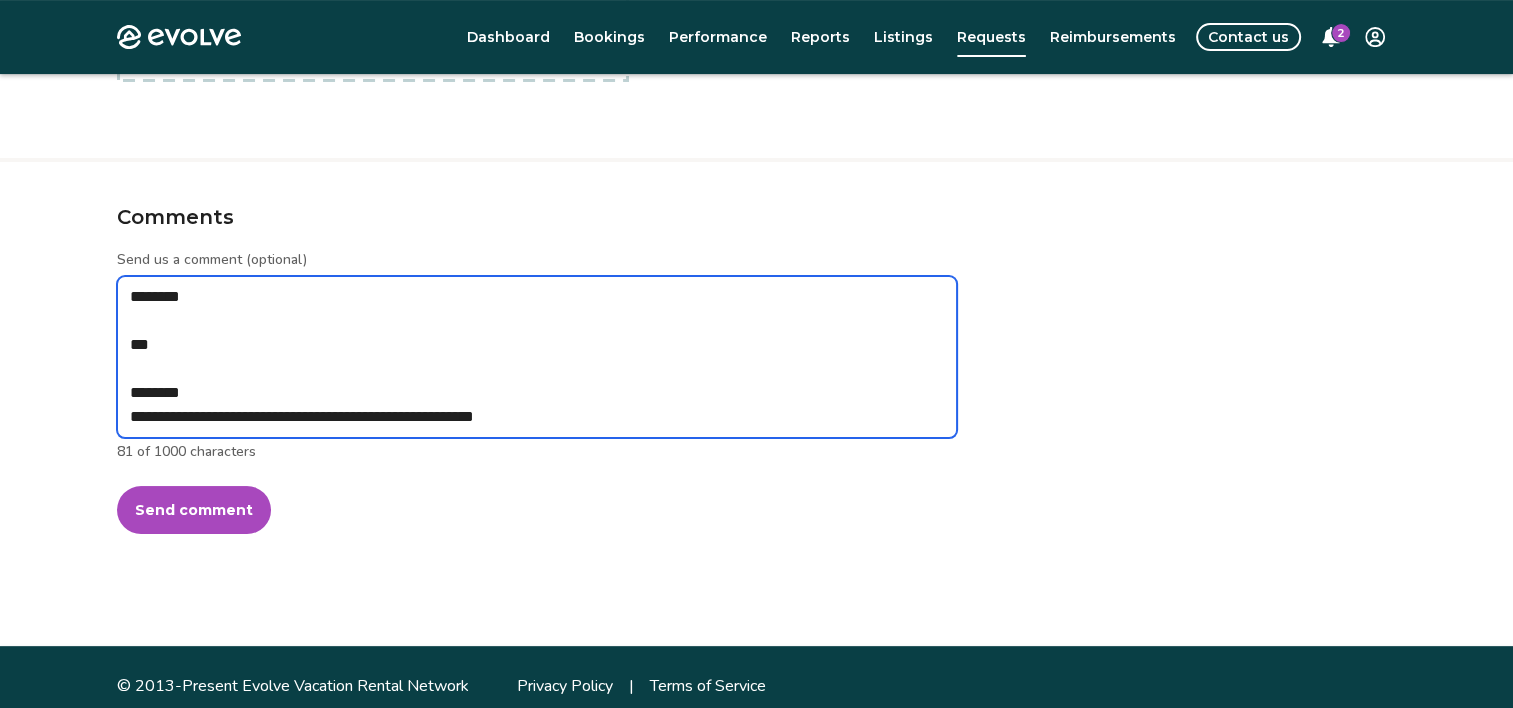 type on "*" 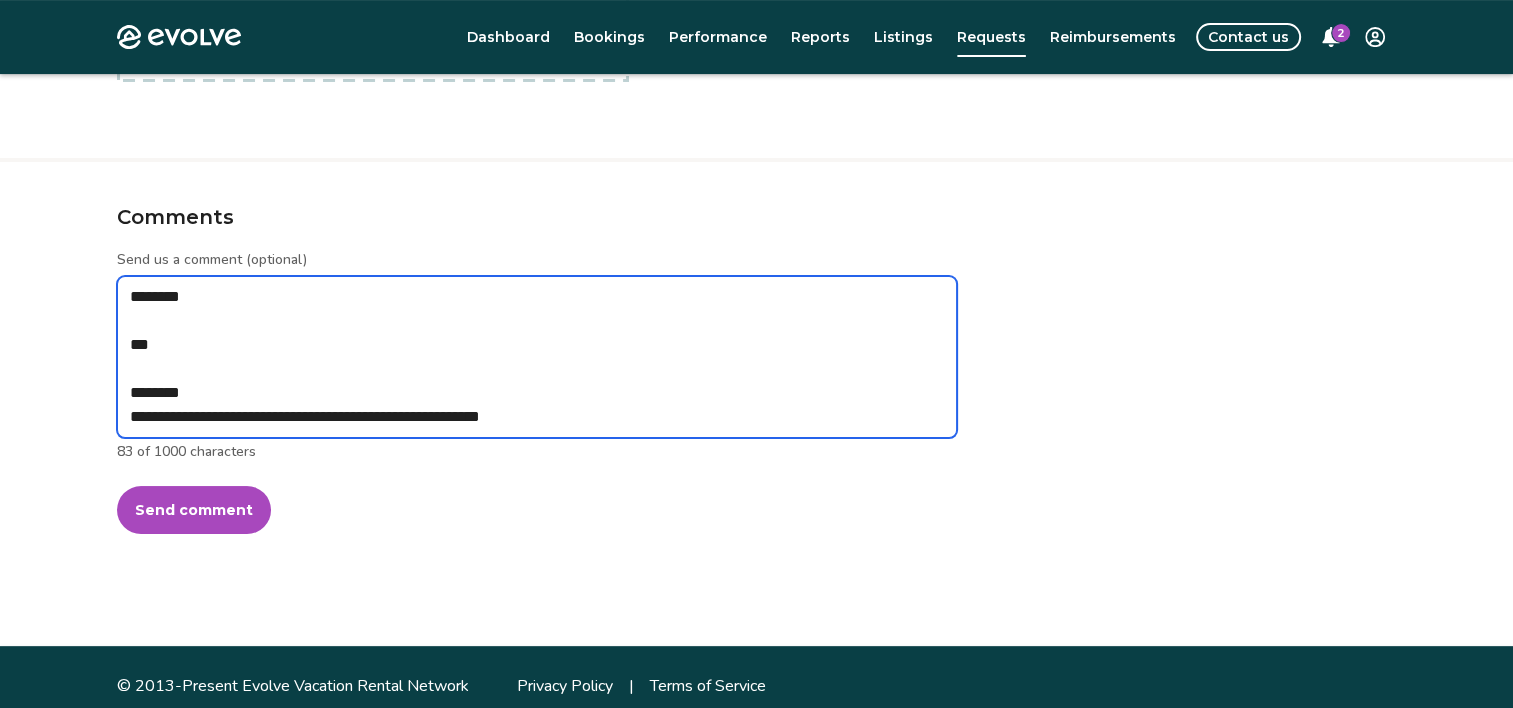 type on "*" 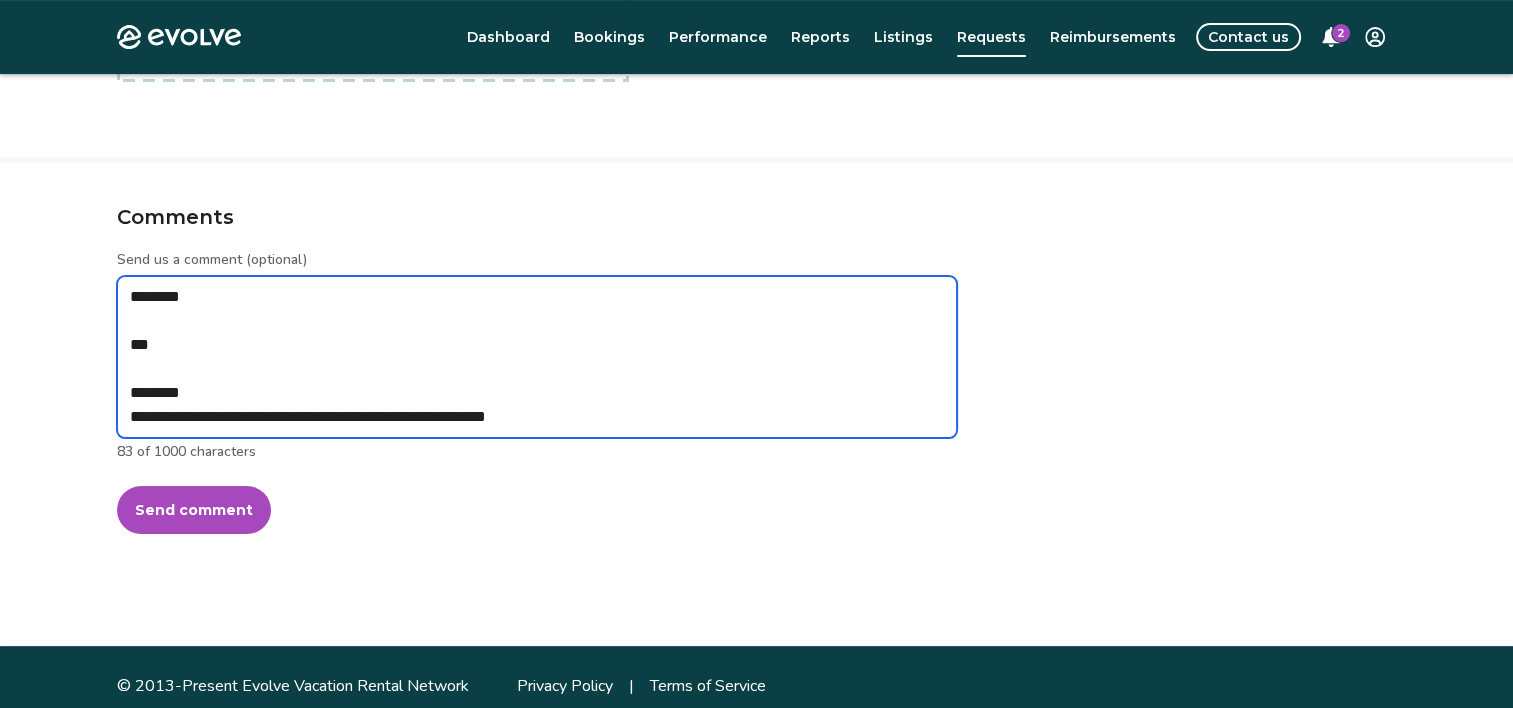 type on "*" 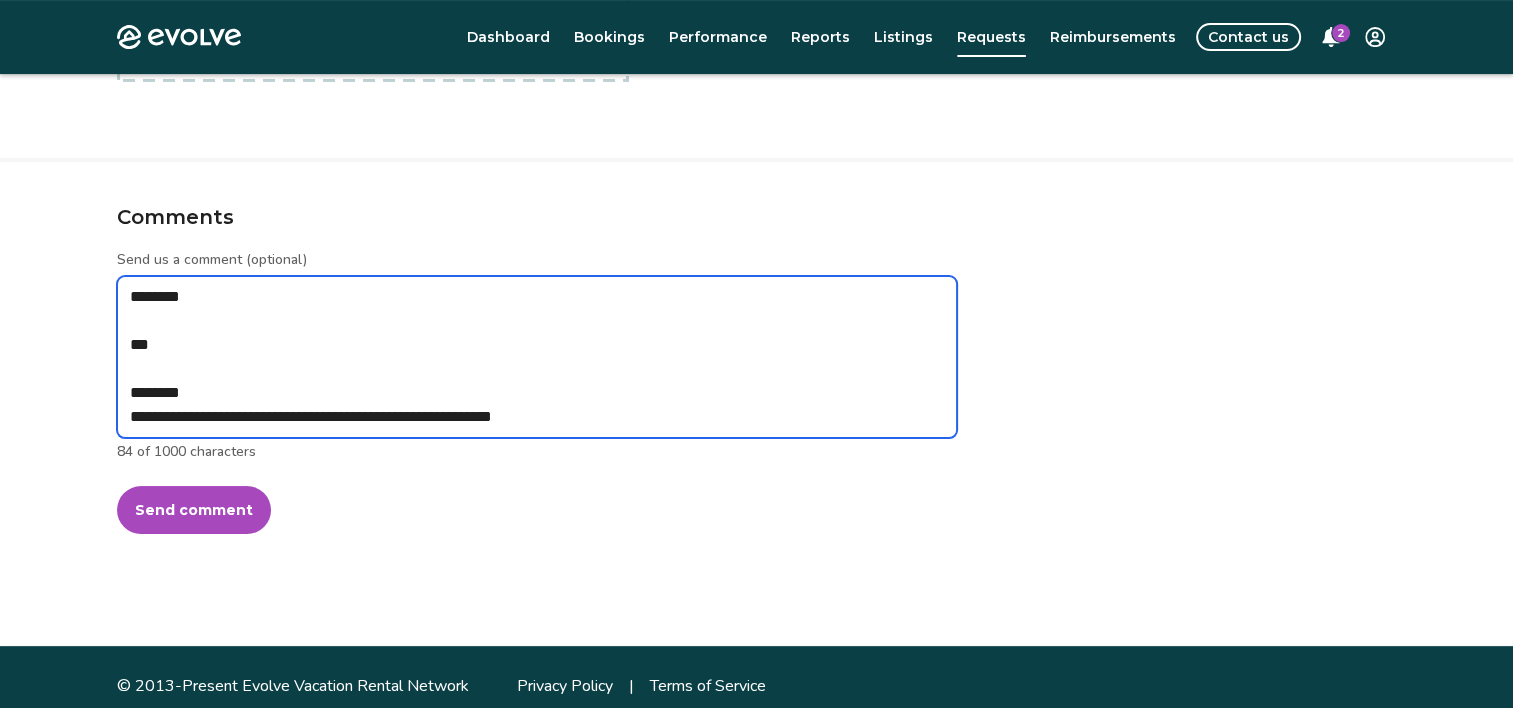 type on "*" 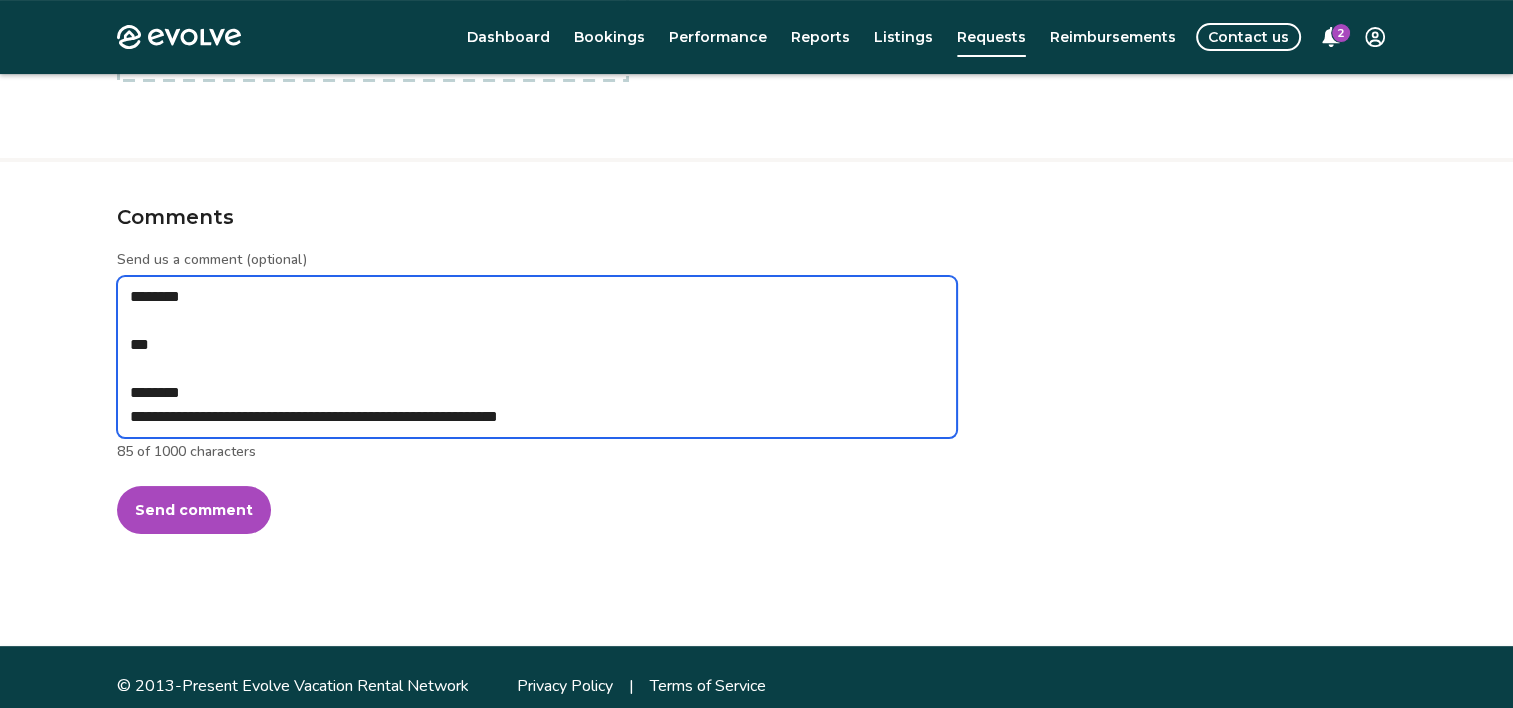 type on "*" 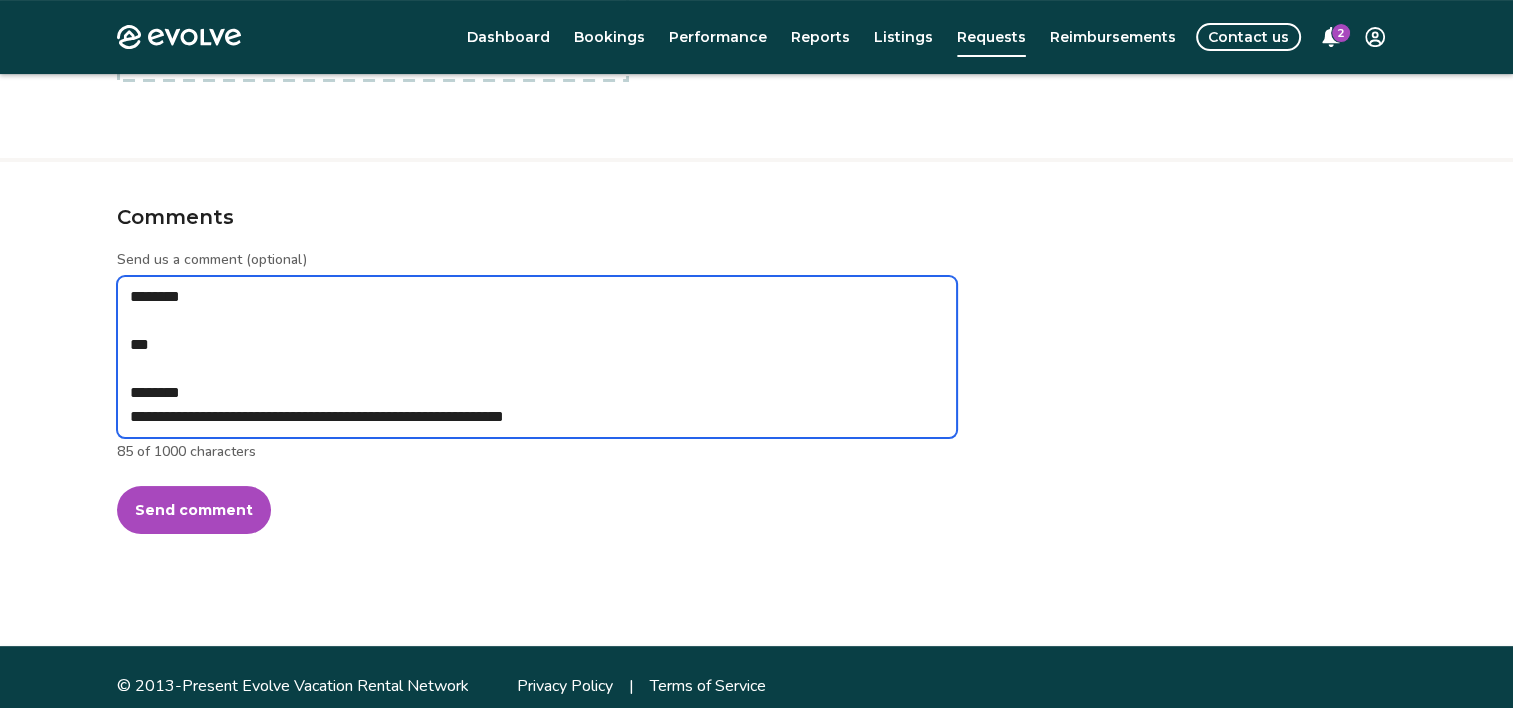 type on "*" 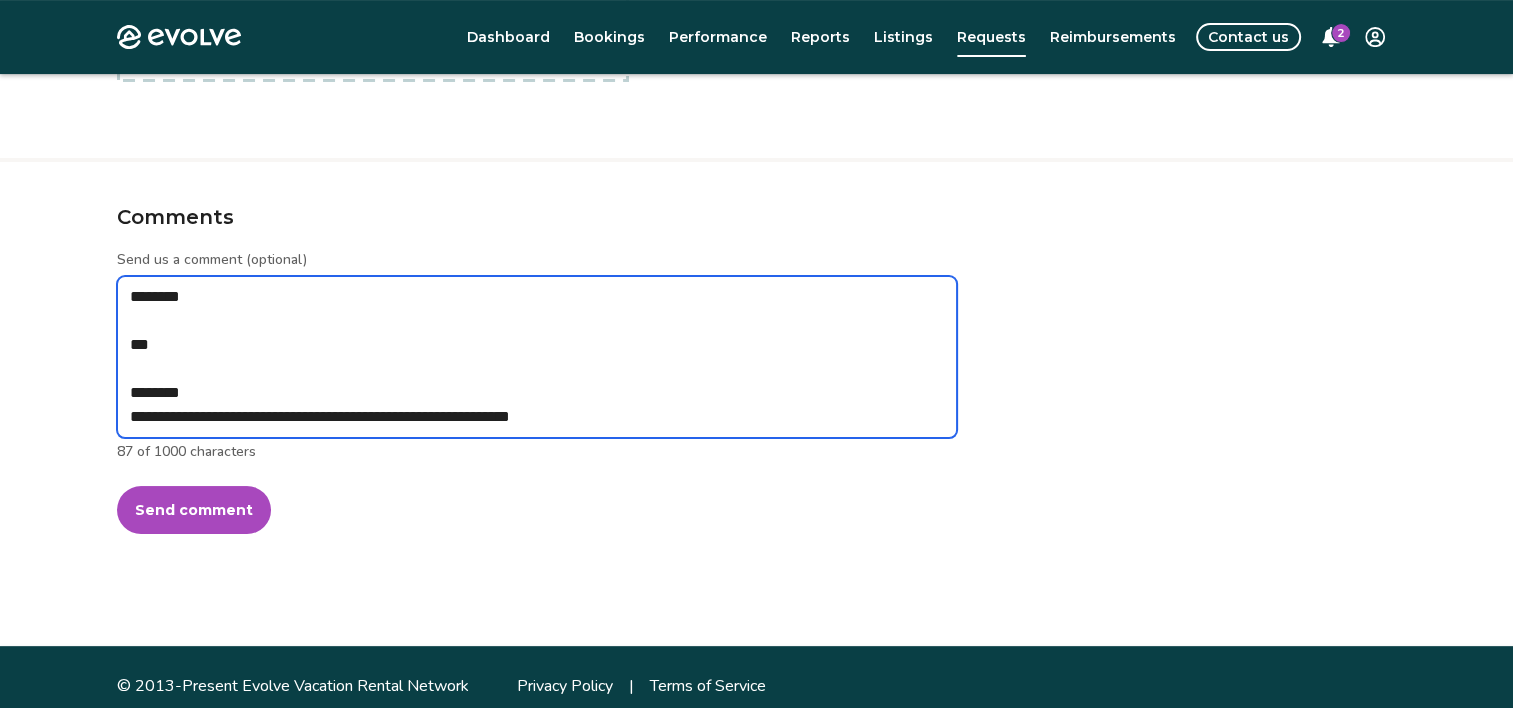 type on "*" 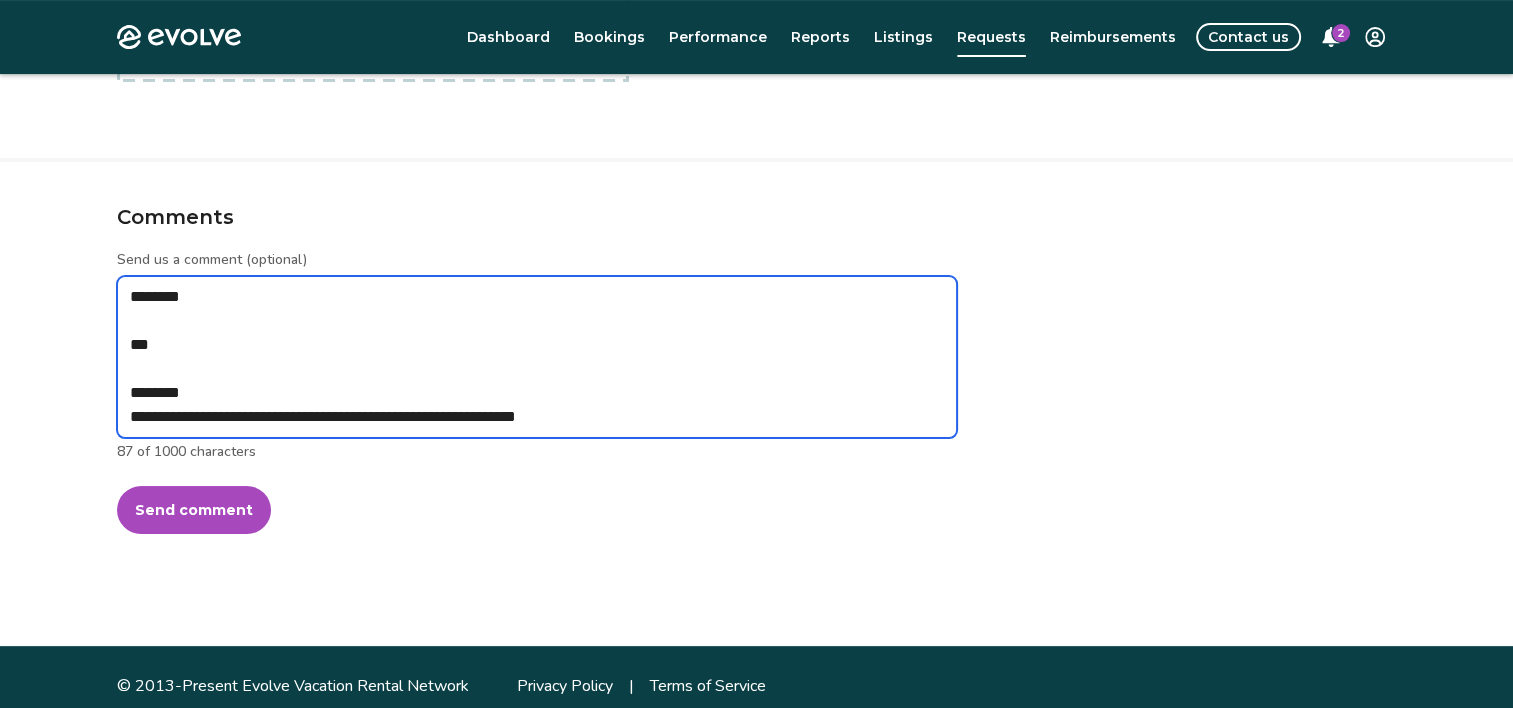 type on "*" 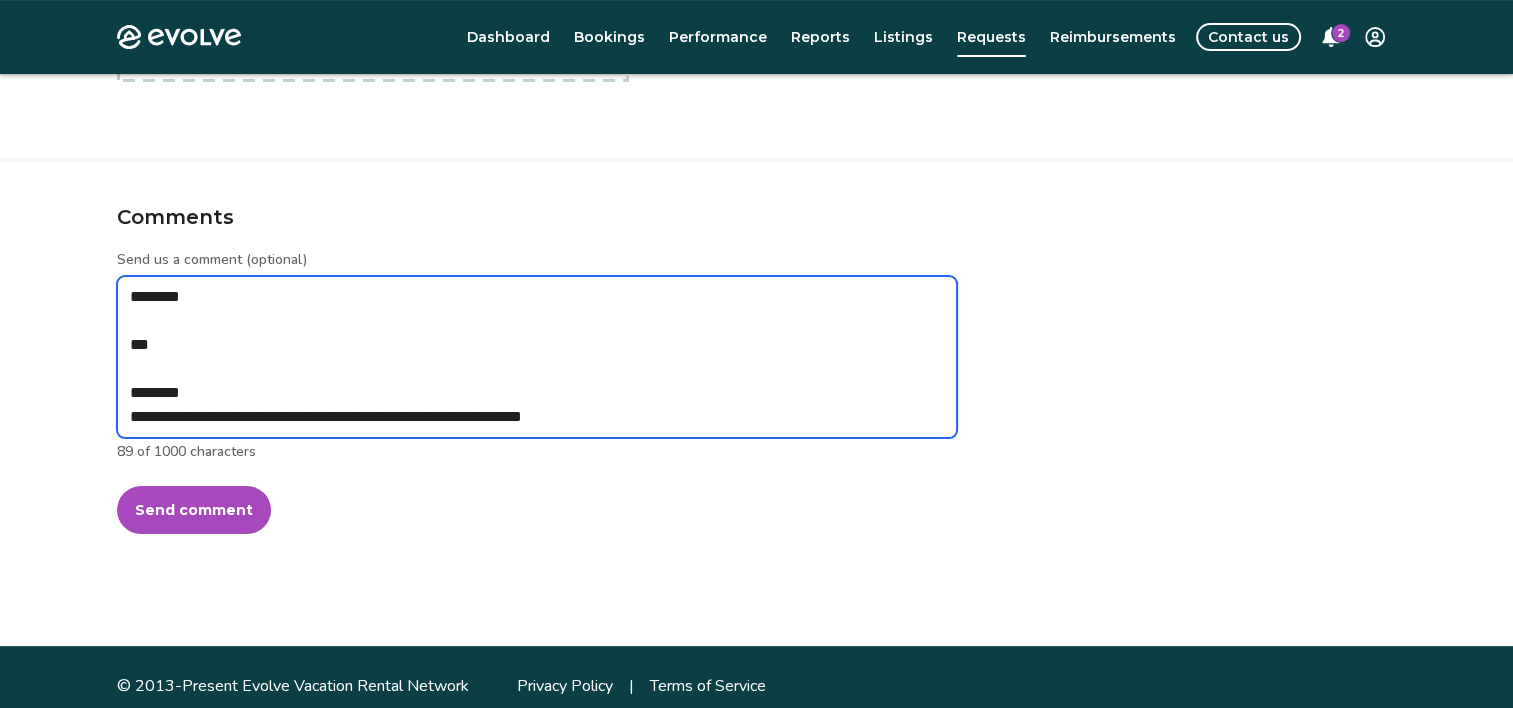 type on "*" 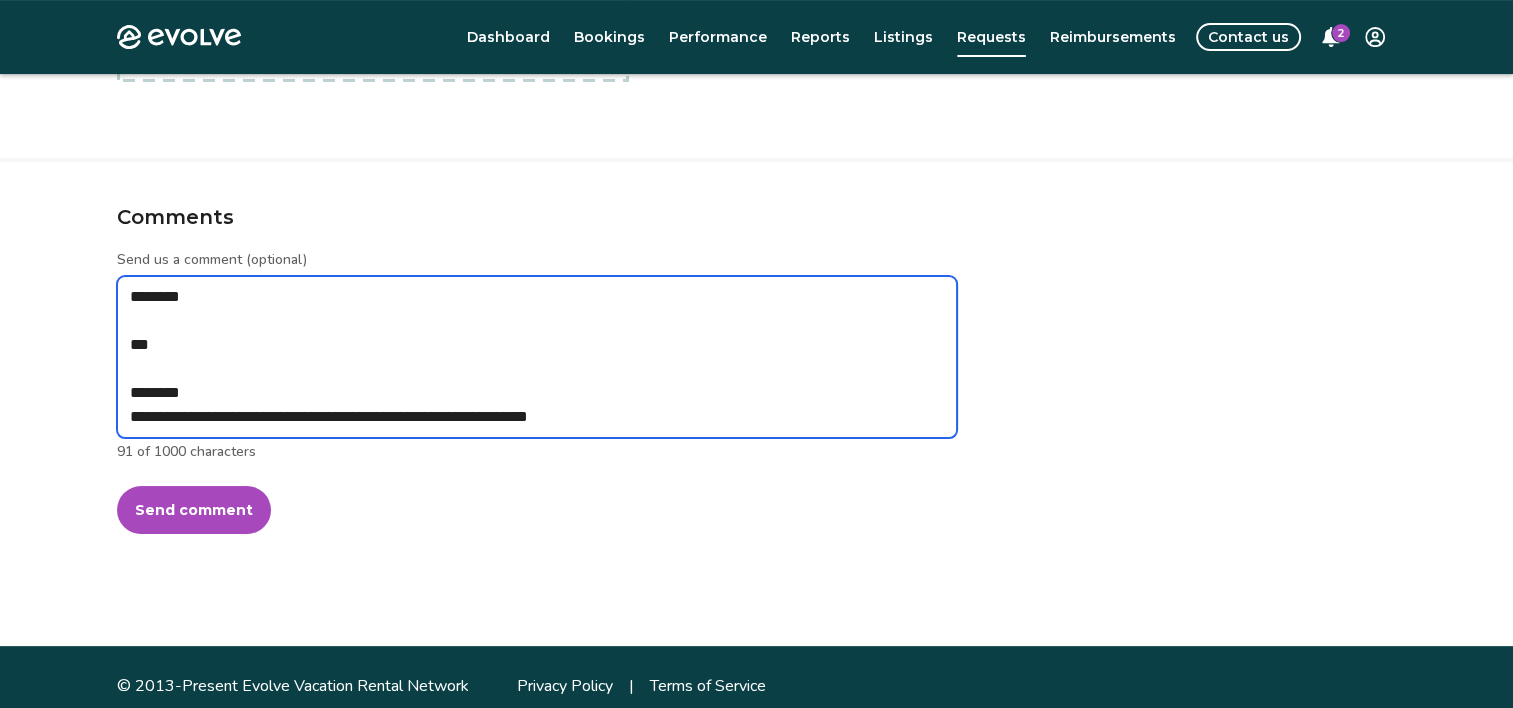 type on "*" 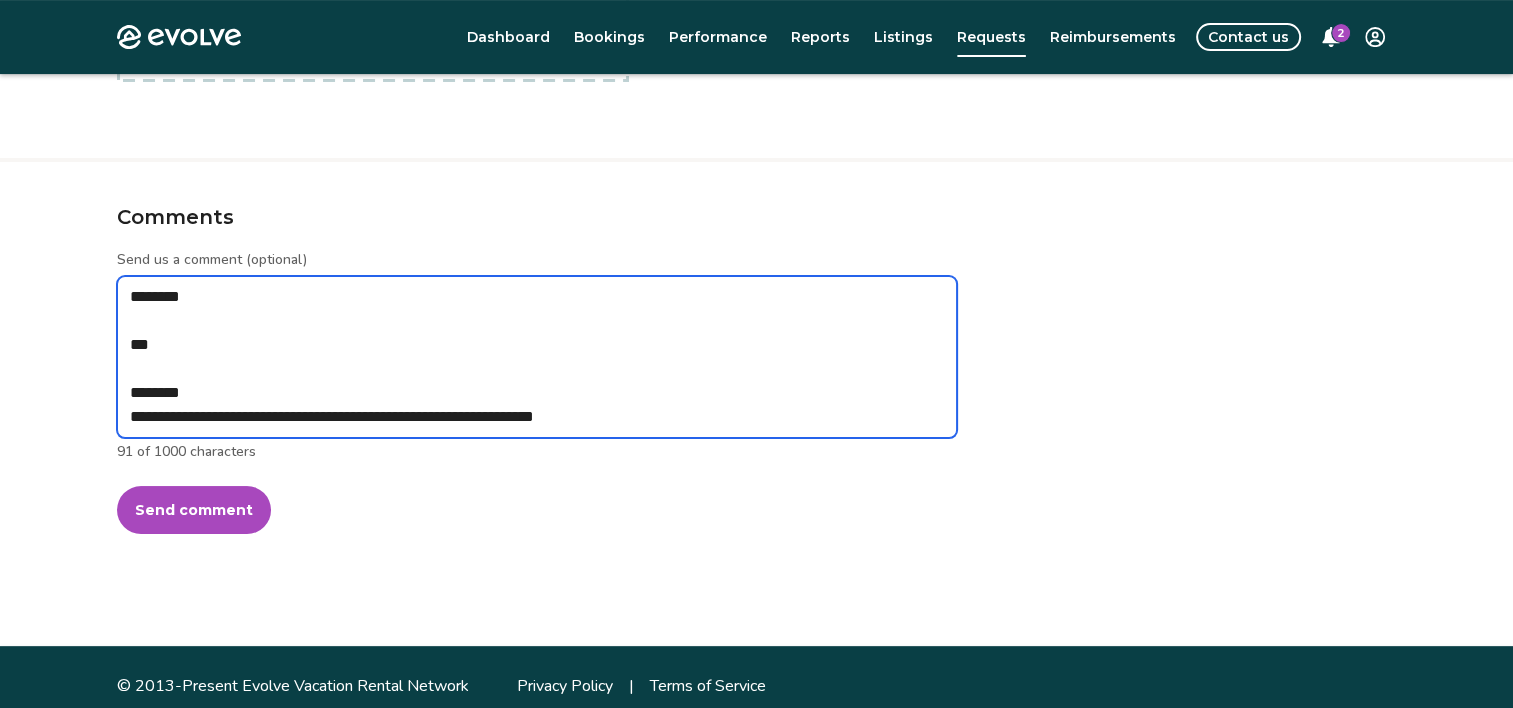 type on "*" 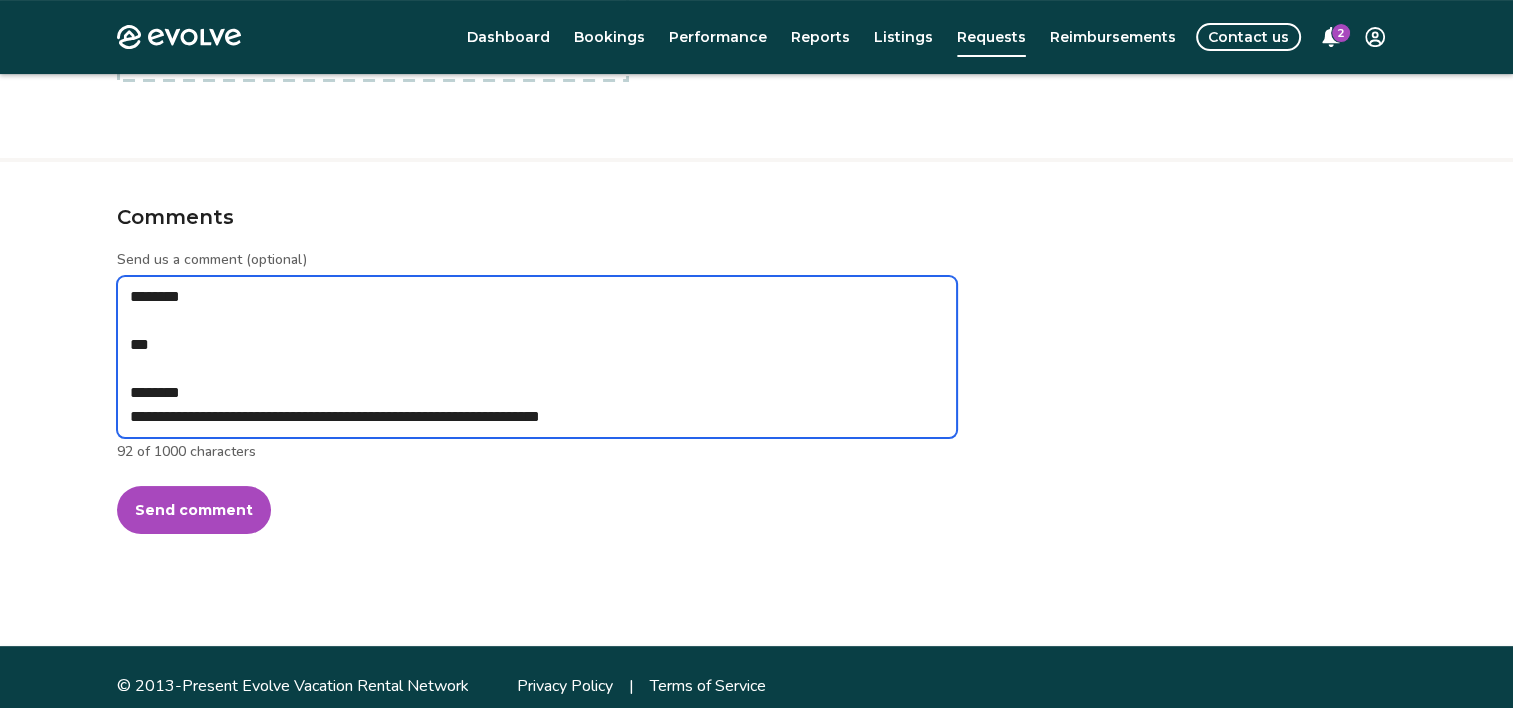 type on "*" 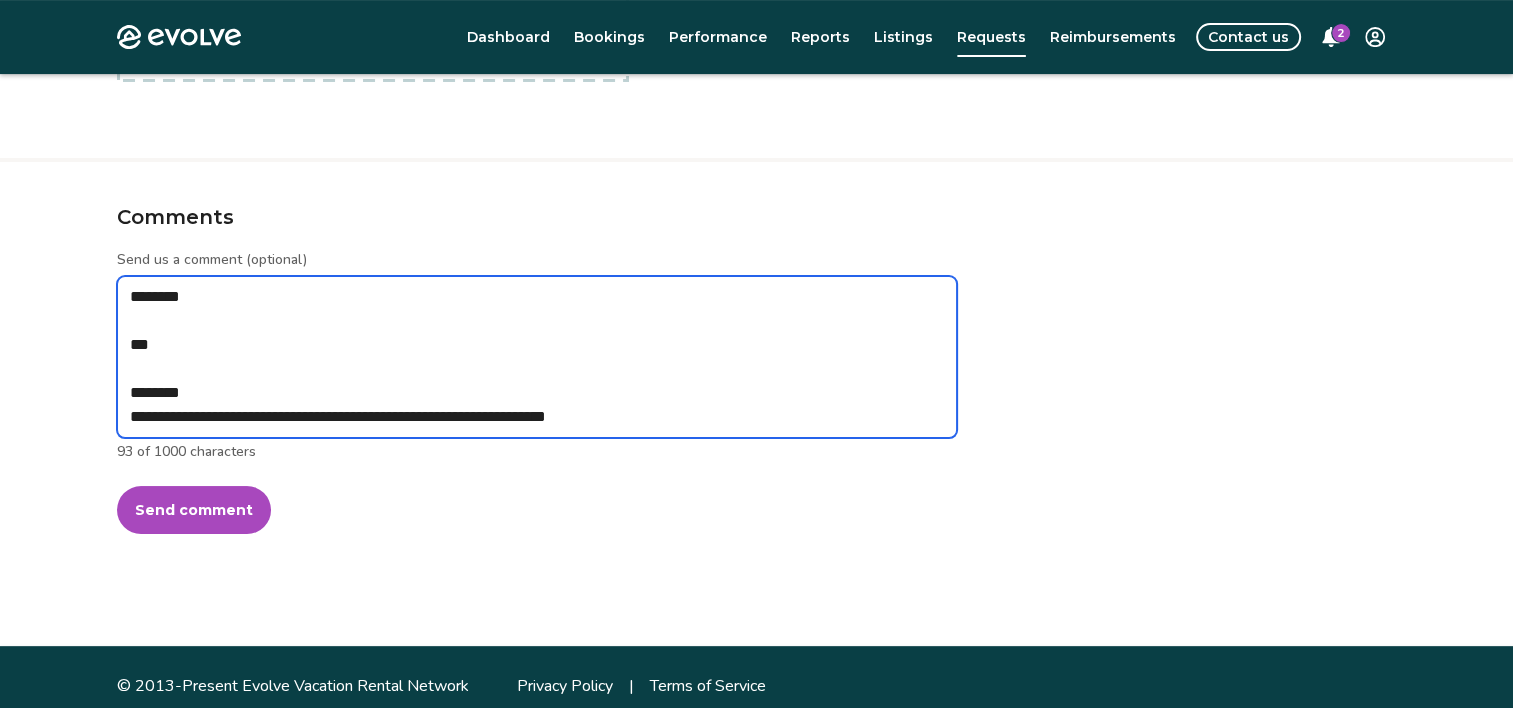 type on "*" 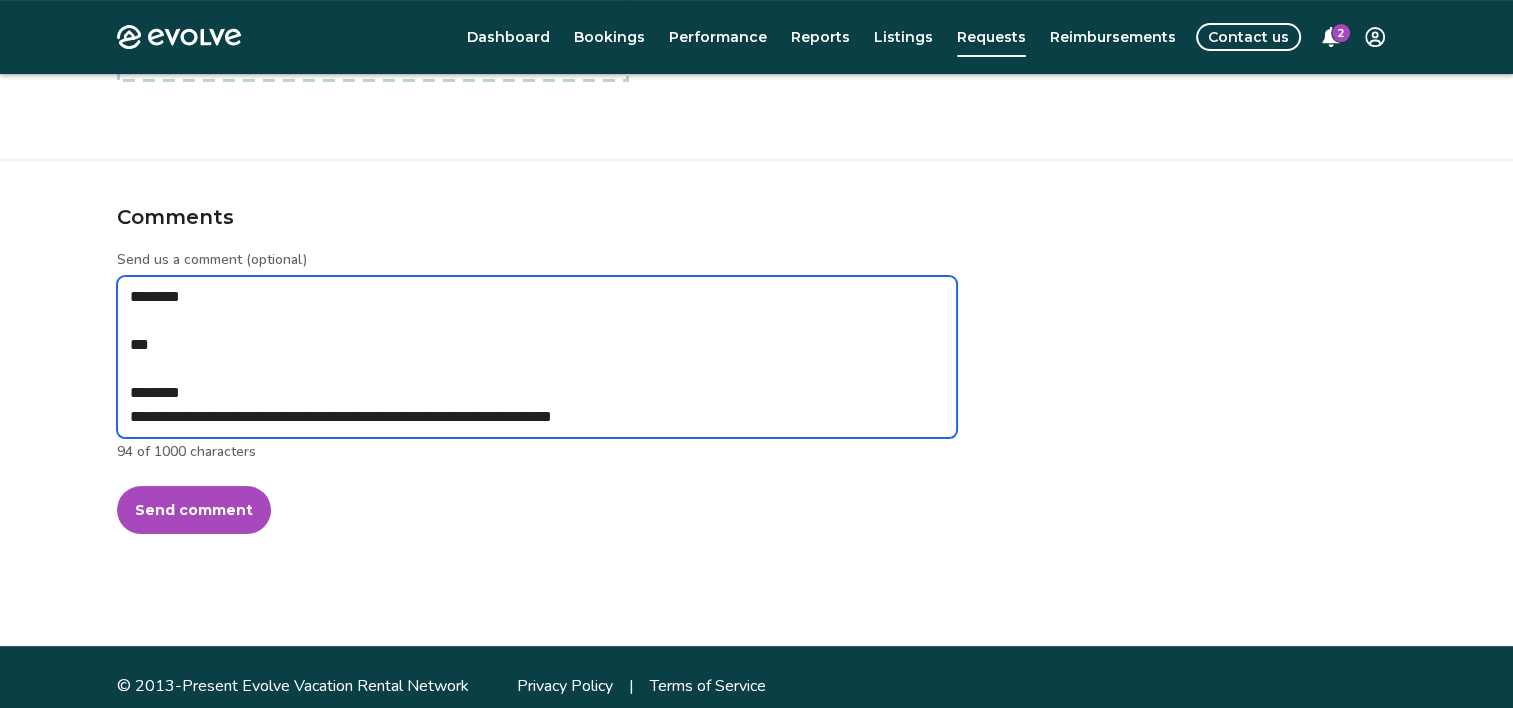 type on "*" 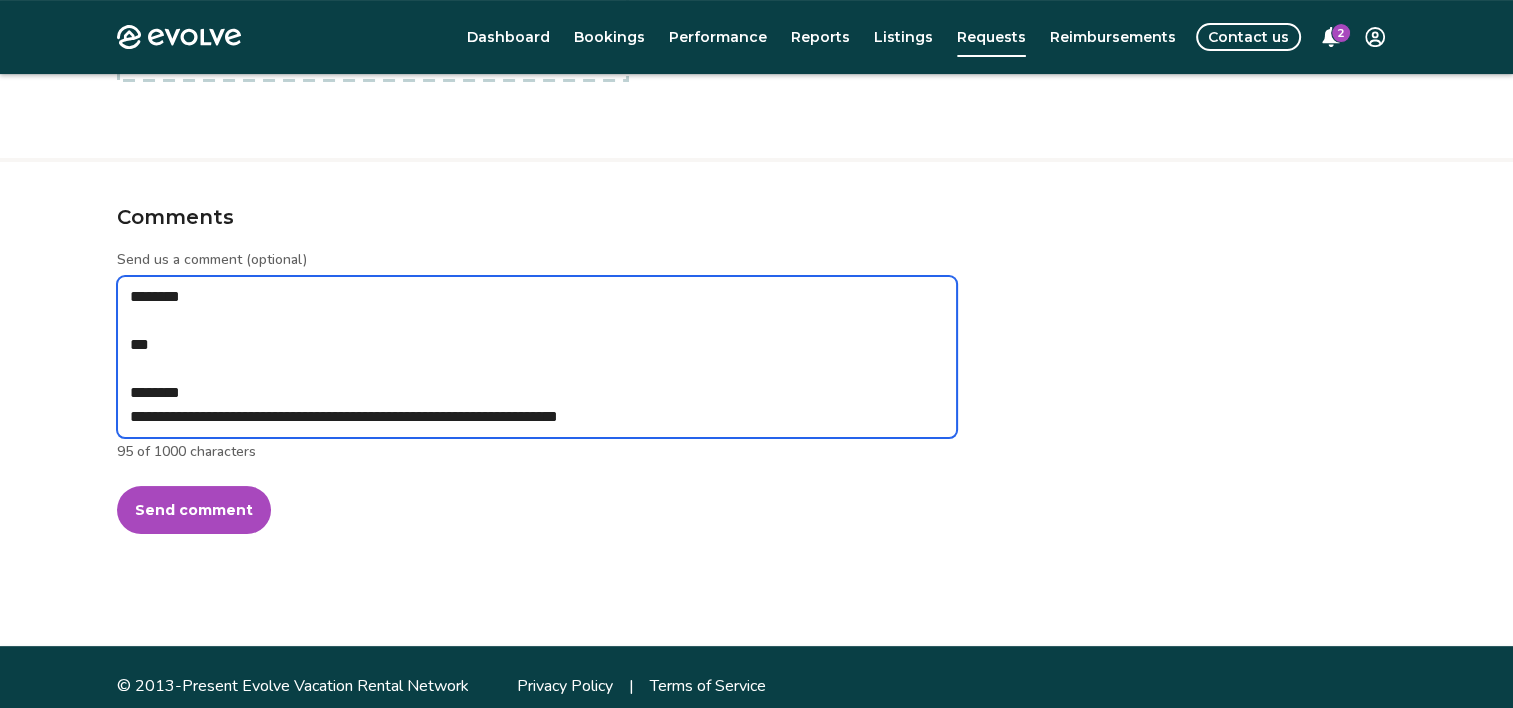 type on "*" 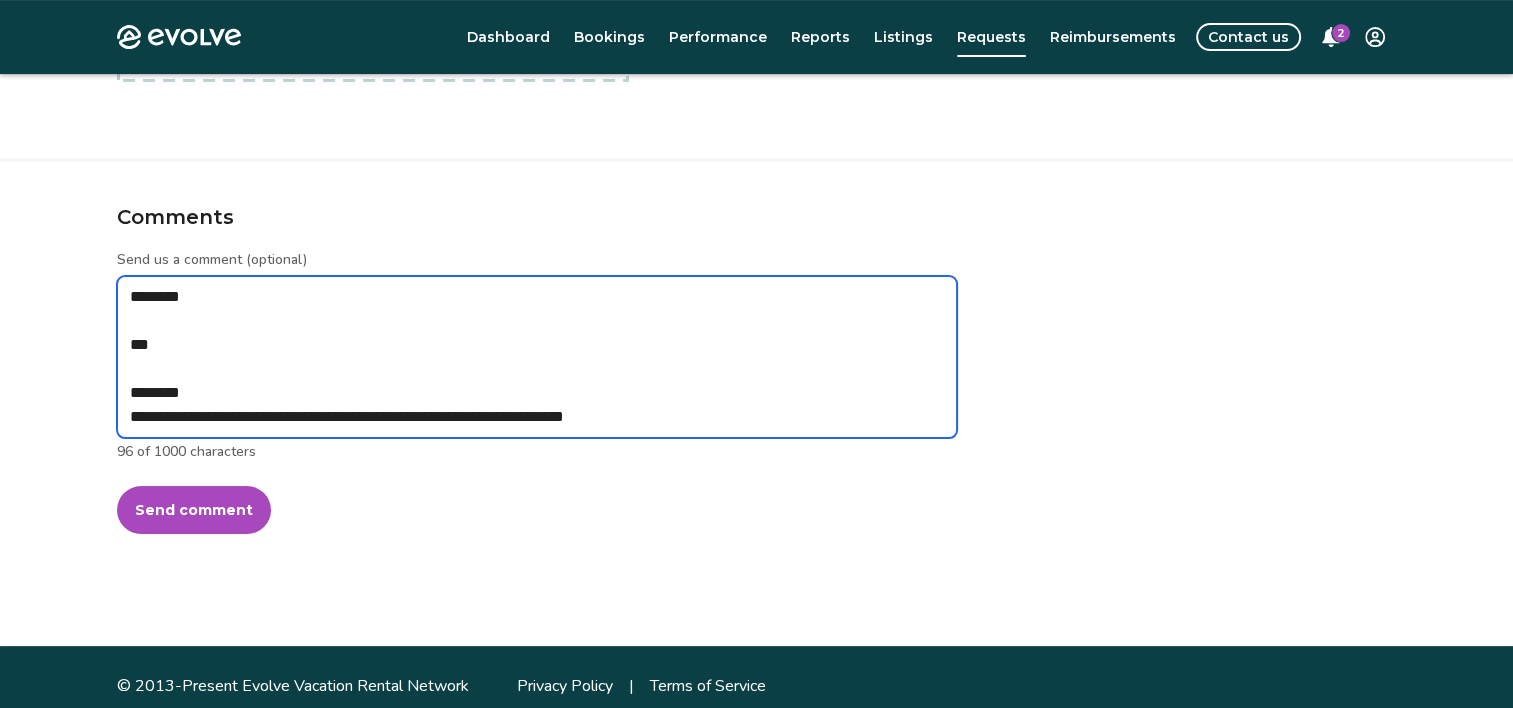 type on "*" 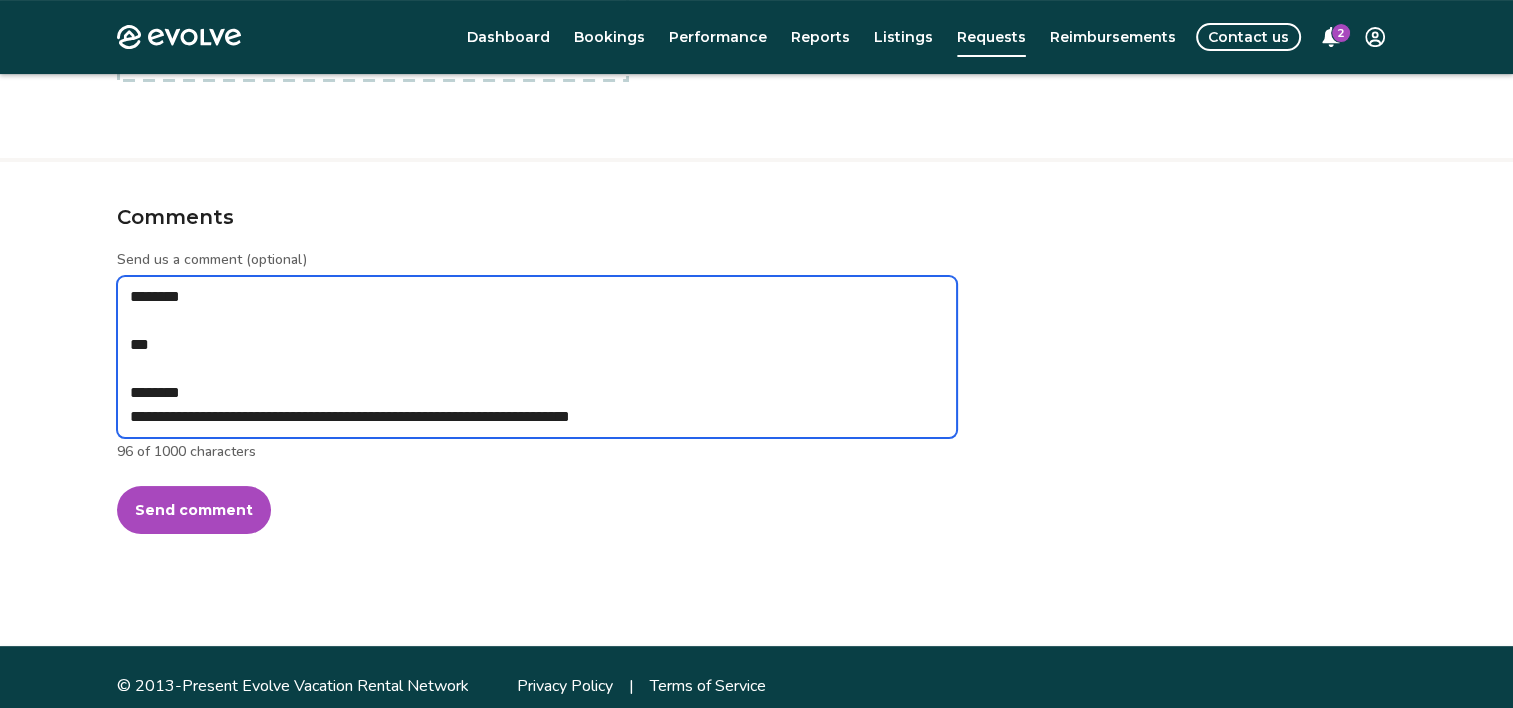 type on "**********" 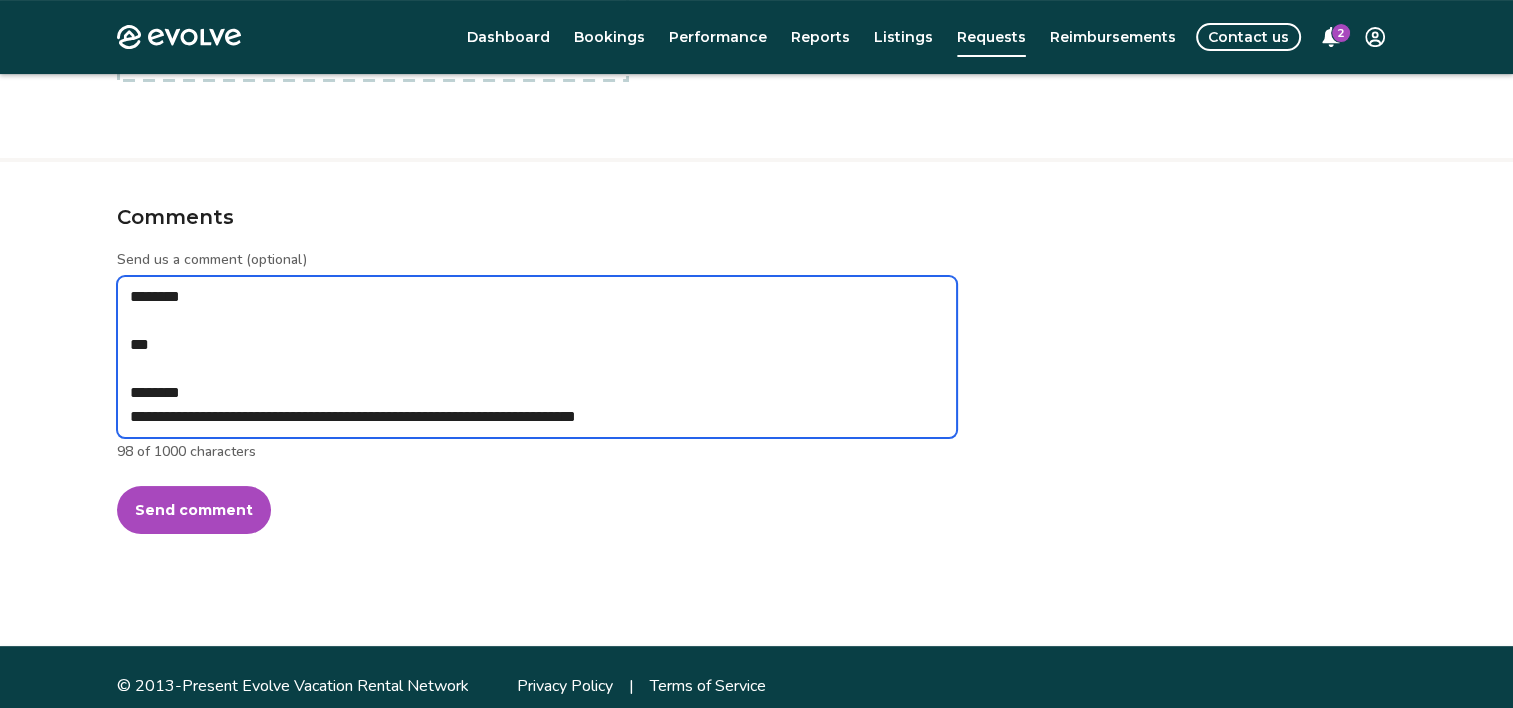 type on "*" 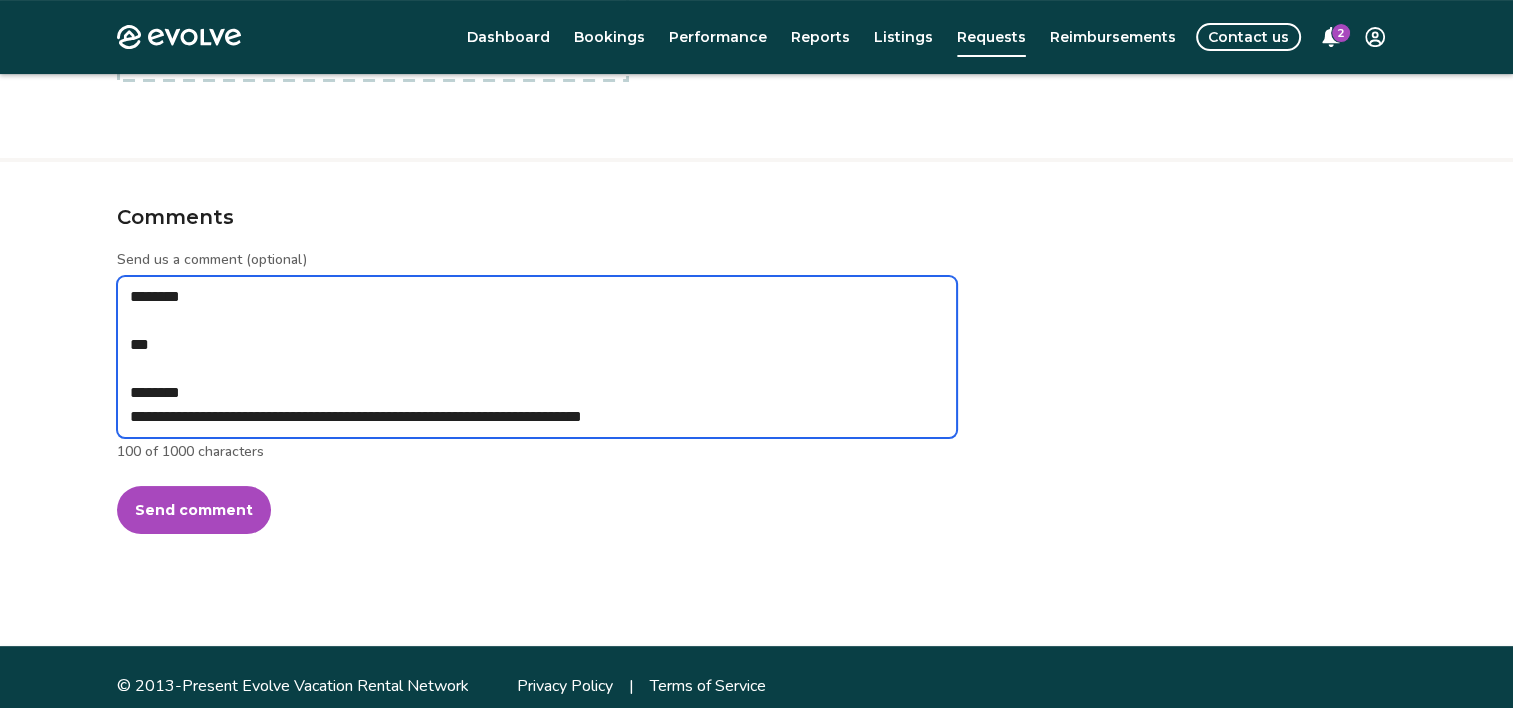 type on "*" 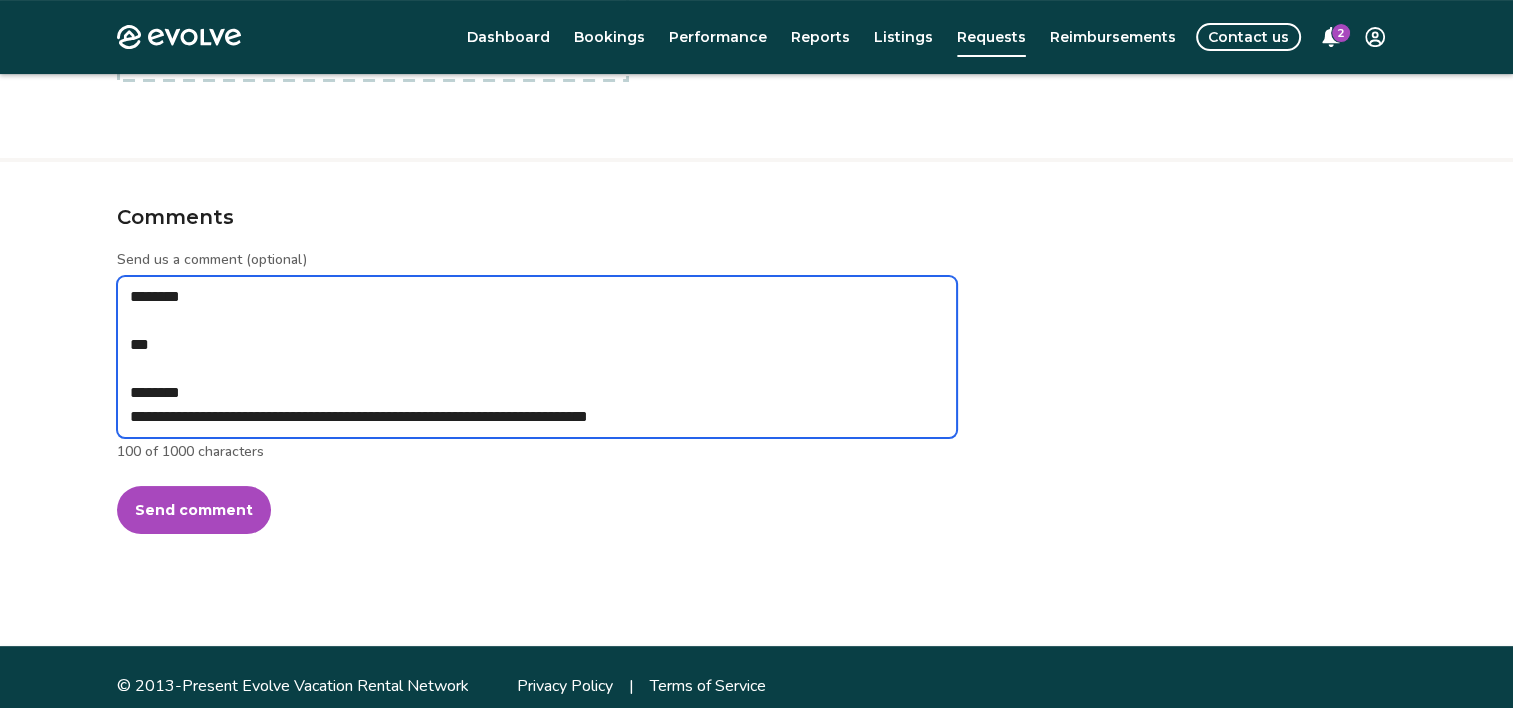 type on "*" 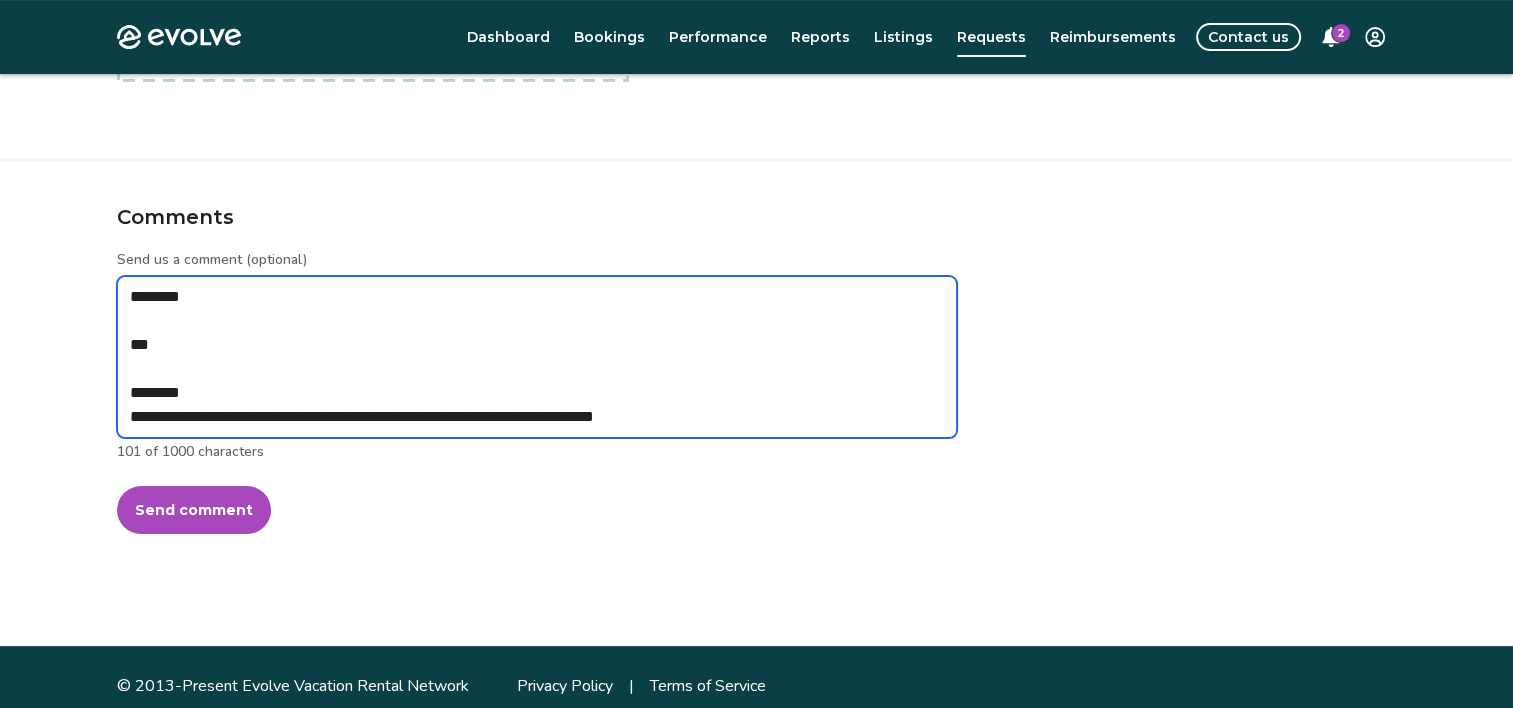 type on "*" 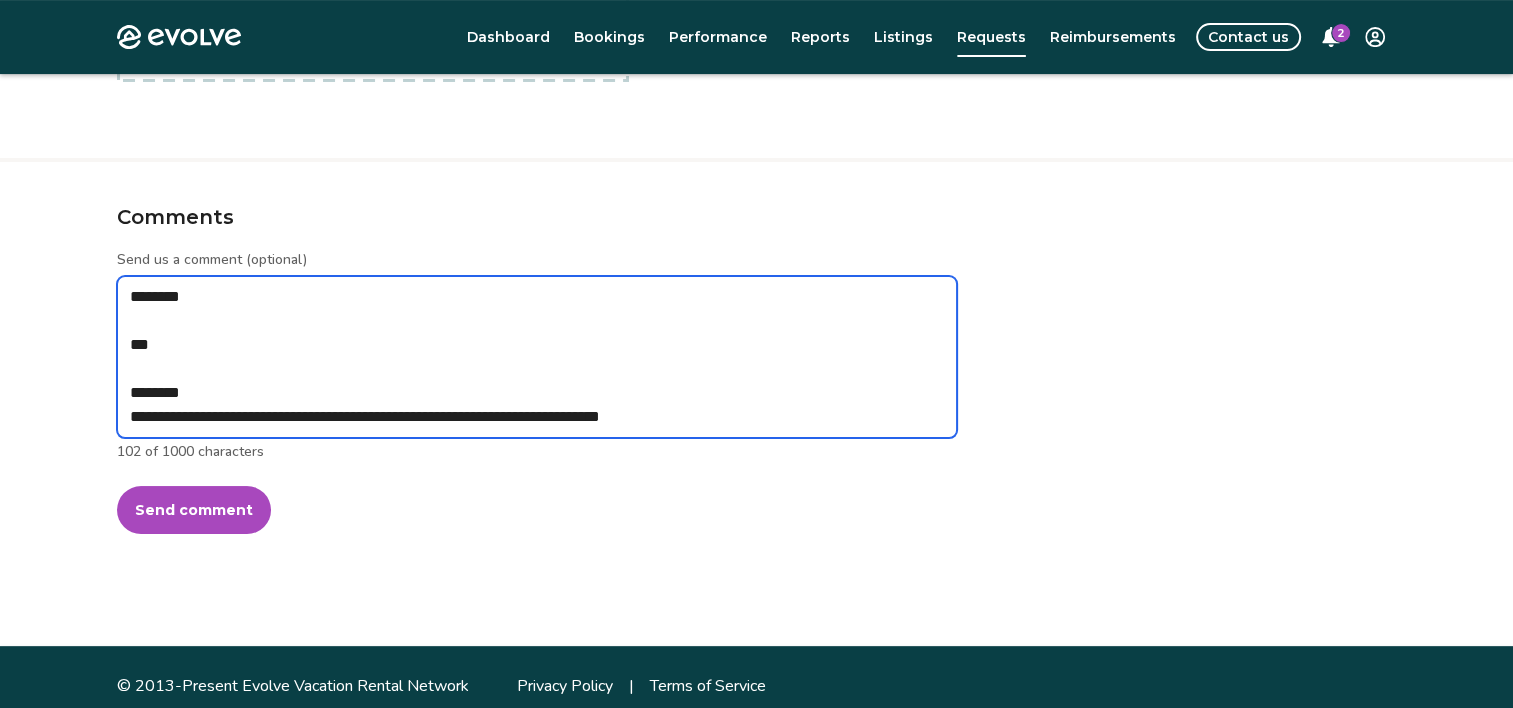 type on "*" 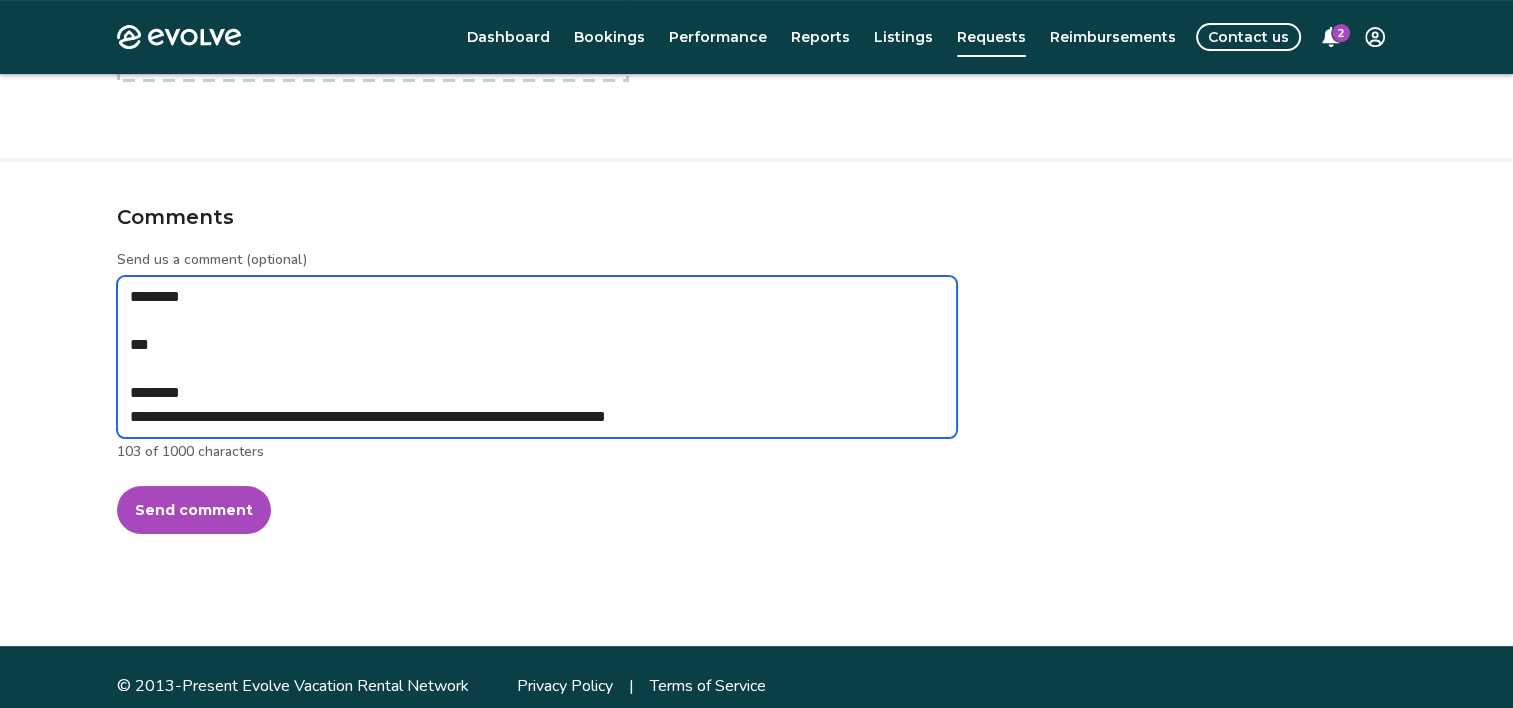 type on "*" 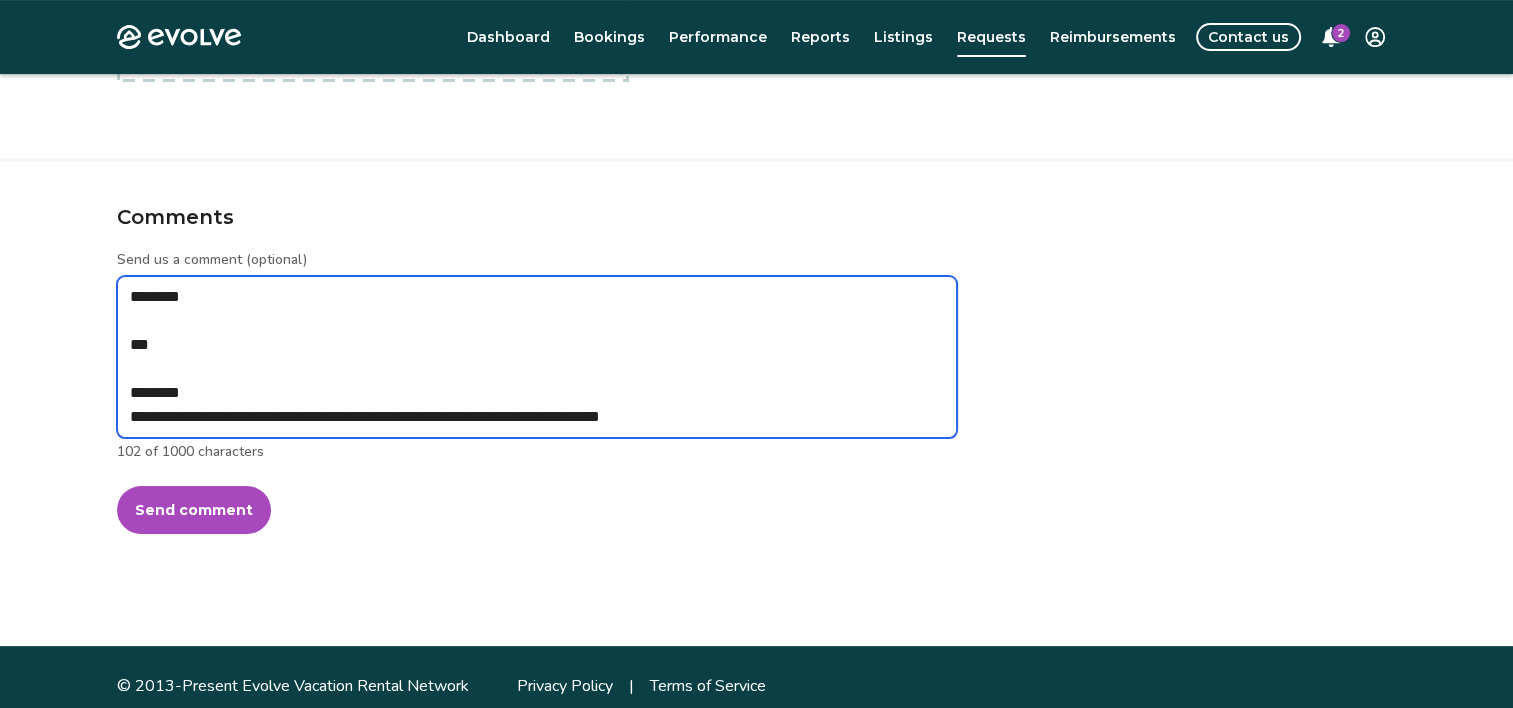 type on "*" 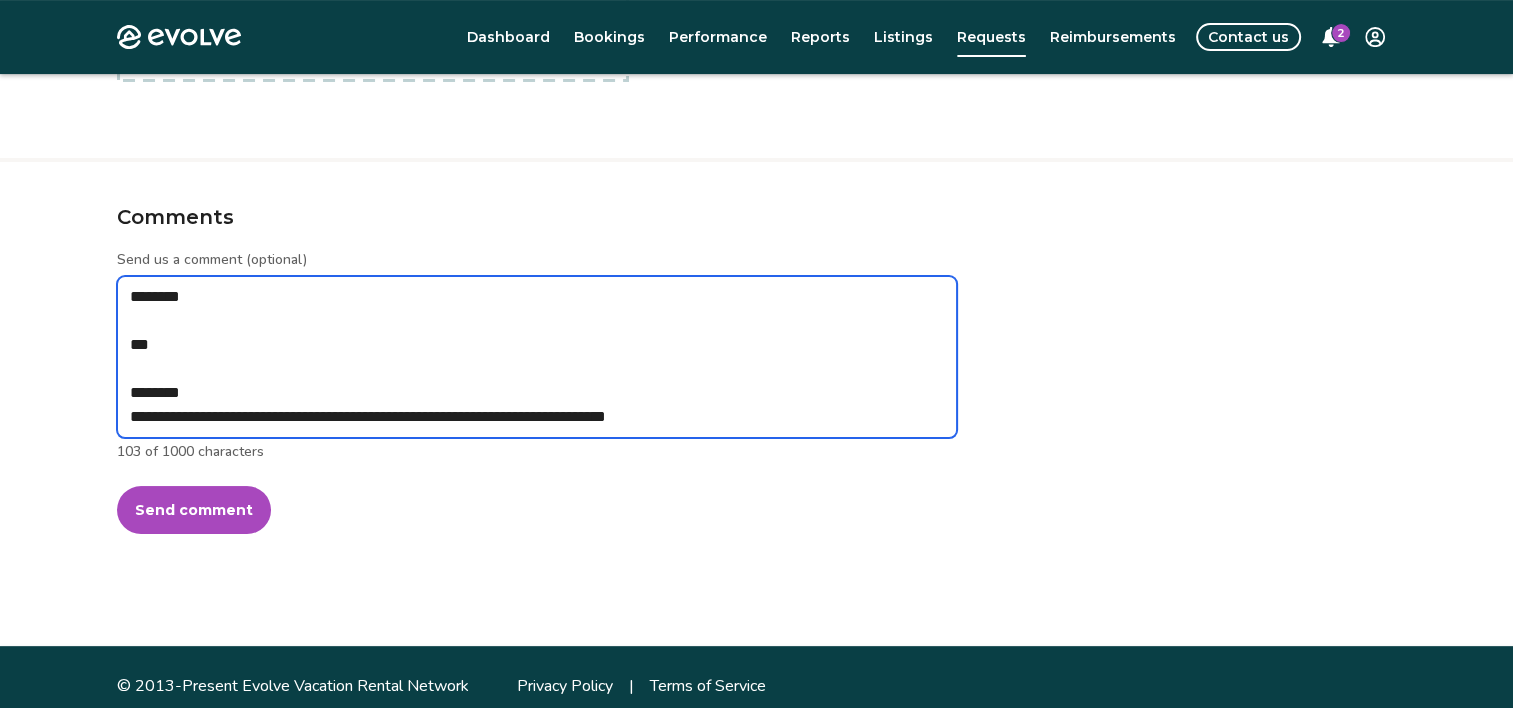 type on "*" 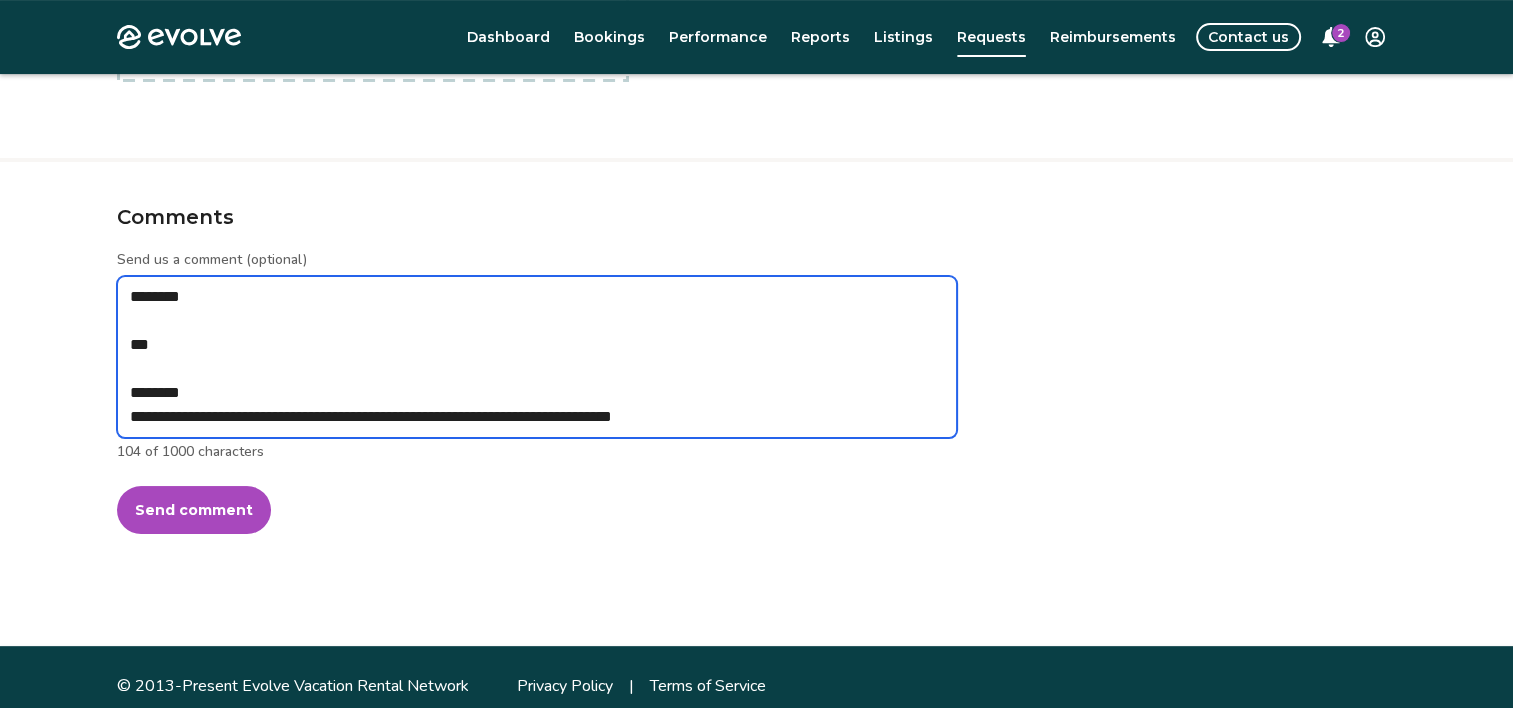 type on "*" 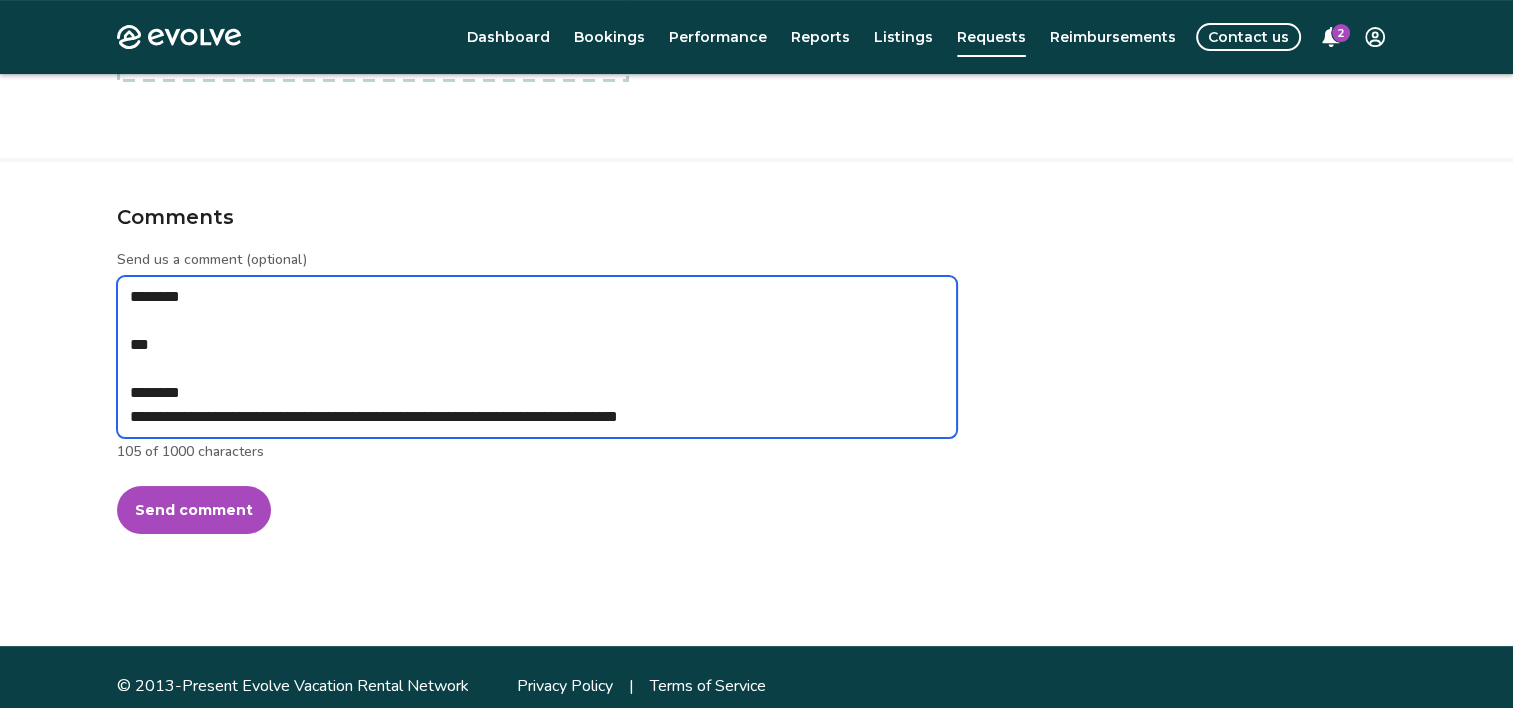 type on "*" 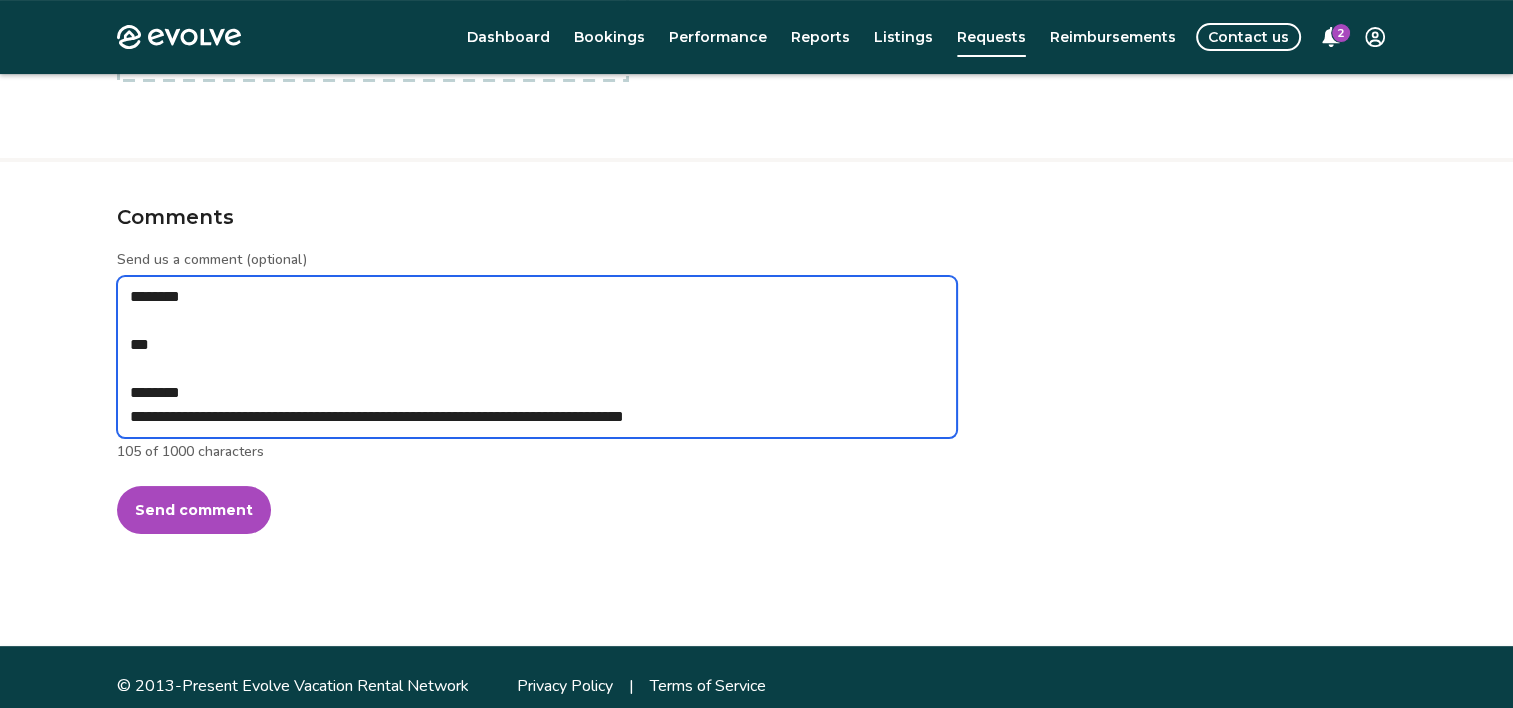 type on "*" 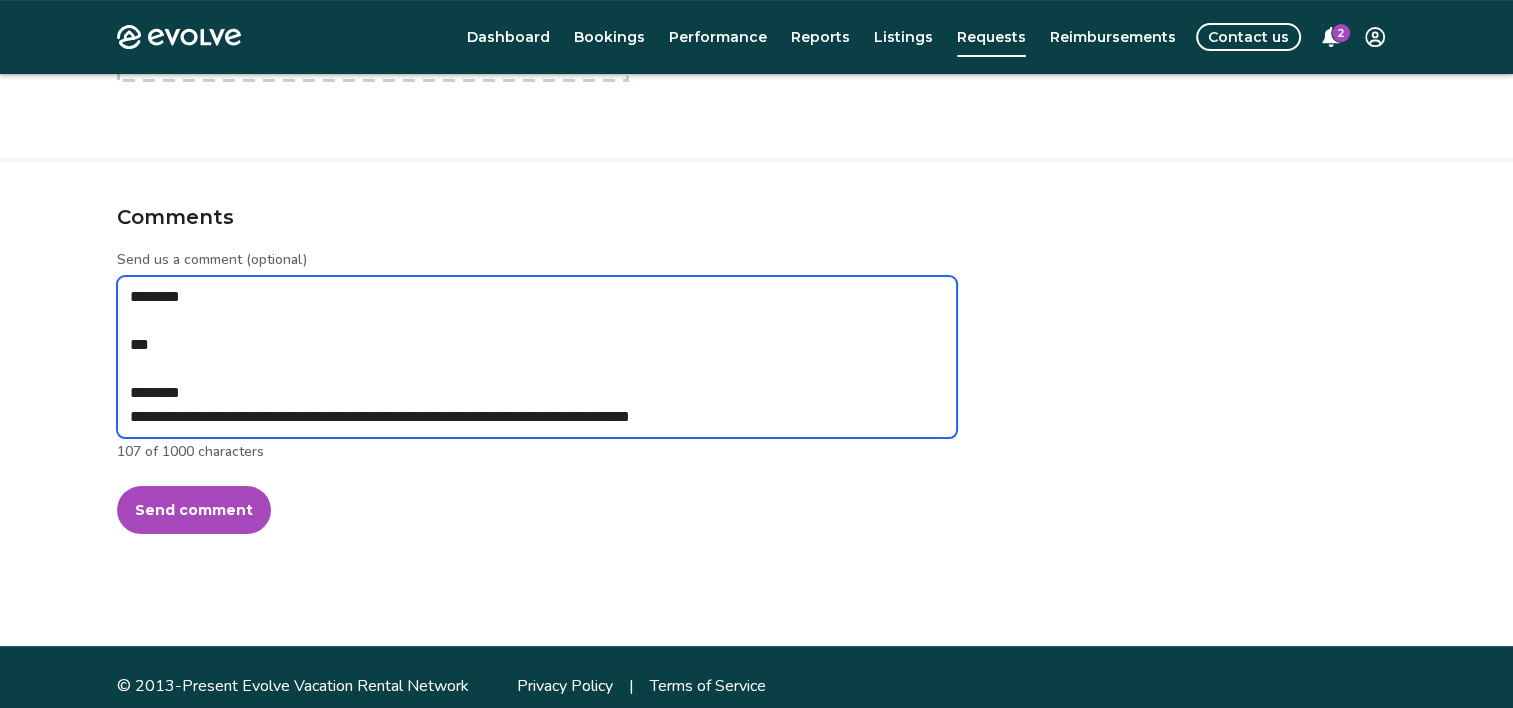 type on "*" 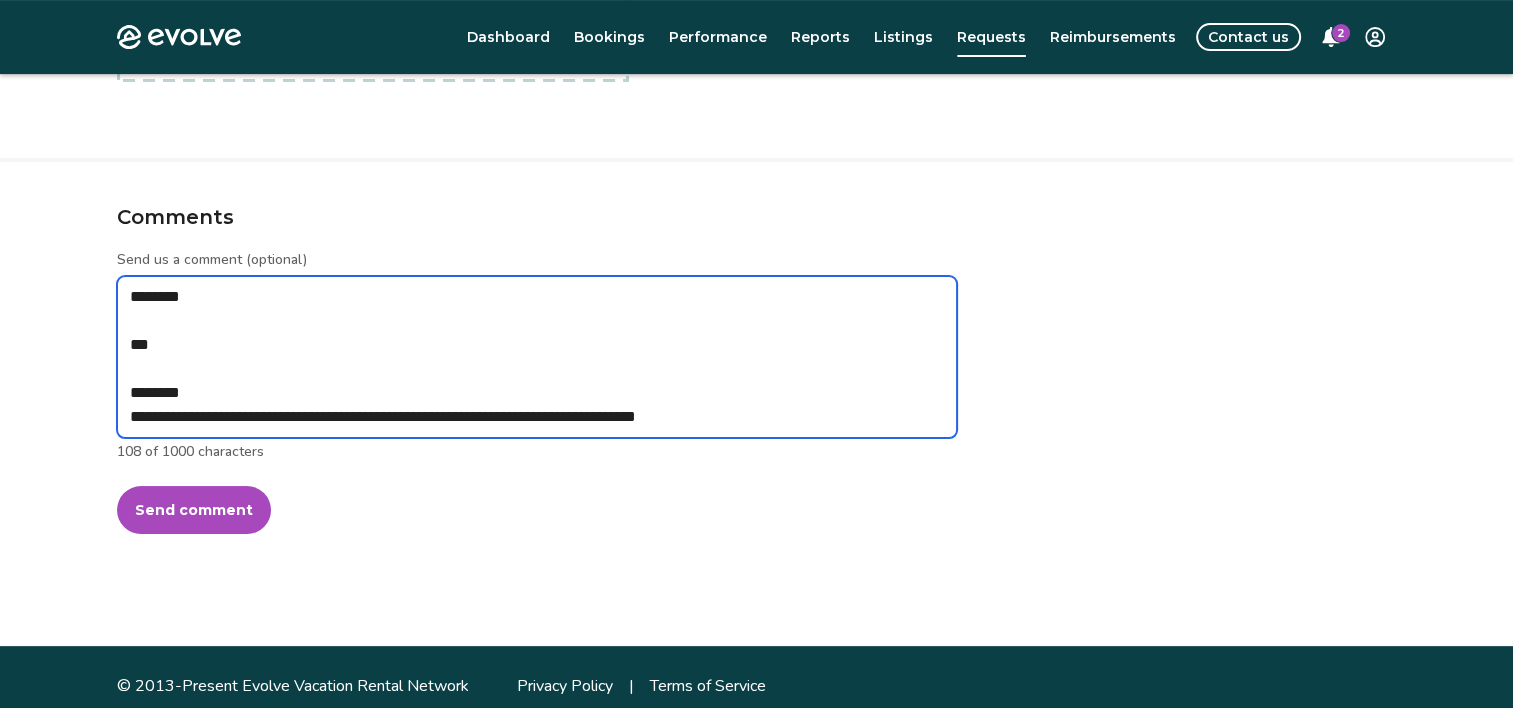 type on "*" 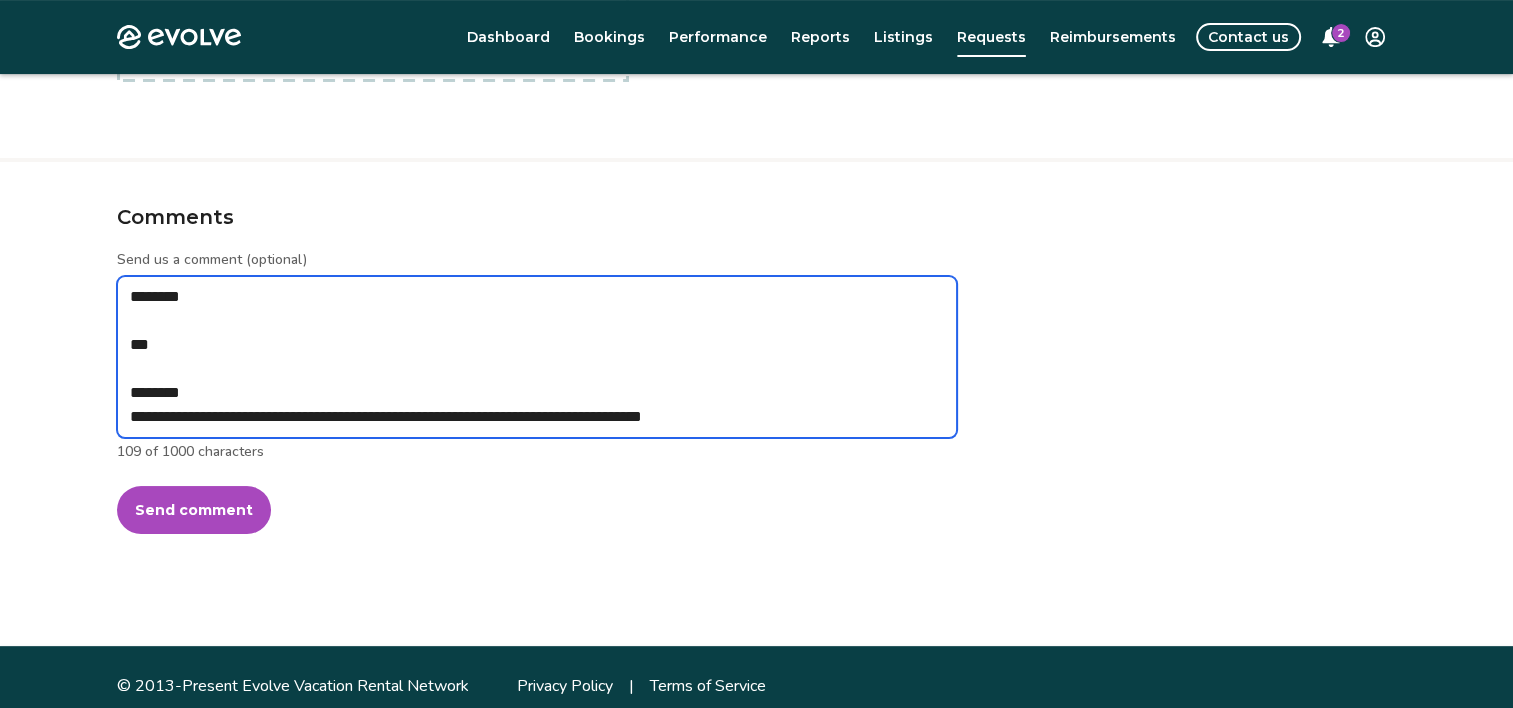 type on "*" 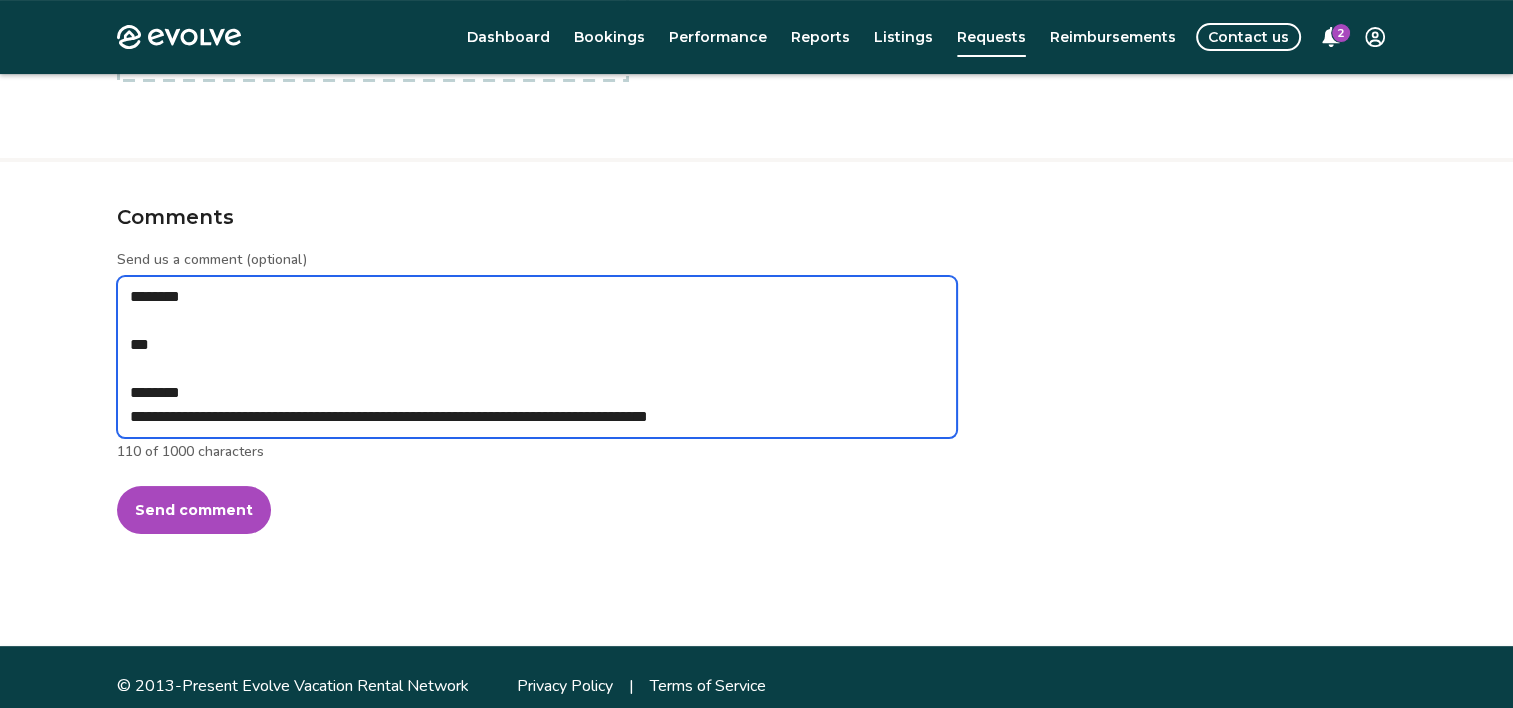 type on "*" 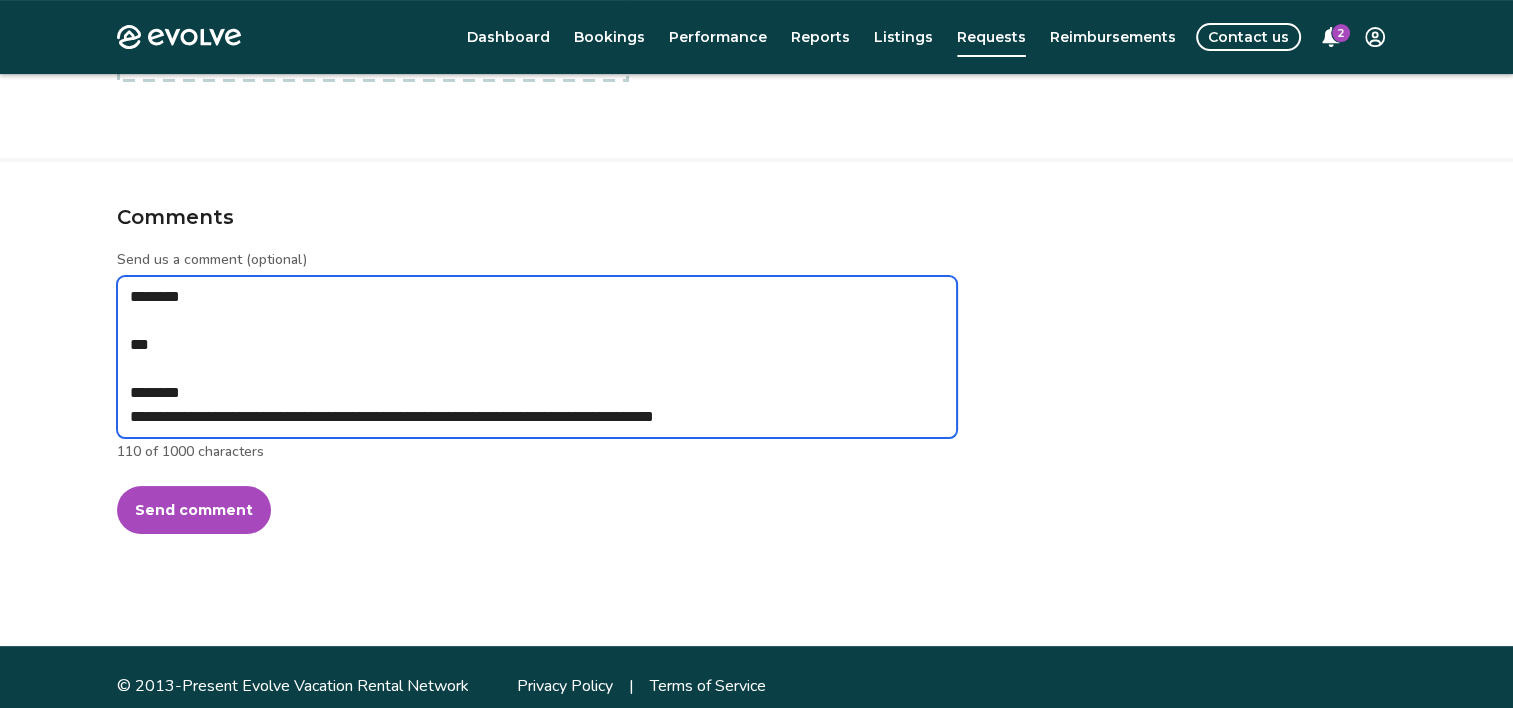 type on "*" 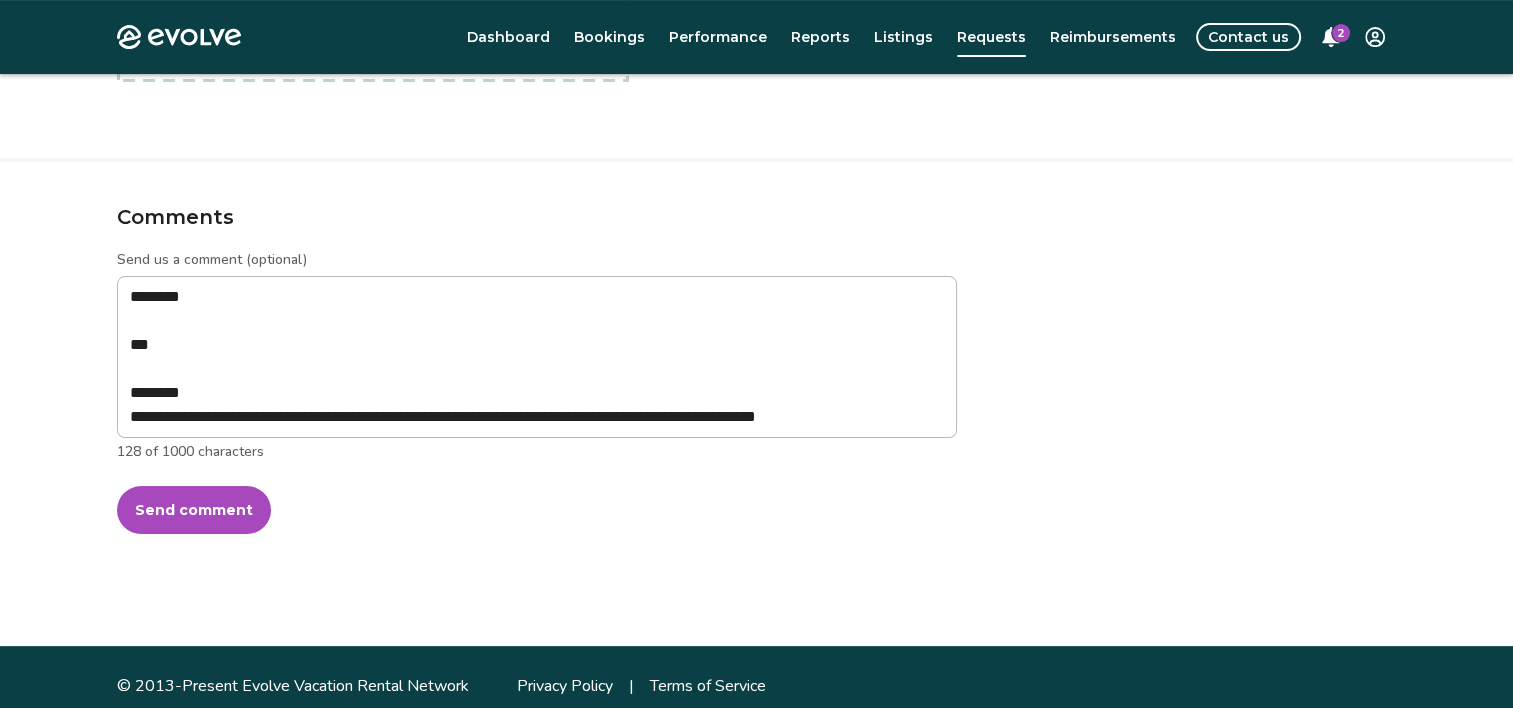 click on "Send comment" at bounding box center (194, 510) 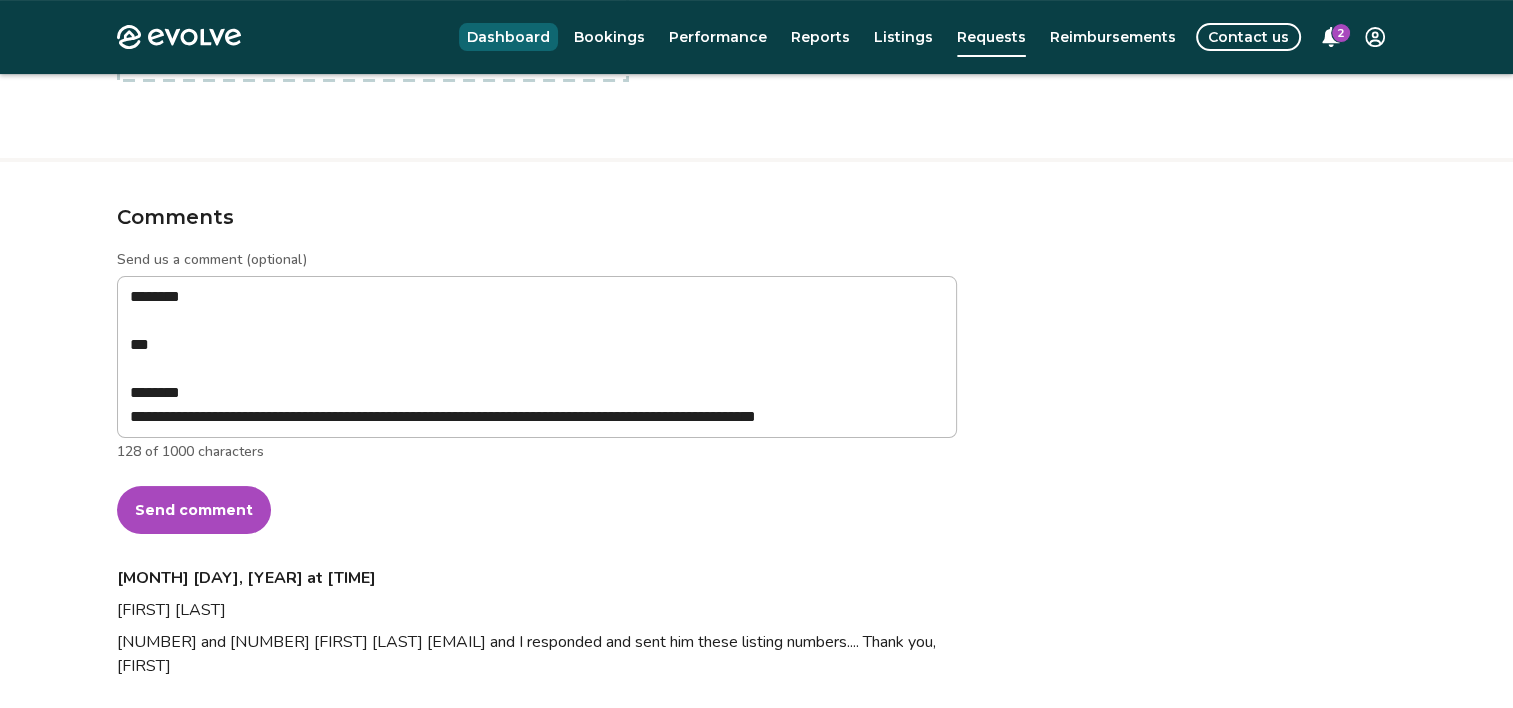 click on "Dashboard" at bounding box center (508, 37) 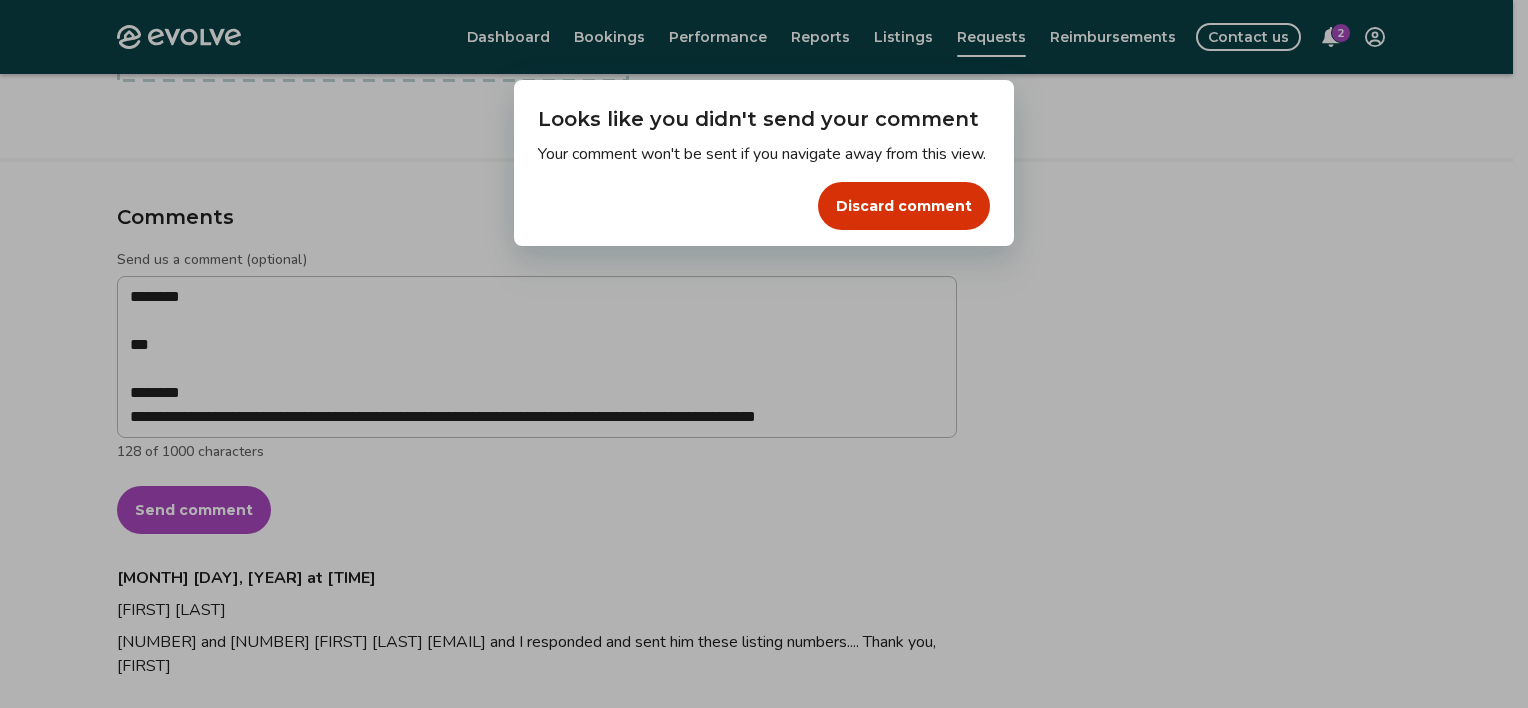 click on "Dialog Looks like you didn't send your comment Your comment won't be sent if you navigate away from this view. Discard comment" at bounding box center [764, 354] 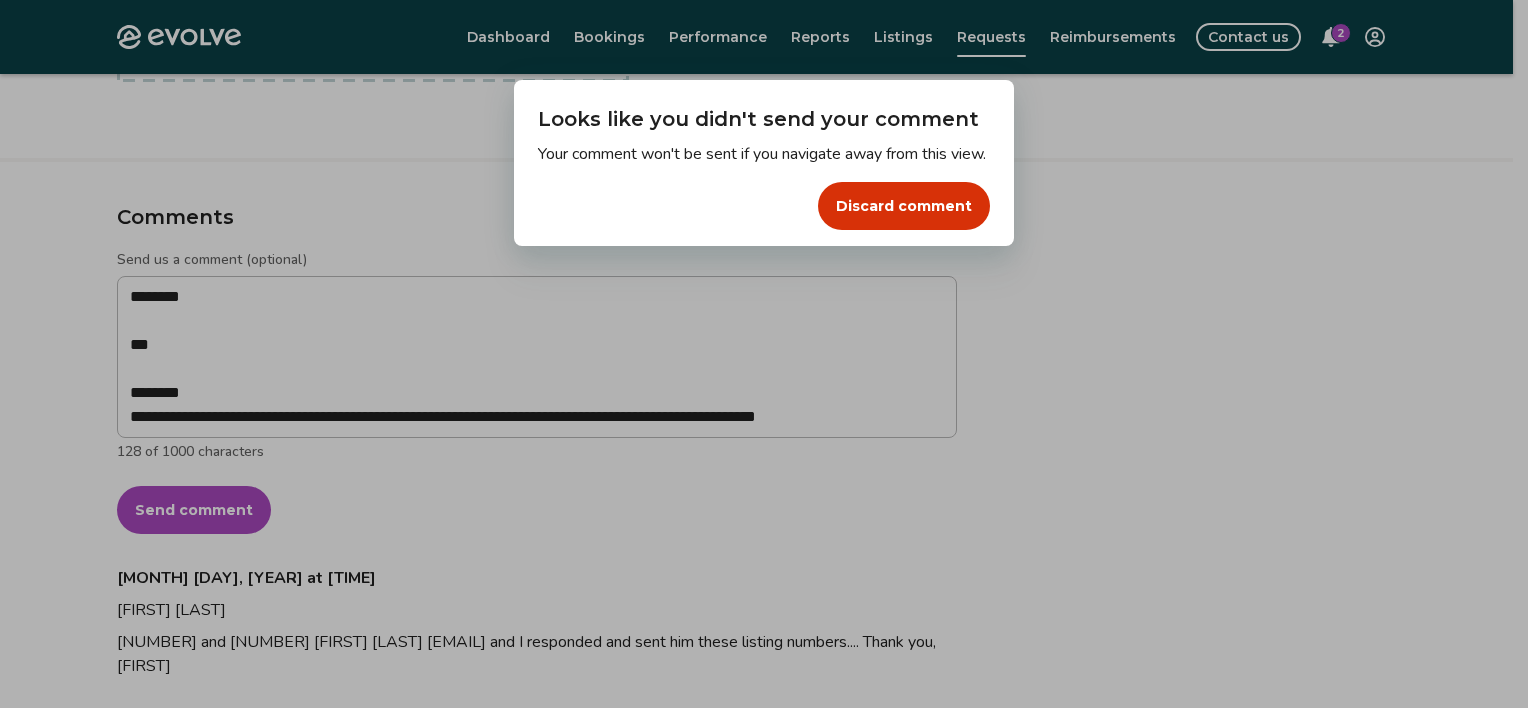 click on "Dialog Looks like you didn't send your comment Your comment won't be sent if you navigate away from this view. Discard comment" at bounding box center [764, 354] 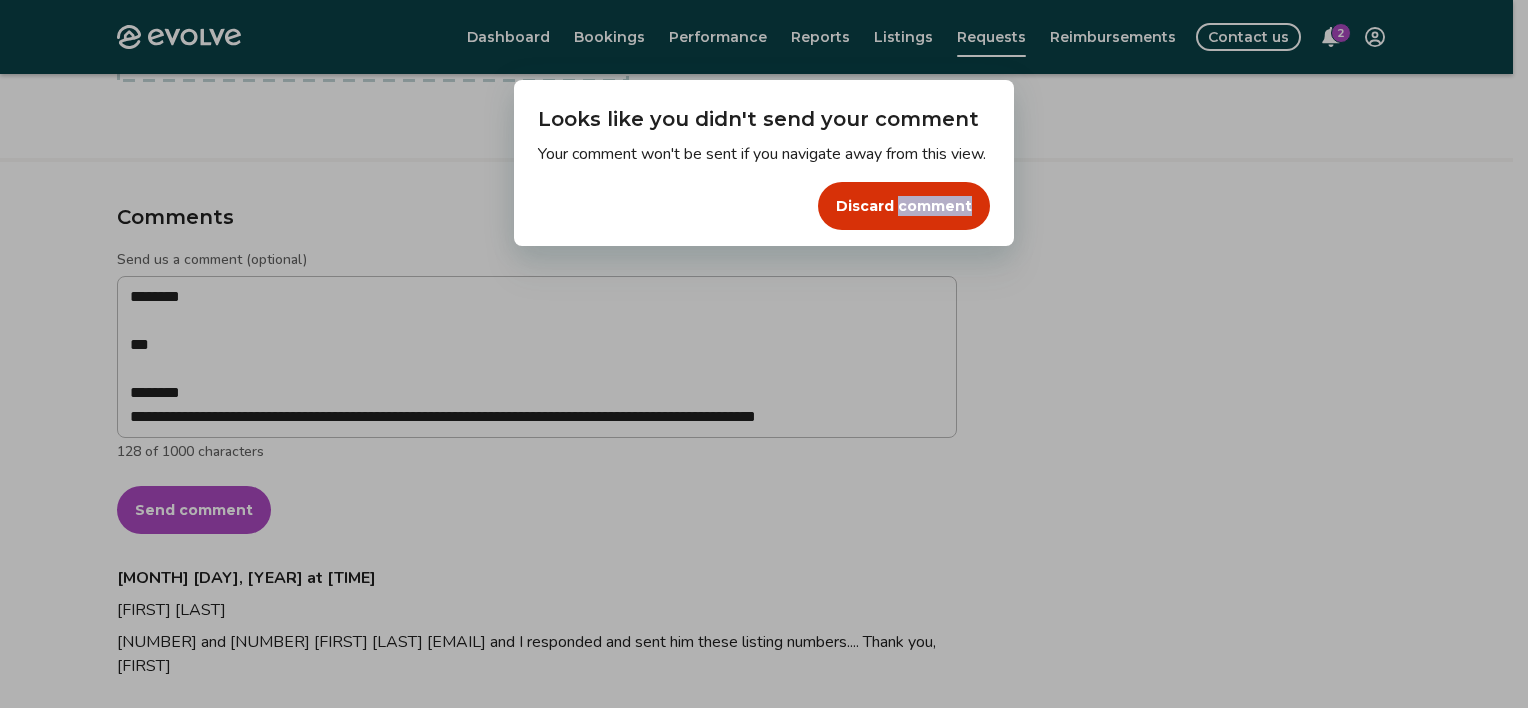 click on "Dialog Looks like you didn't send your comment Your comment won't be sent if you navigate away from this view. Discard comment" at bounding box center (764, 354) 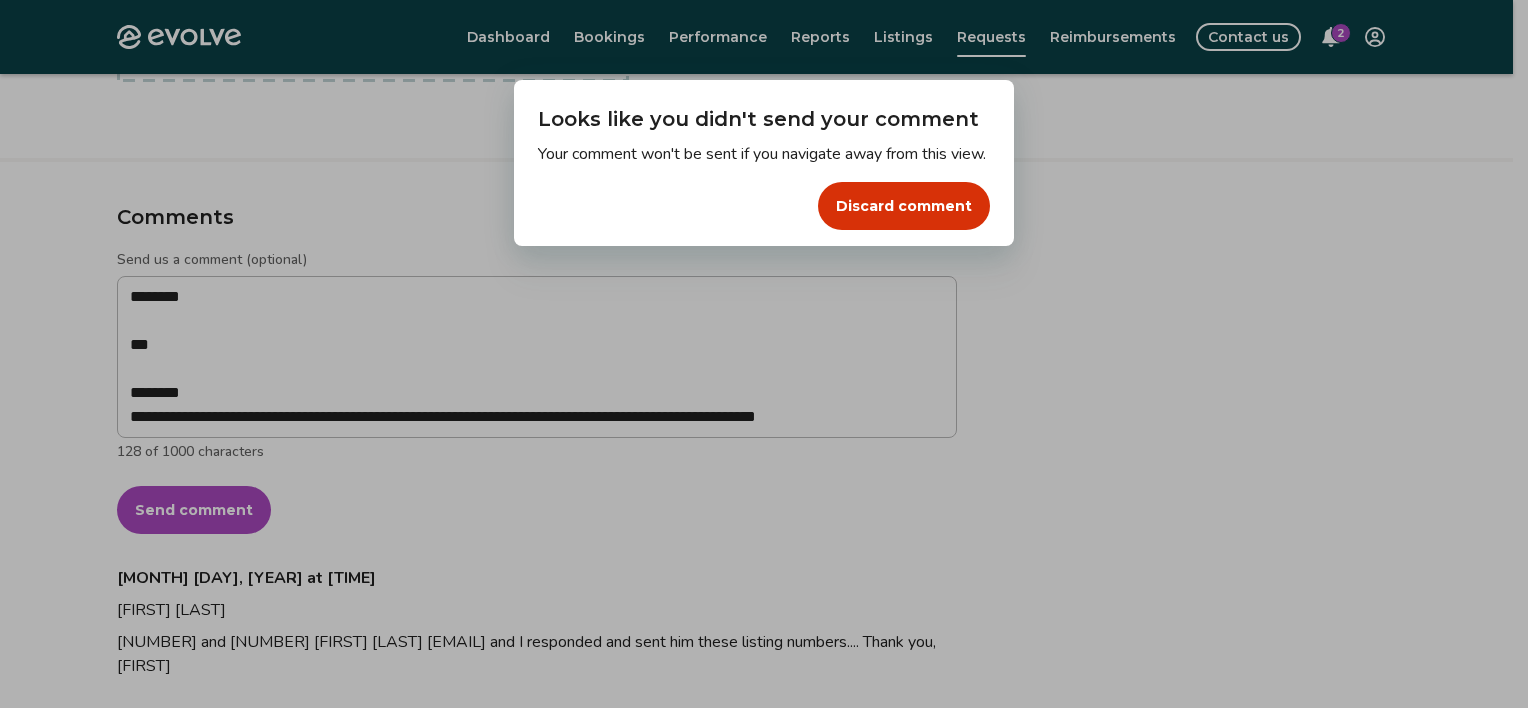 click on "Dialog Looks like you didn't send your comment Your comment won't be sent if you navigate away from this view. Discard comment" at bounding box center (764, 354) 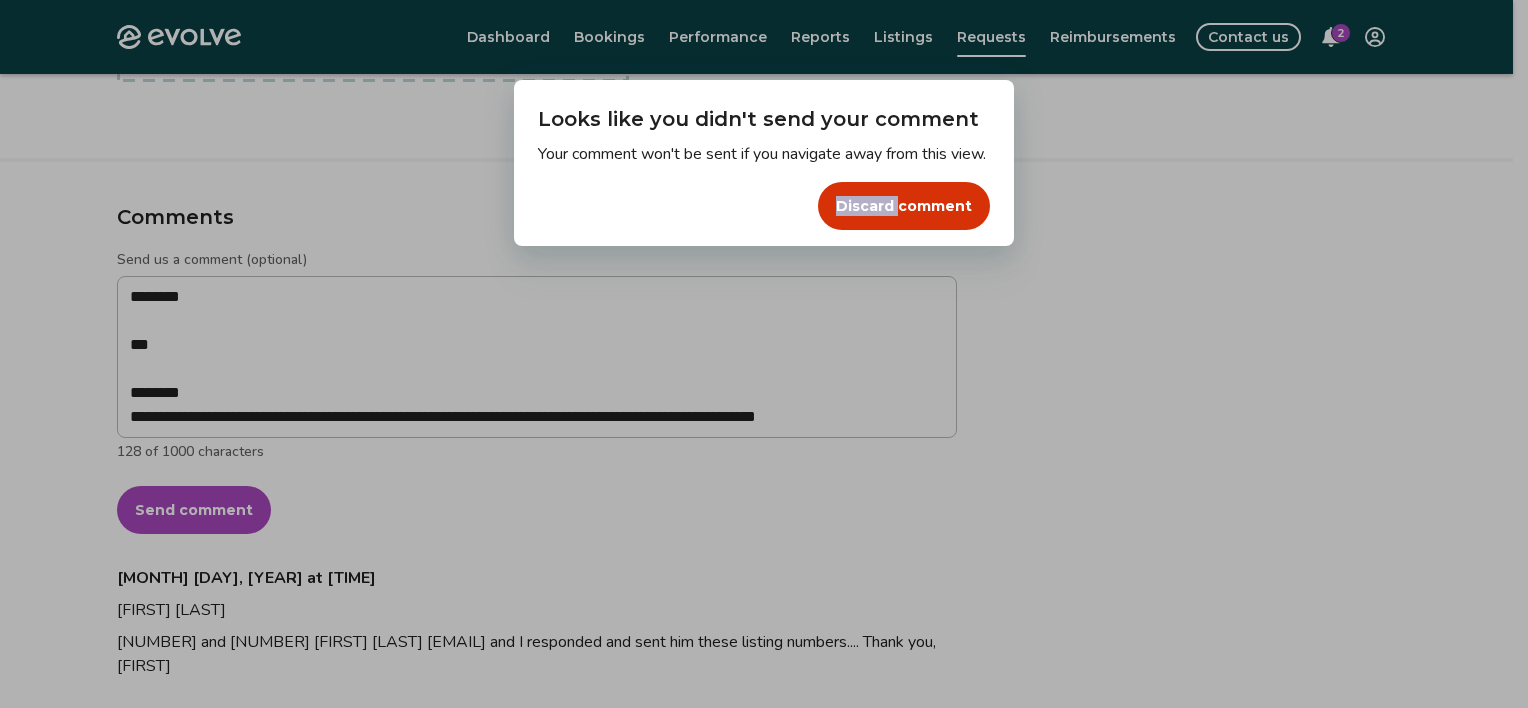 click on "Dialog Looks like you didn't send your comment Your comment won't be sent if you navigate away from this view. Discard comment" at bounding box center [764, 354] 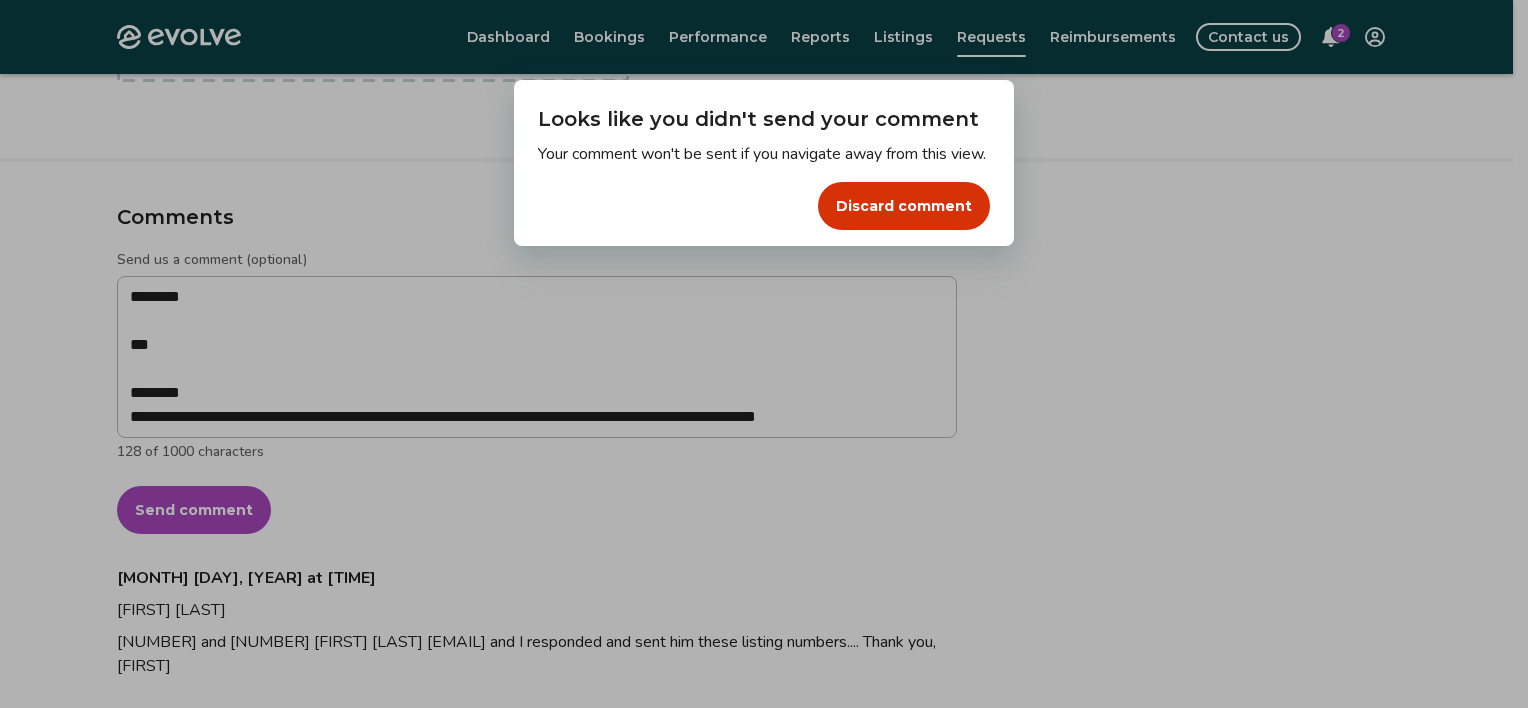 click on "Dialog Looks like you didn't send your comment Your comment won't be sent if you navigate away from this view. Discard comment" at bounding box center [764, 354] 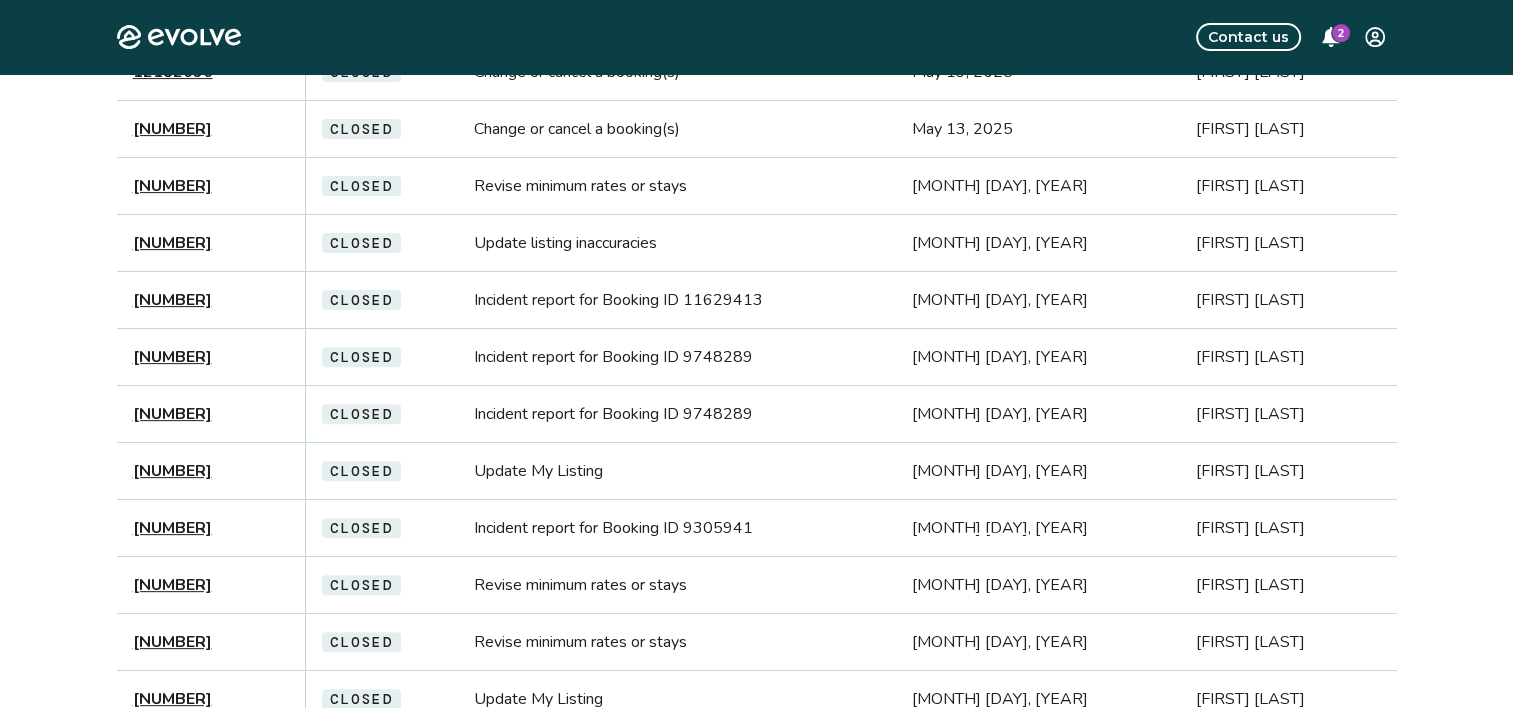 scroll, scrollTop: 0, scrollLeft: 0, axis: both 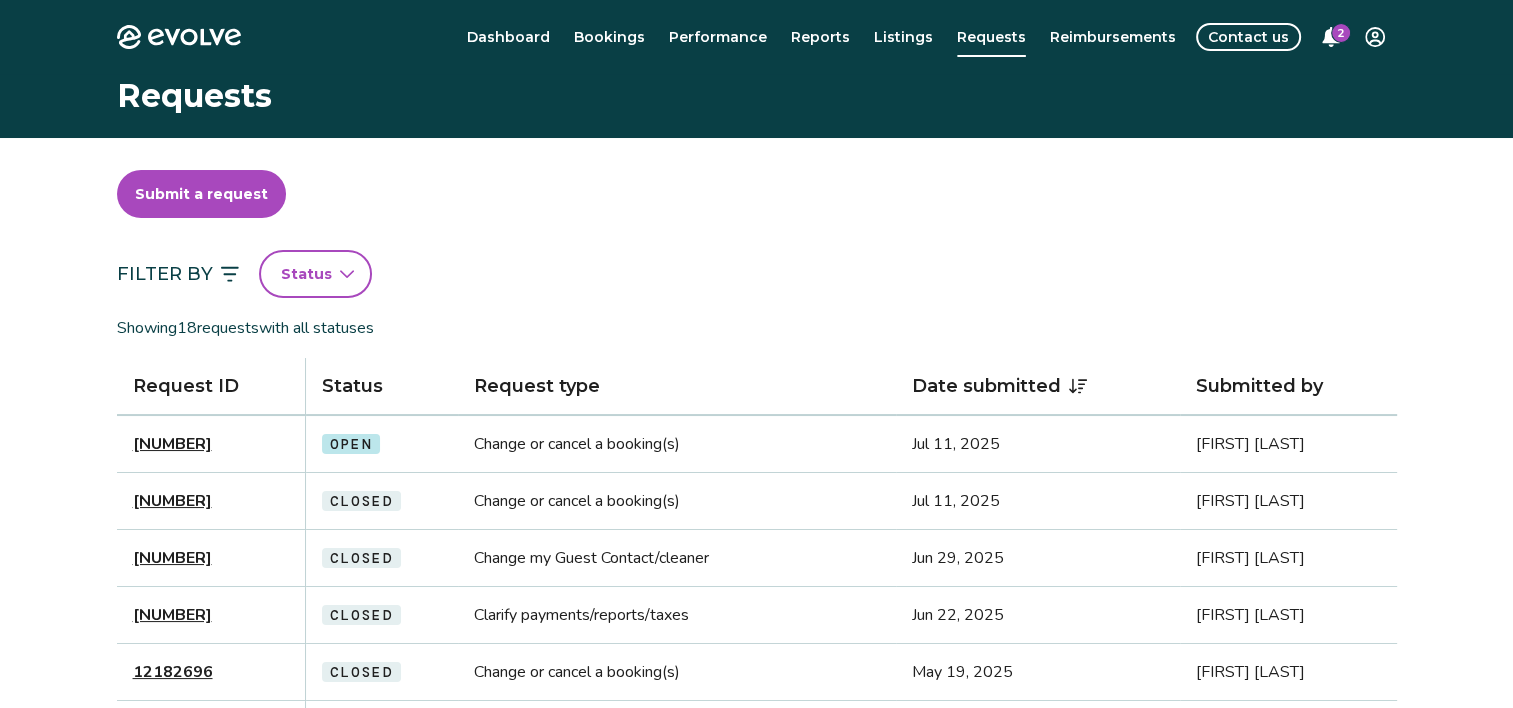 click on "[NUMBER]" at bounding box center [172, 444] 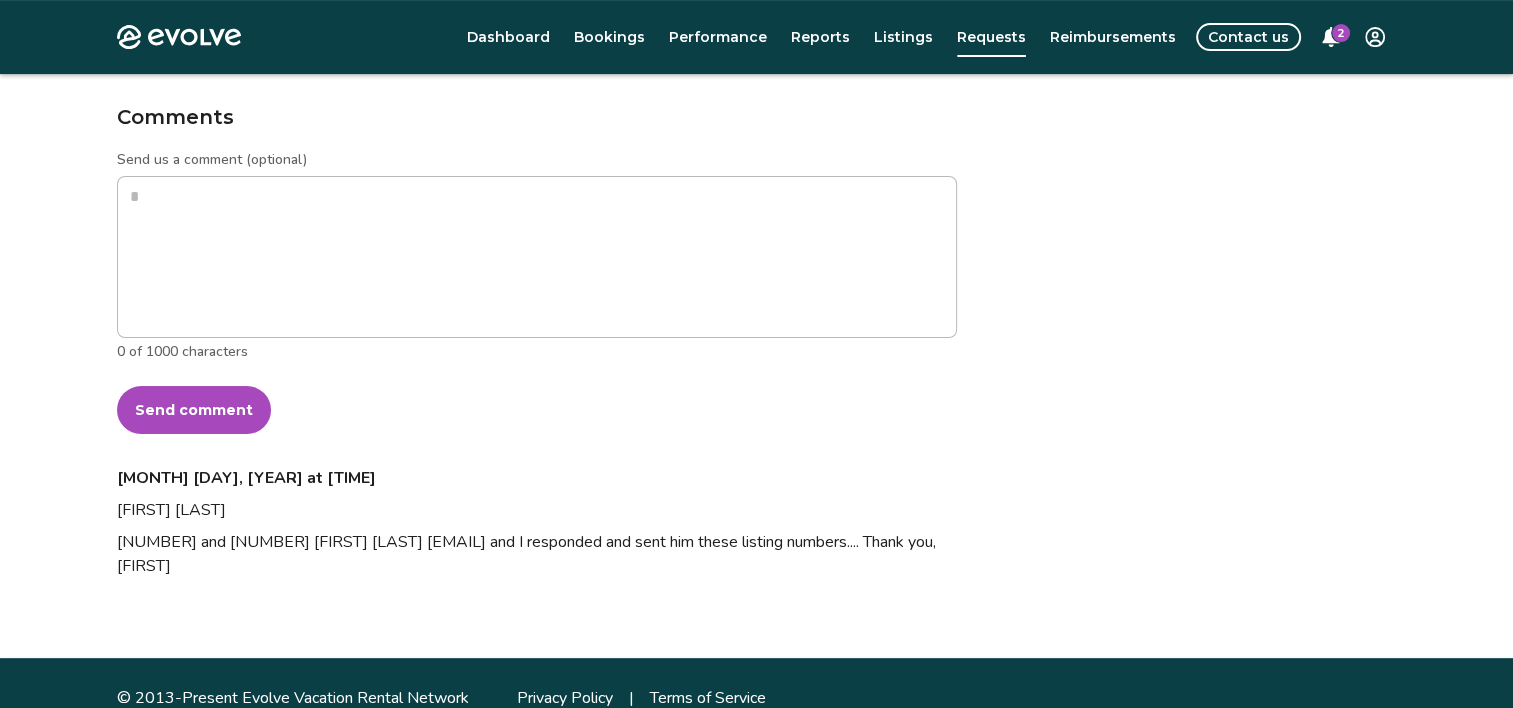 scroll, scrollTop: 728, scrollLeft: 0, axis: vertical 